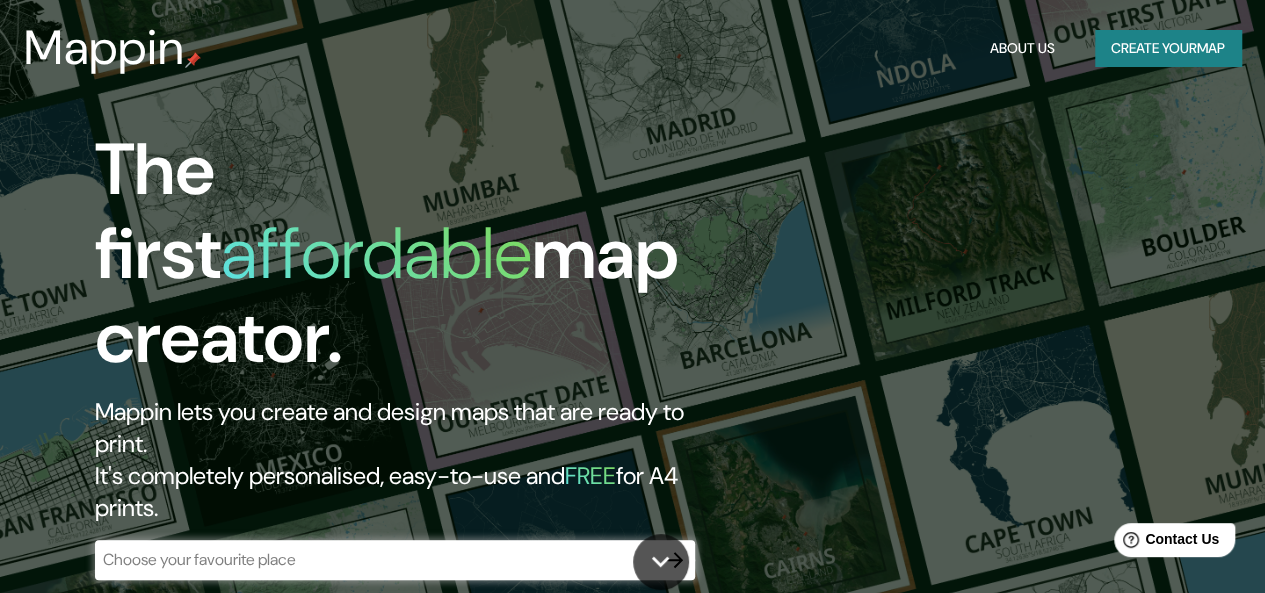 scroll, scrollTop: 0, scrollLeft: 0, axis: both 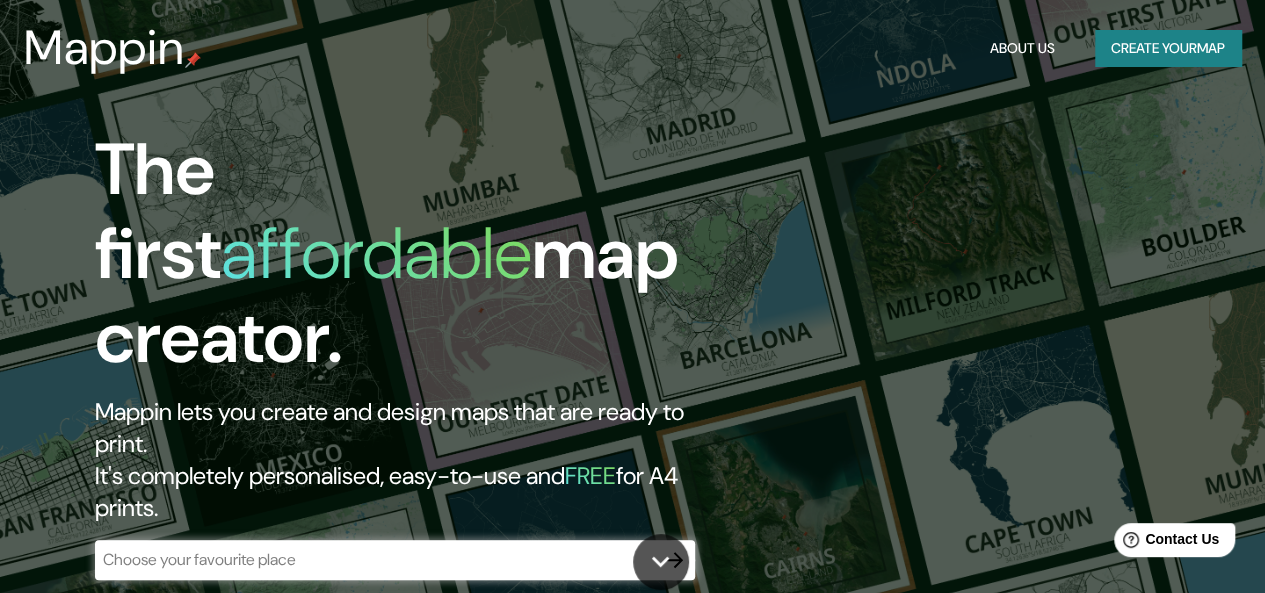 click on "Create your   map" at bounding box center [1168, 48] 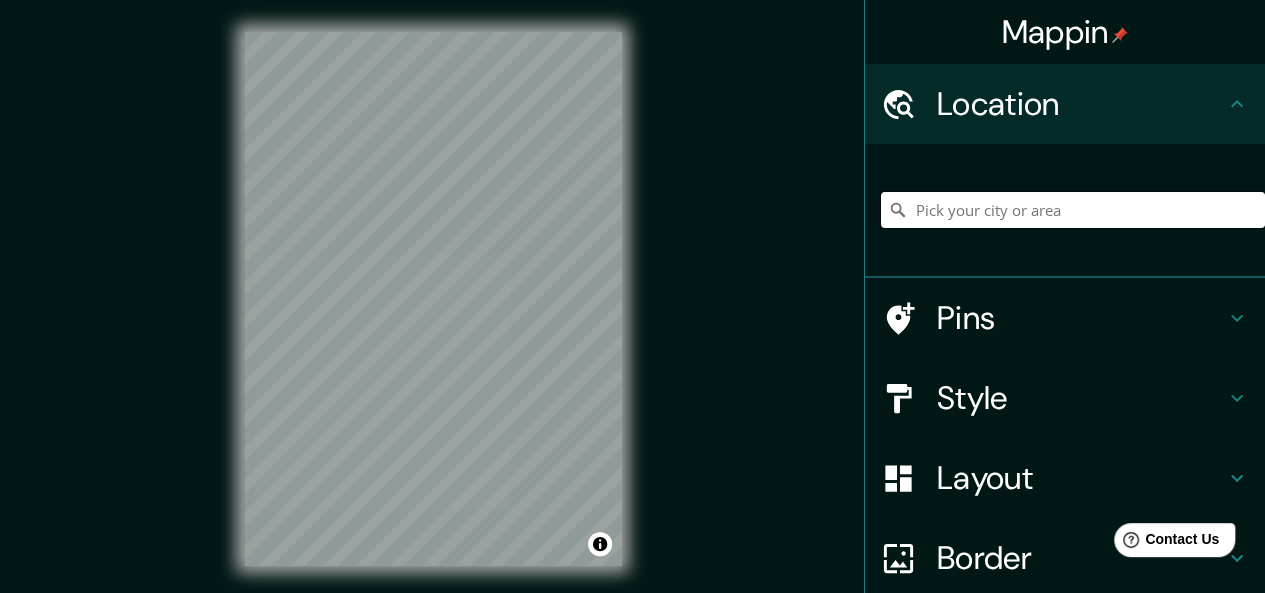 click at bounding box center (1073, 210) 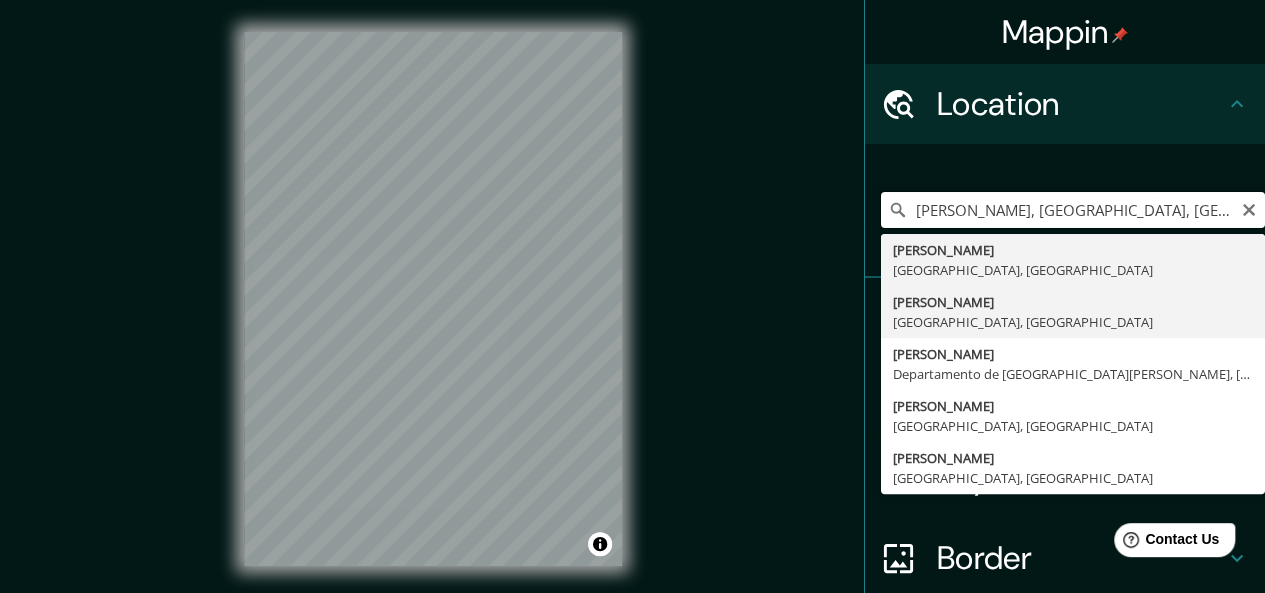 scroll, scrollTop: 0, scrollLeft: 0, axis: both 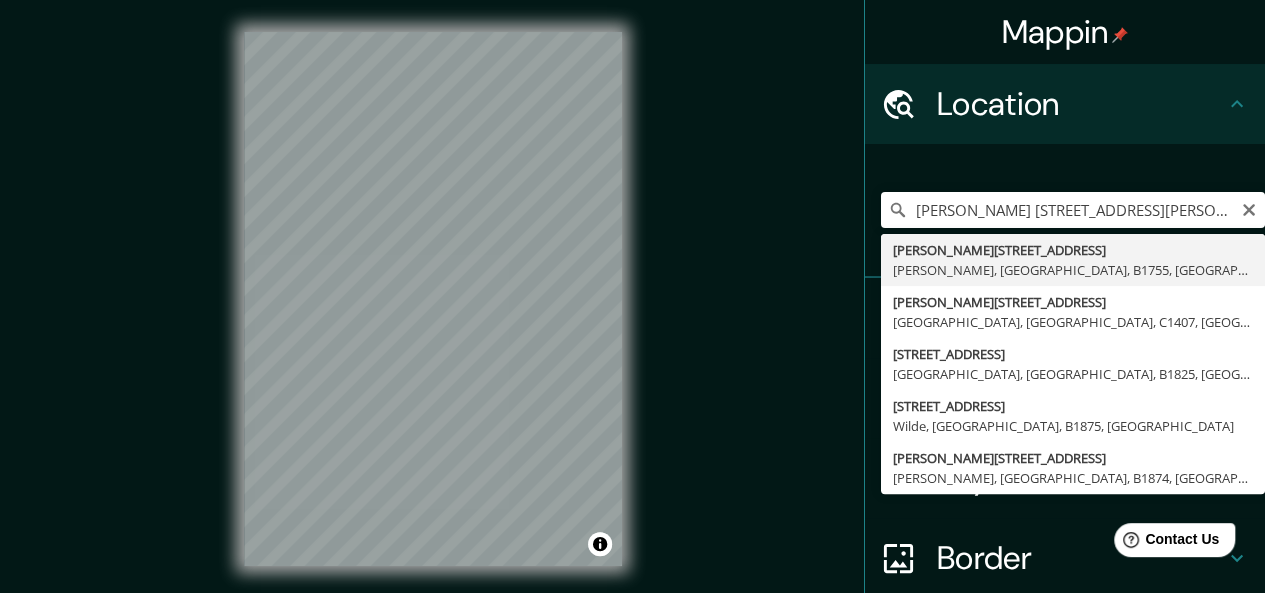type on "[PERSON_NAME][STREET_ADDRESS][PERSON_NAME]" 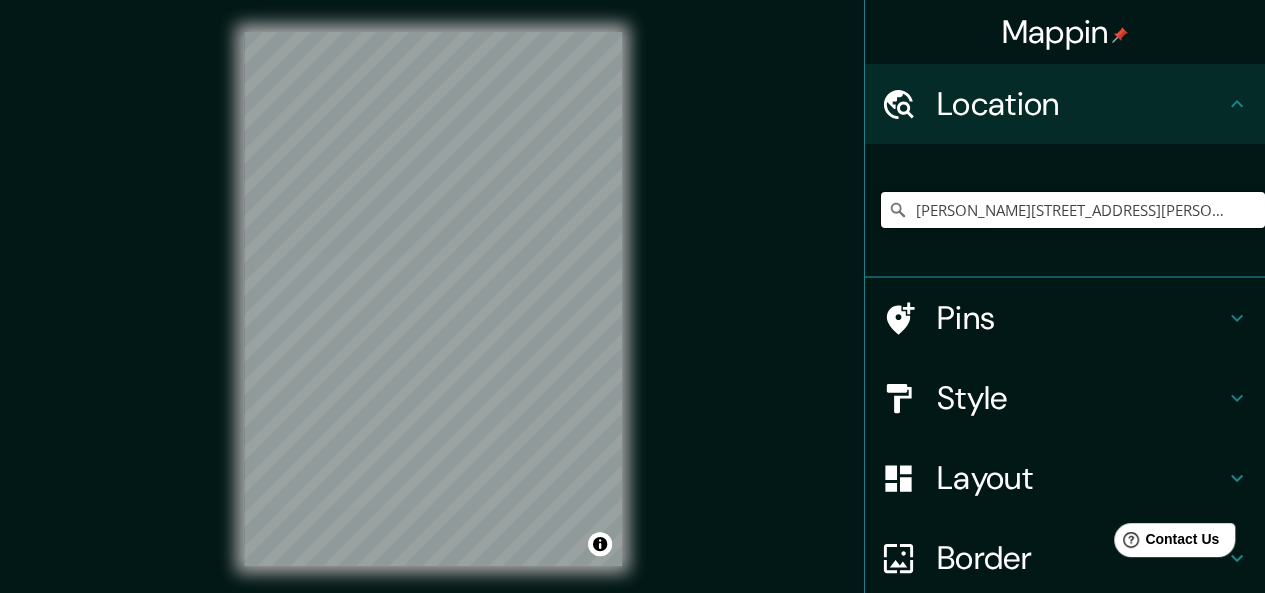 scroll, scrollTop: 0, scrollLeft: 0, axis: both 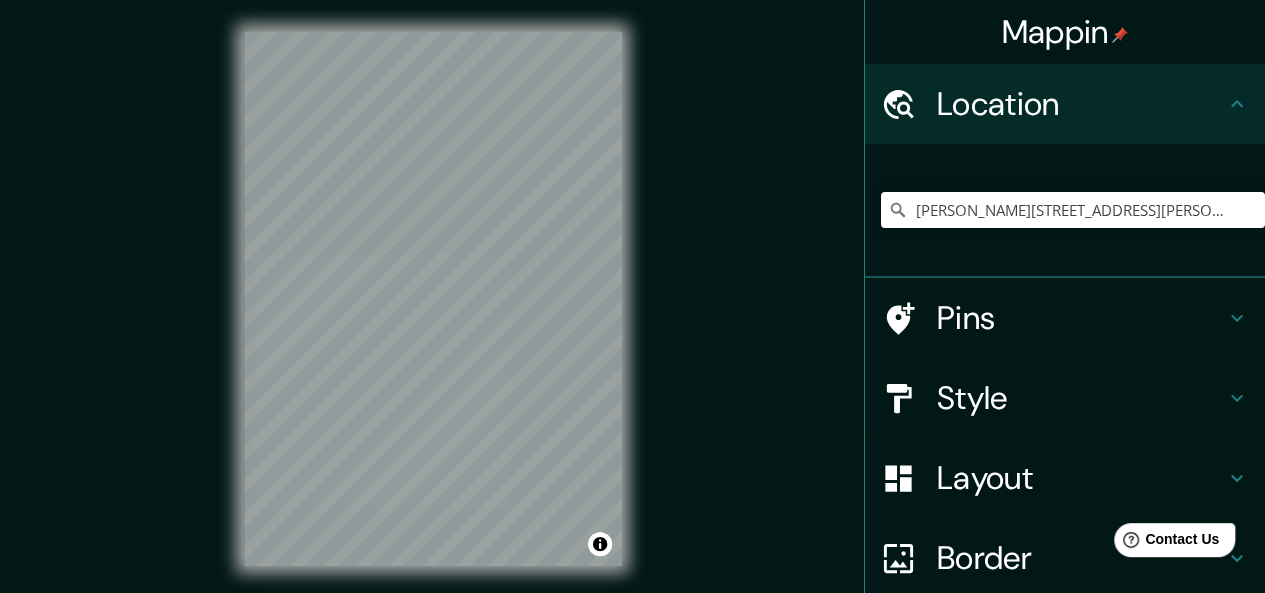 click 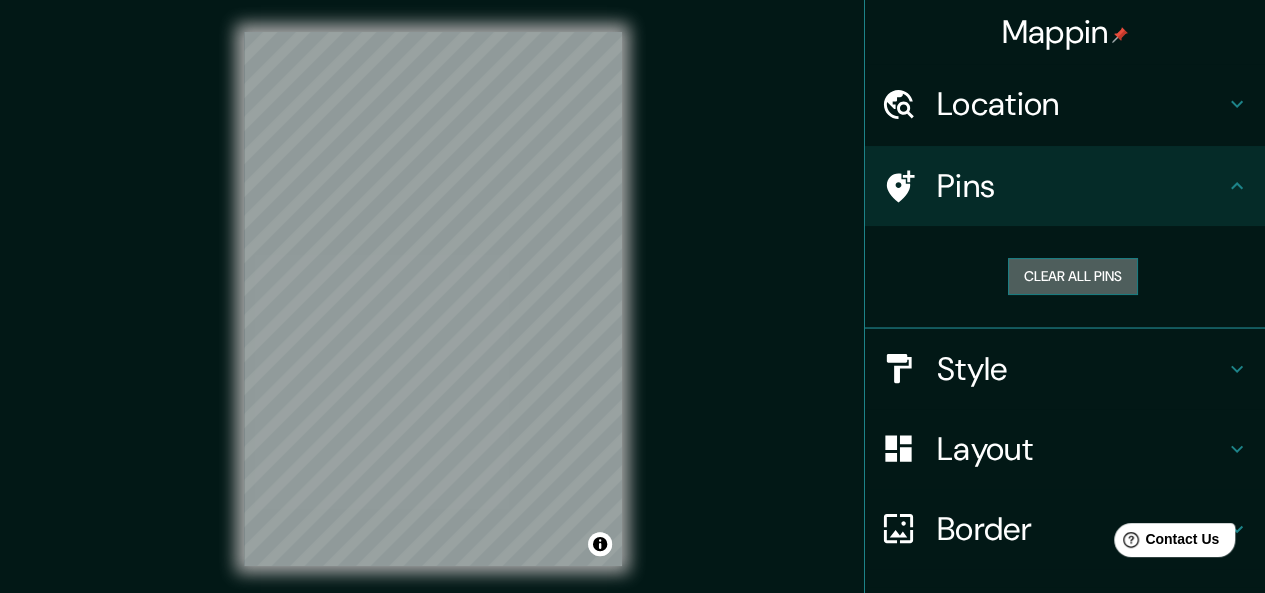 click on "Clear all pins" at bounding box center [1073, 276] 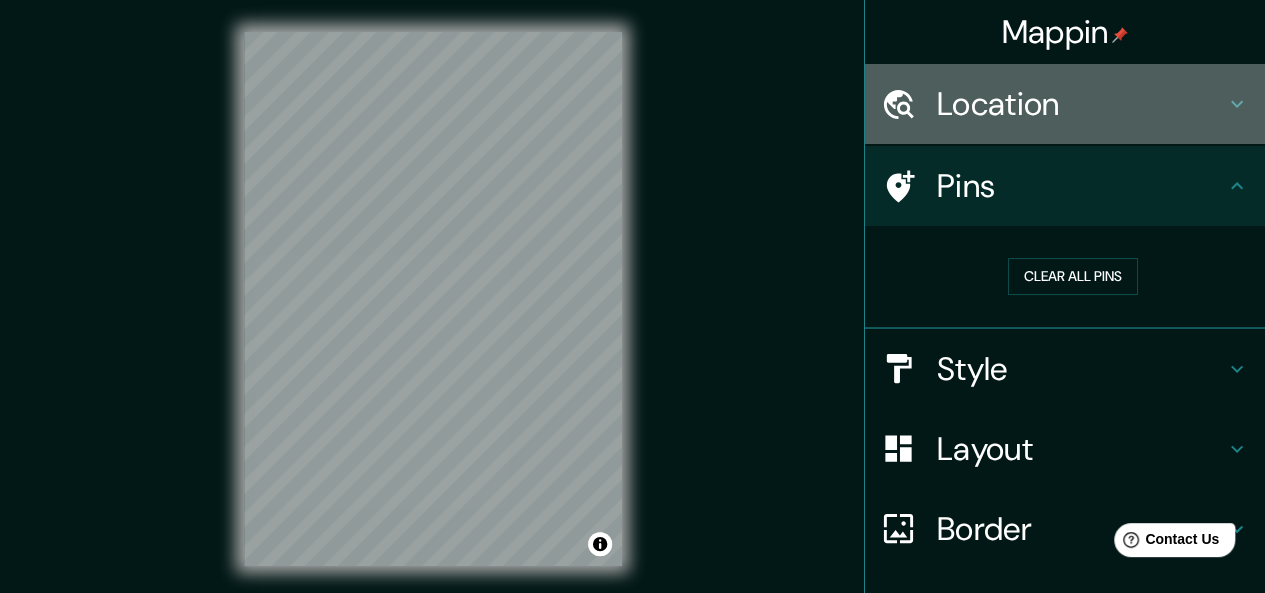 click on "Location" at bounding box center (1081, 104) 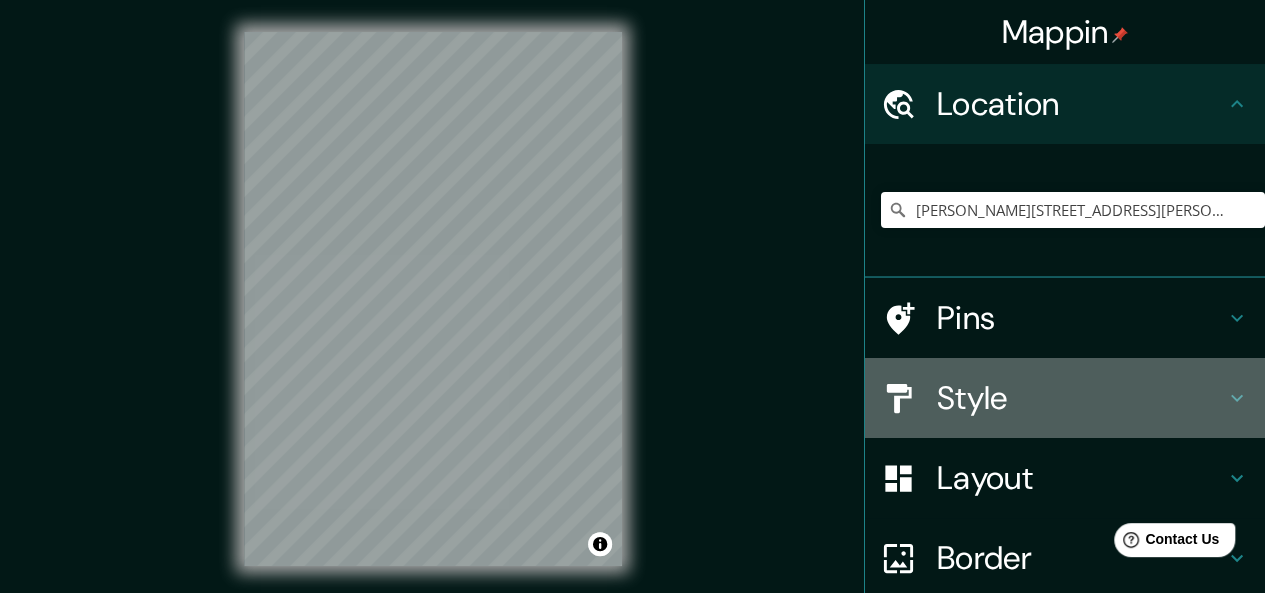 click on "Style" at bounding box center (1081, 398) 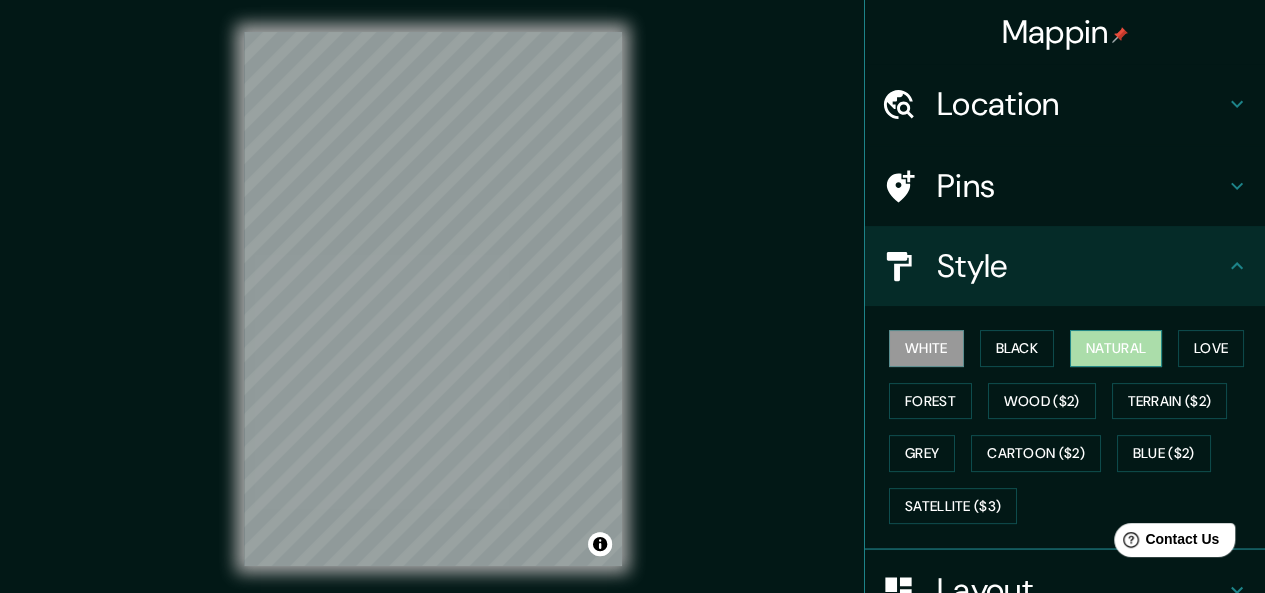 click on "Natural" at bounding box center [1116, 348] 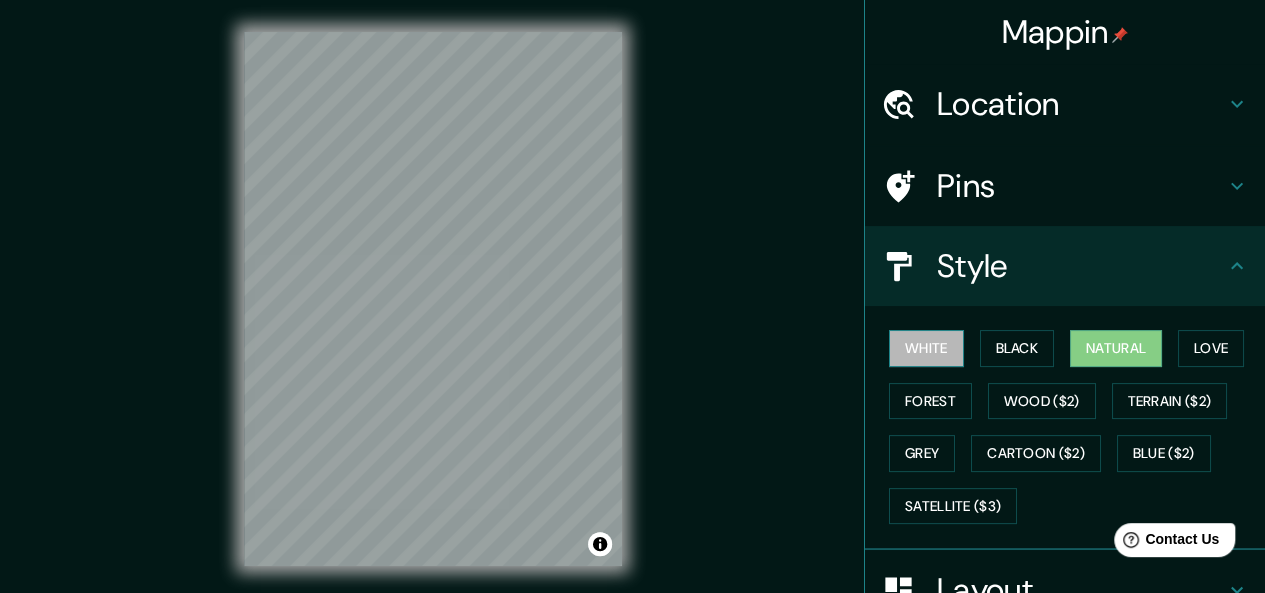 click on "White" at bounding box center (926, 348) 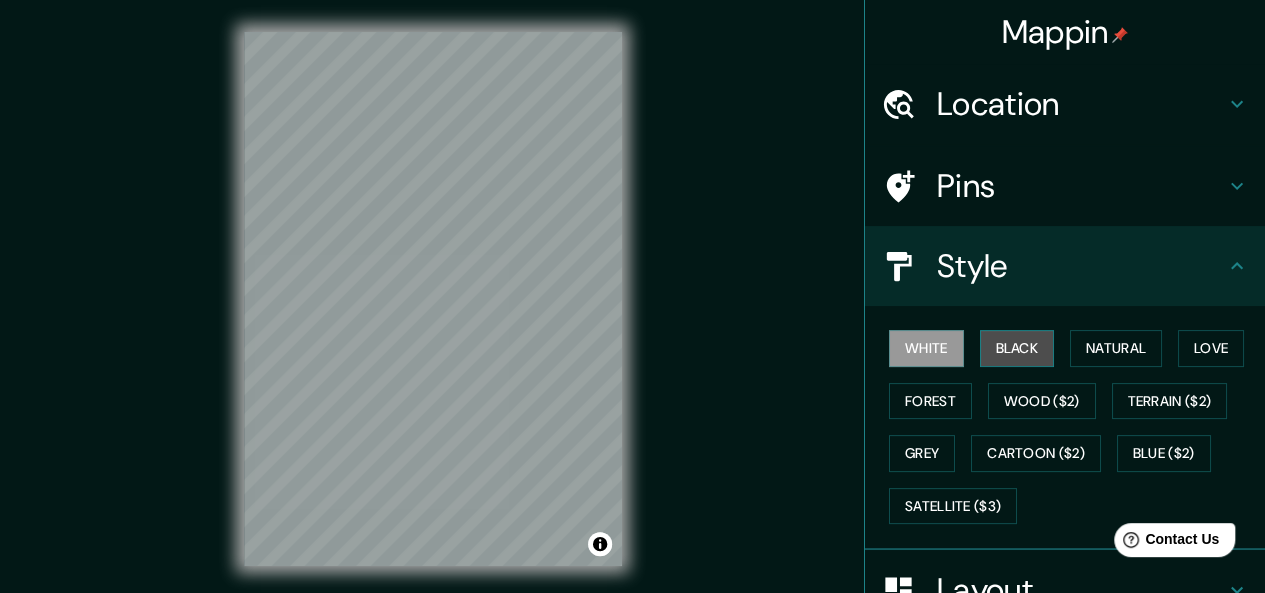 click on "Black" at bounding box center [1017, 348] 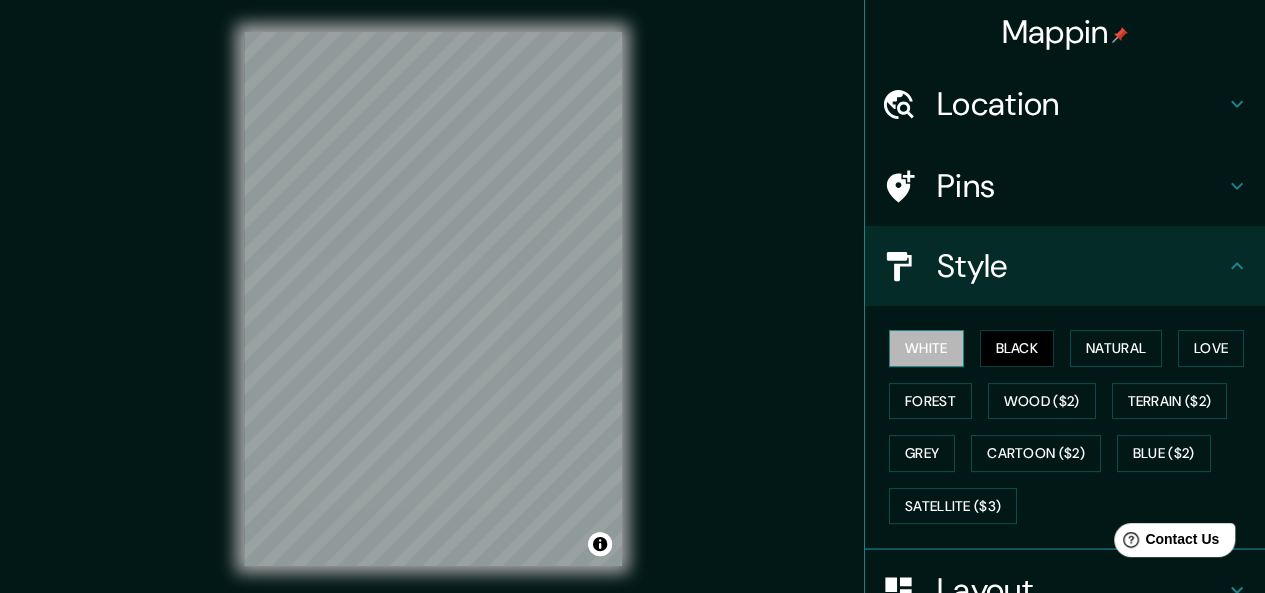 click on "White" at bounding box center (926, 348) 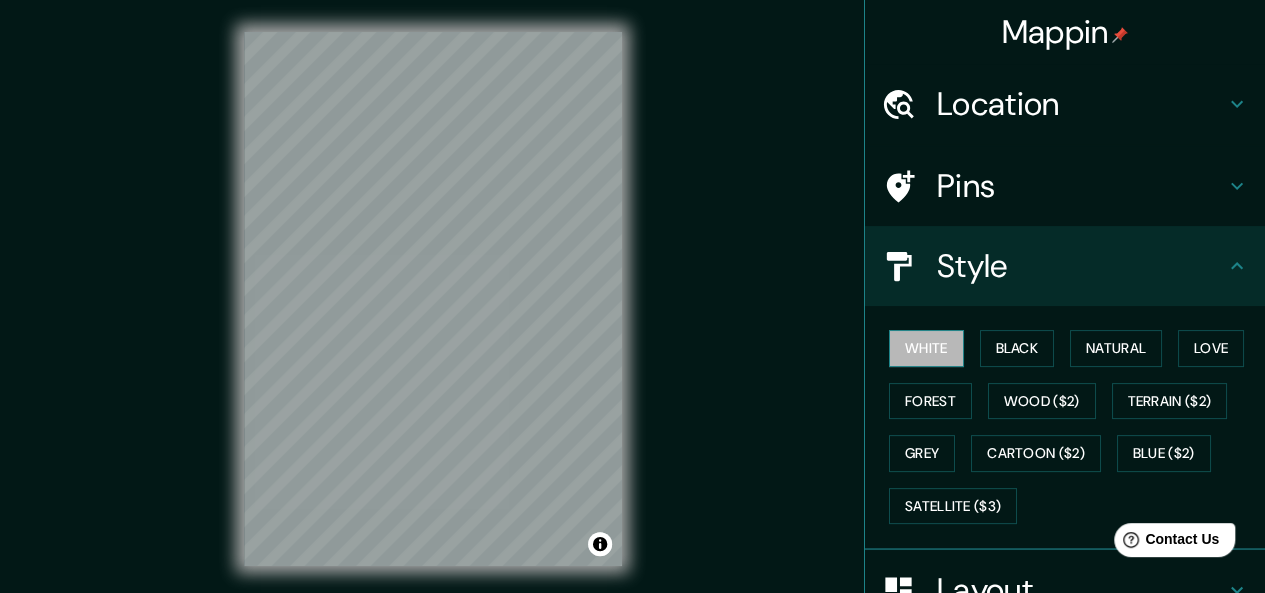 click on "White" at bounding box center (926, 348) 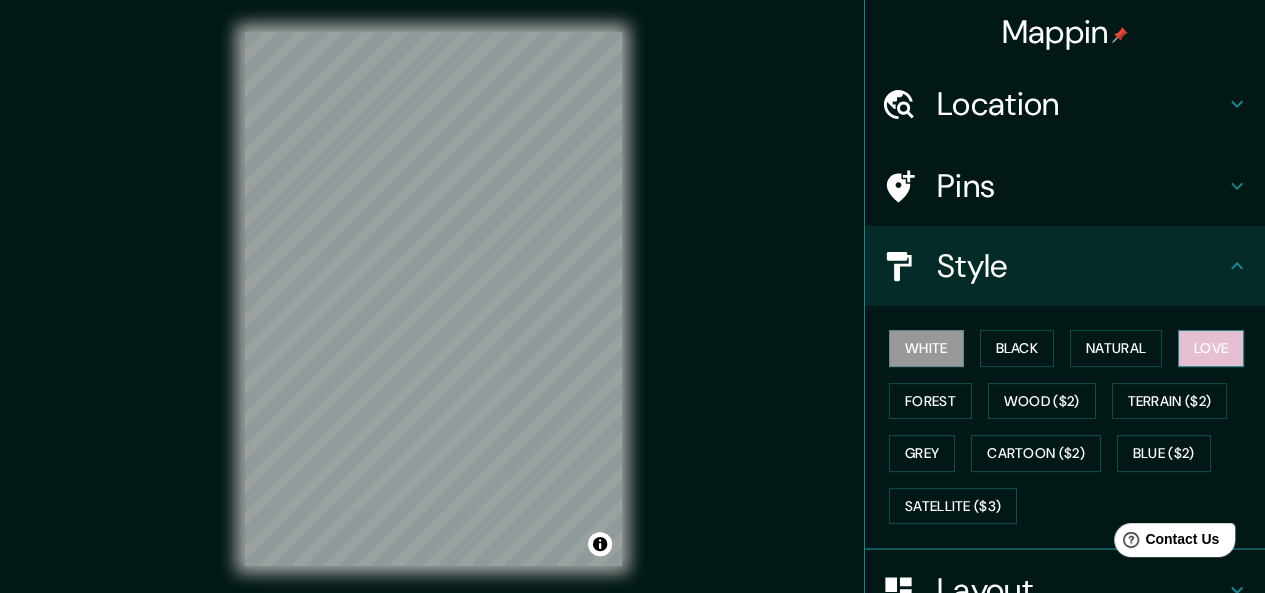 click on "Love" at bounding box center (1211, 348) 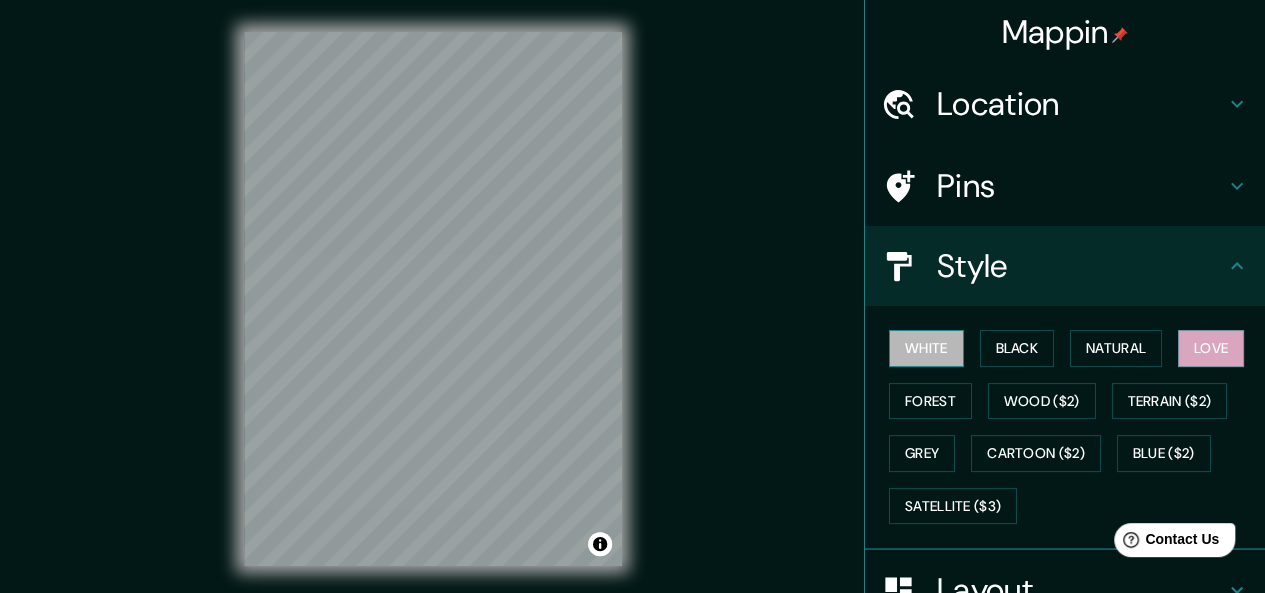 click on "White" at bounding box center (926, 348) 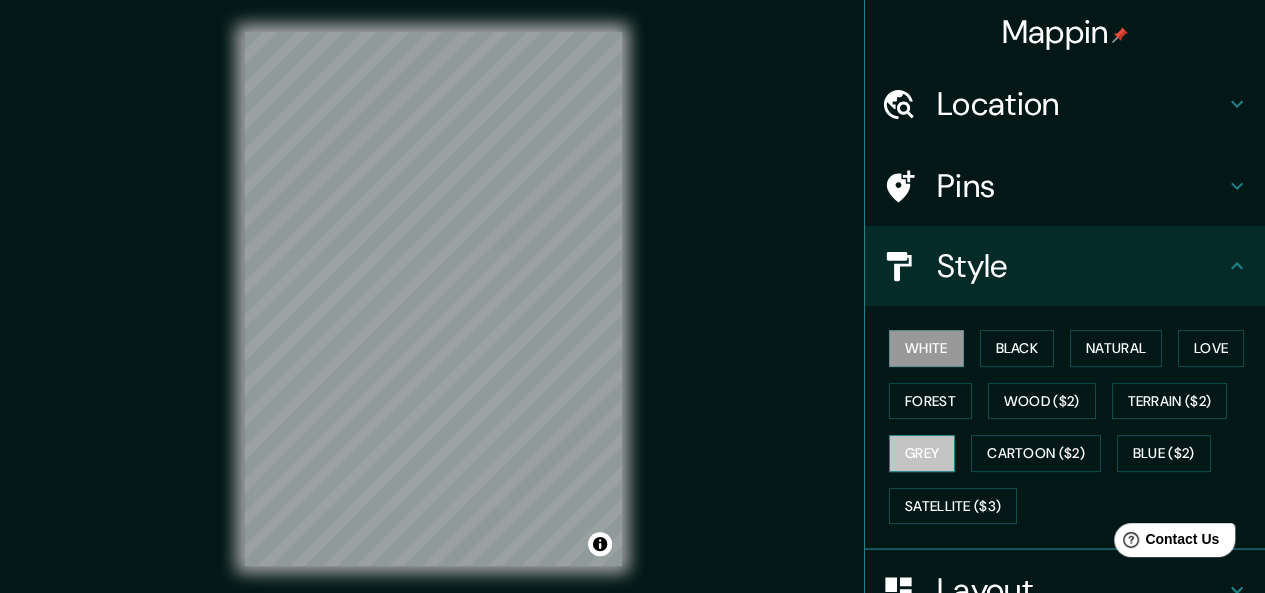 click on "Grey" at bounding box center (922, 453) 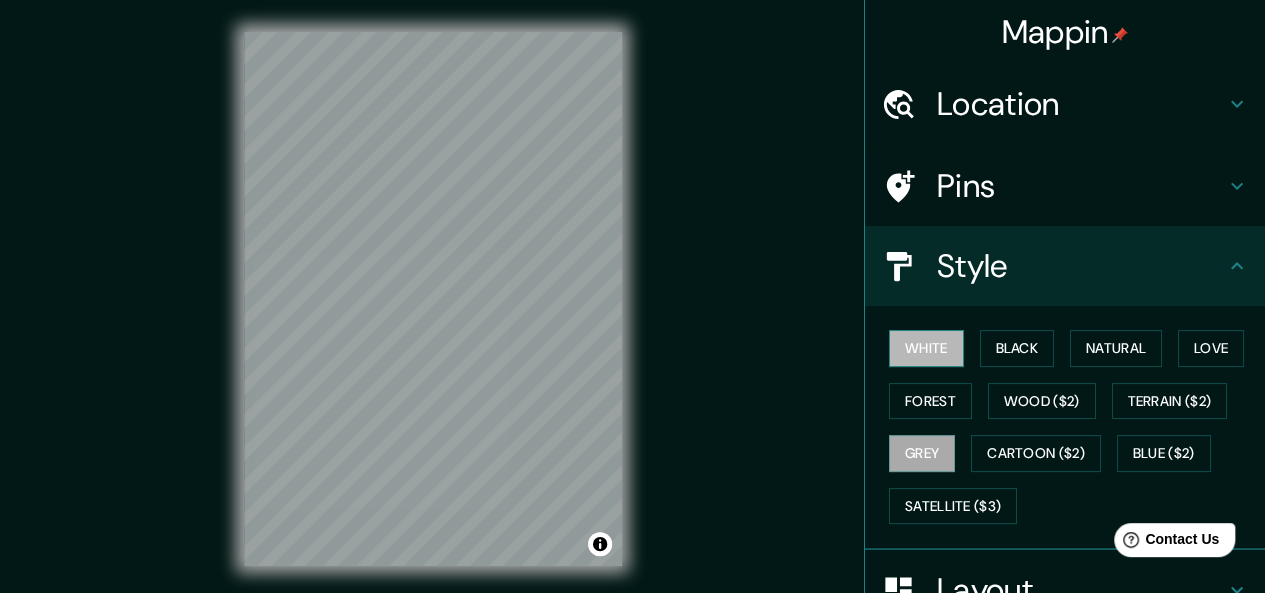click on "White" at bounding box center (926, 348) 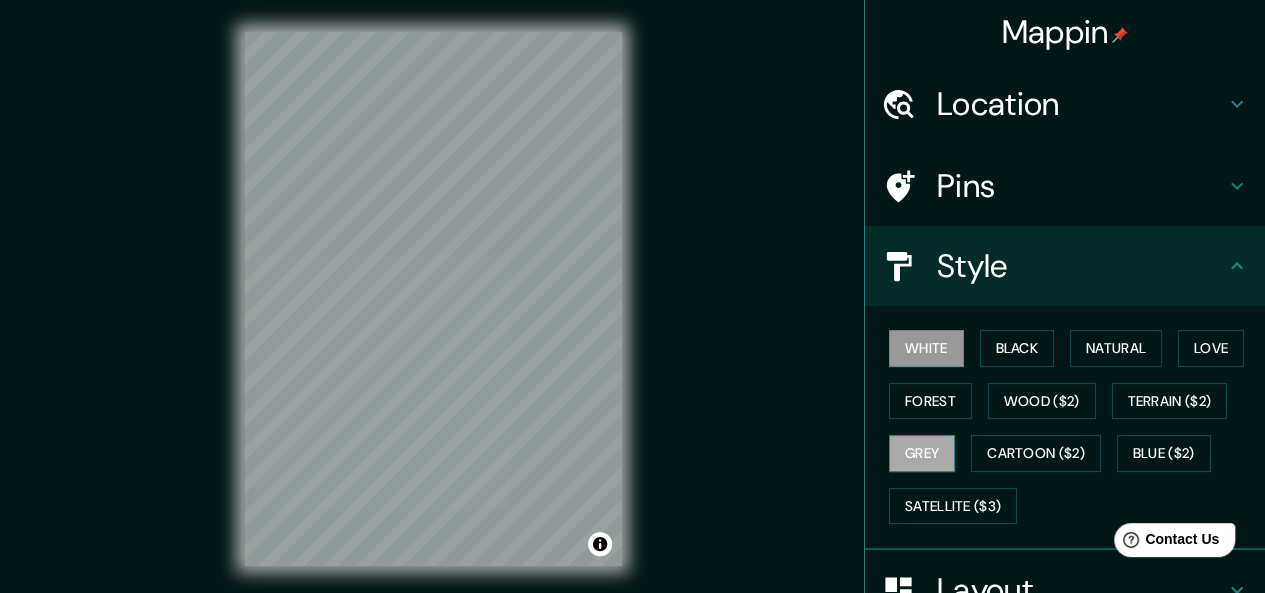 drag, startPoint x: 910, startPoint y: 472, endPoint x: 915, endPoint y: 449, distance: 23.537205 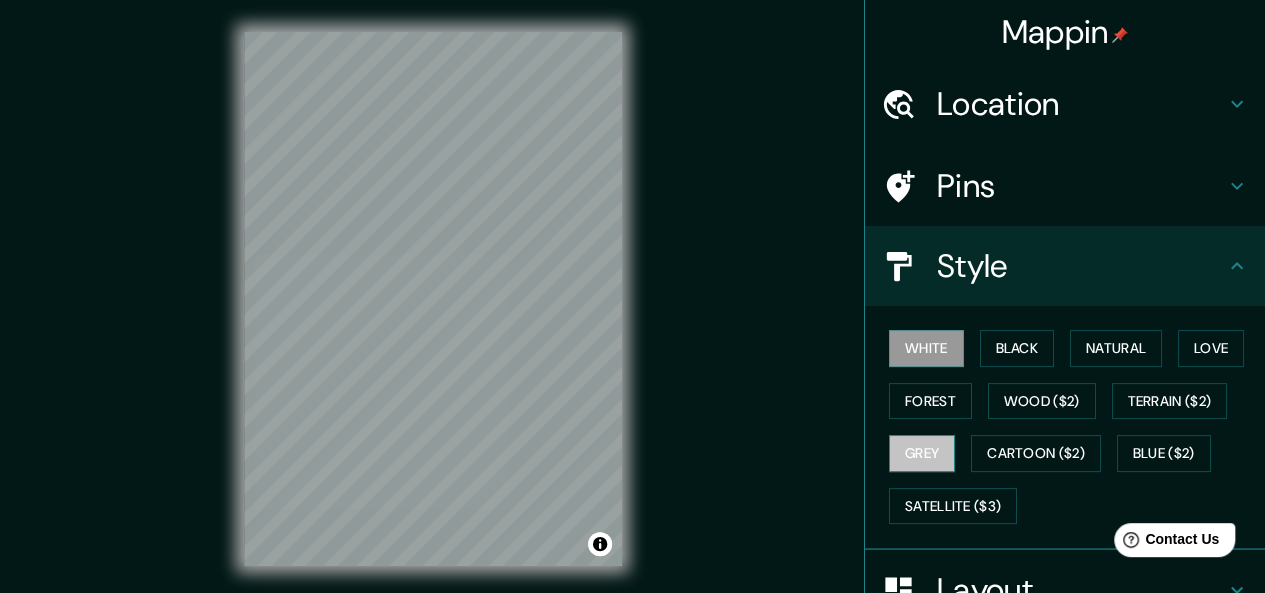 click on "Grey" at bounding box center [922, 453] 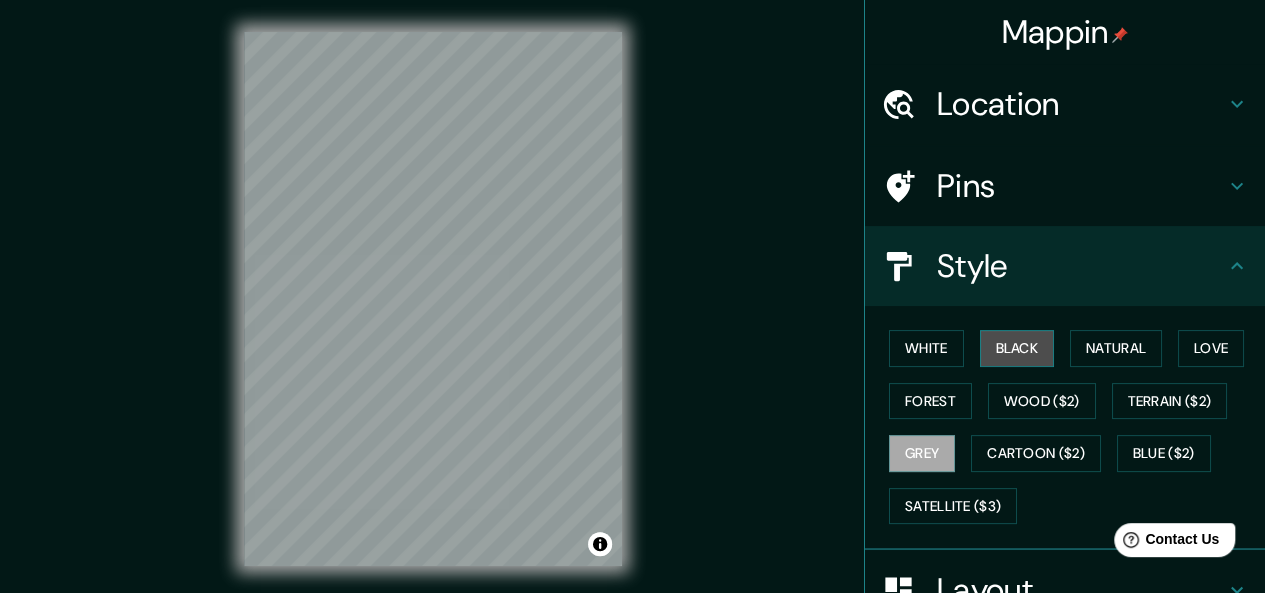 click on "Black" at bounding box center (1017, 348) 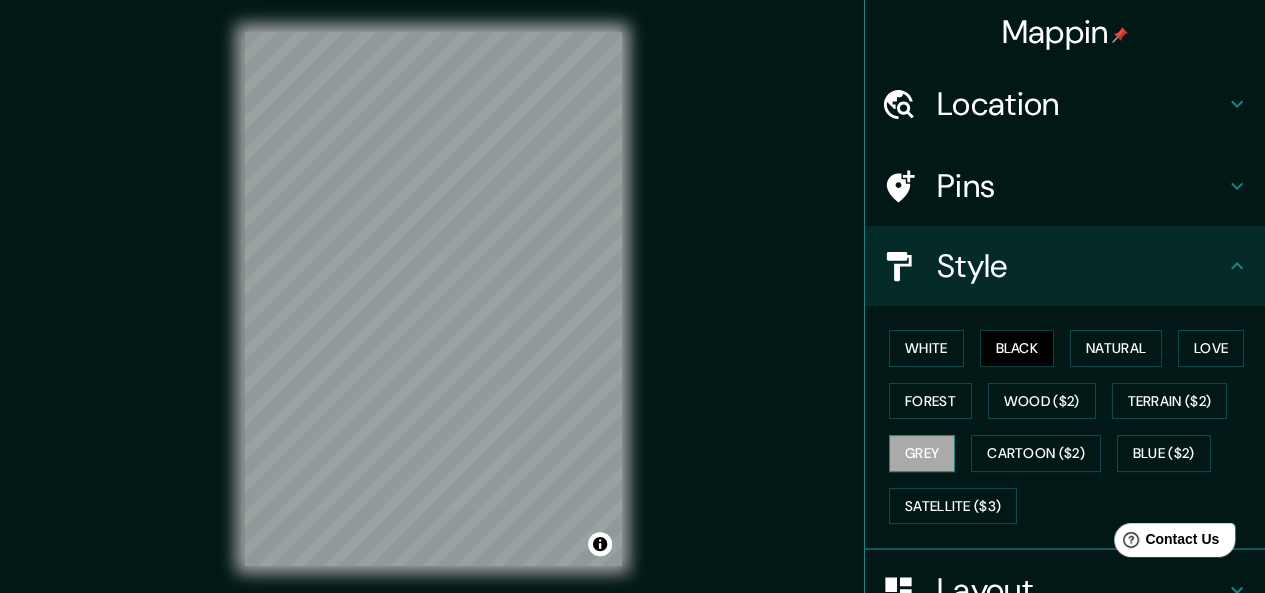 click on "Grey" at bounding box center [922, 453] 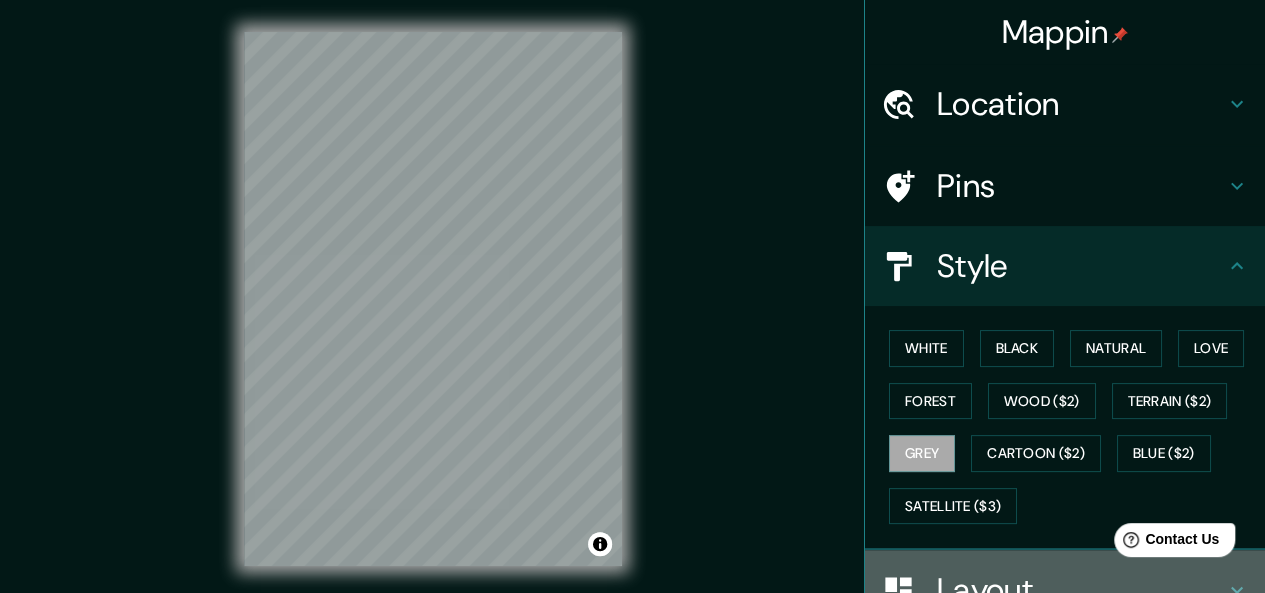 click on "Layout" at bounding box center (1081, 590) 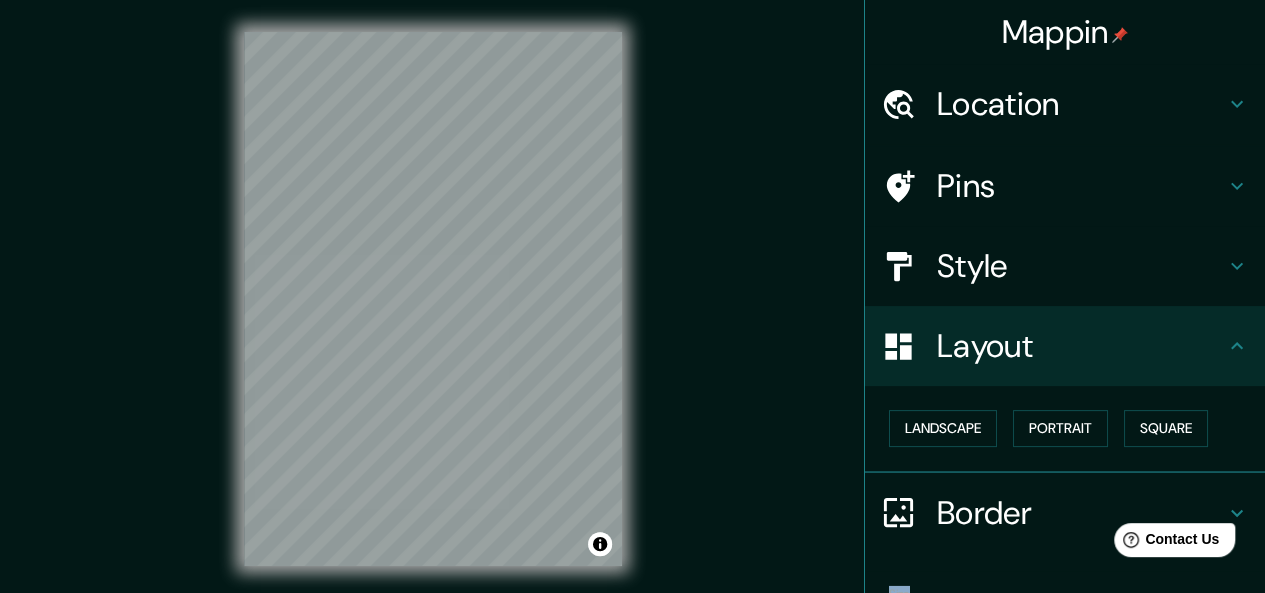 drag, startPoint x: 1035, startPoint y: 573, endPoint x: 1059, endPoint y: 492, distance: 84.48077 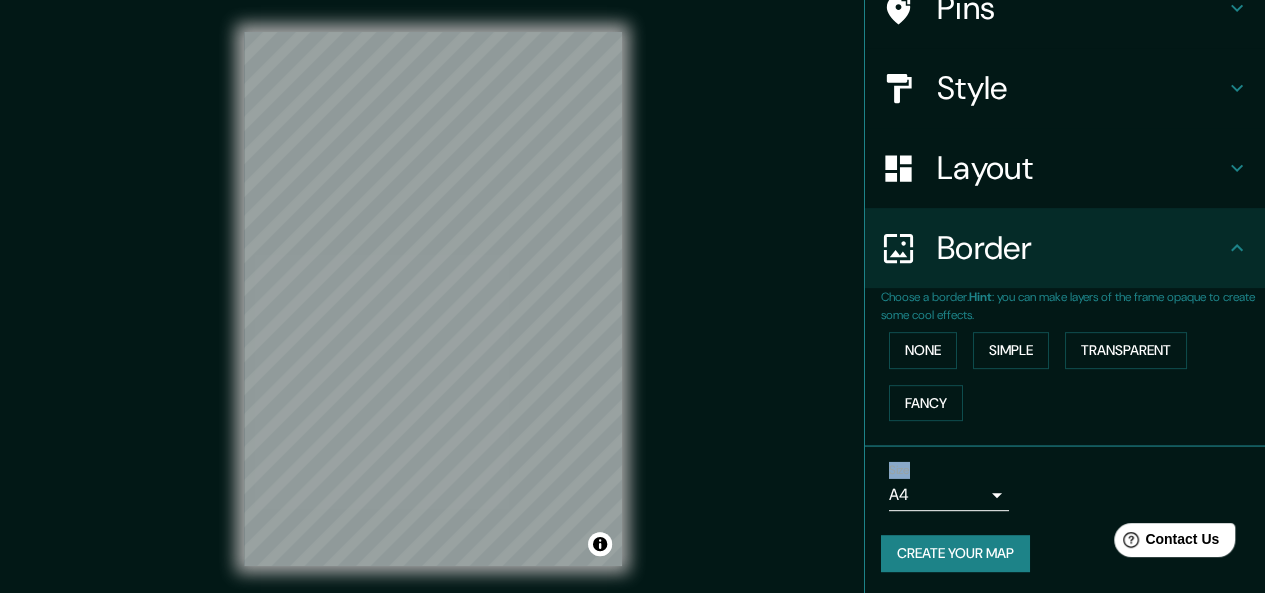 scroll, scrollTop: 0, scrollLeft: 0, axis: both 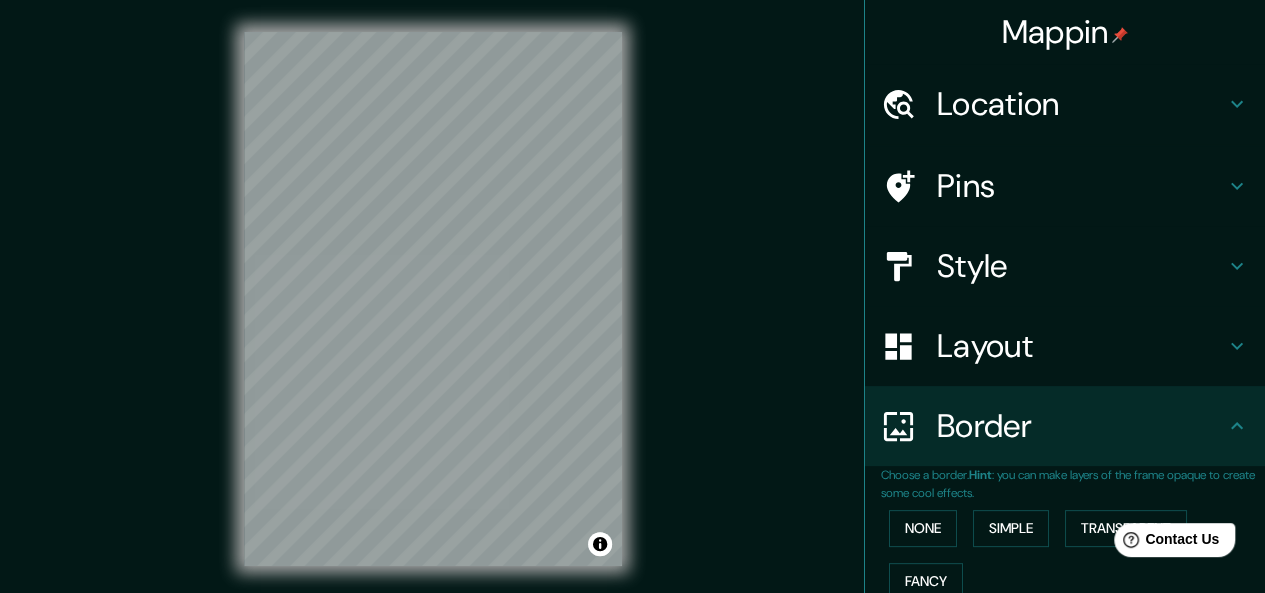 click 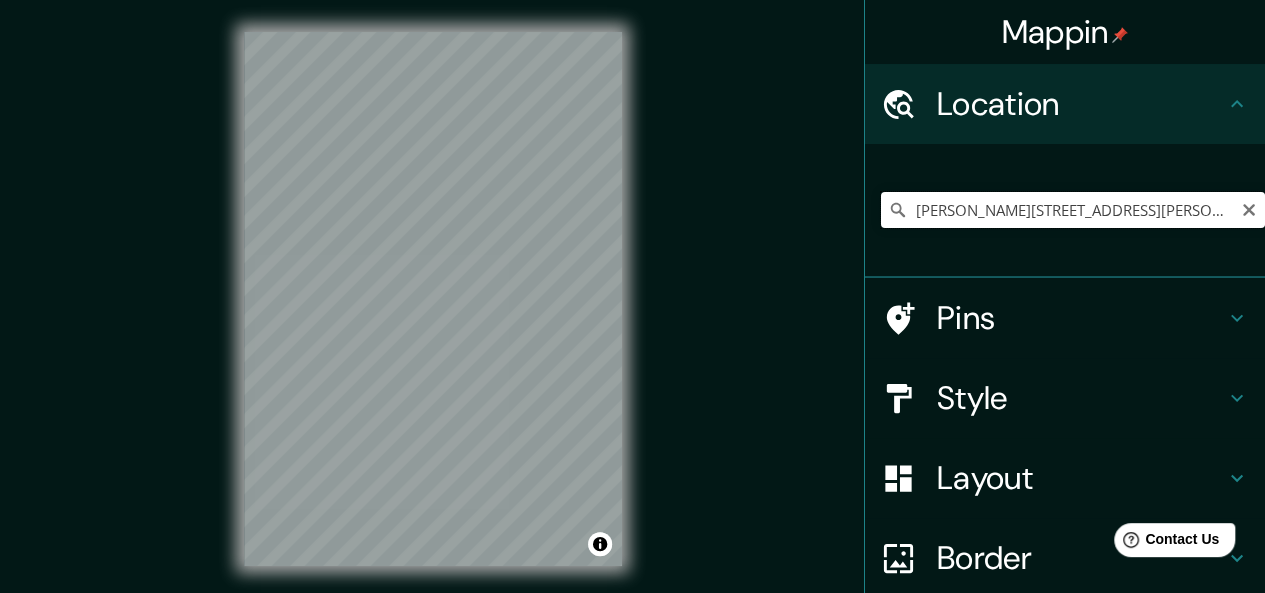 drag, startPoint x: 1029, startPoint y: 213, endPoint x: 881, endPoint y: 206, distance: 148.16545 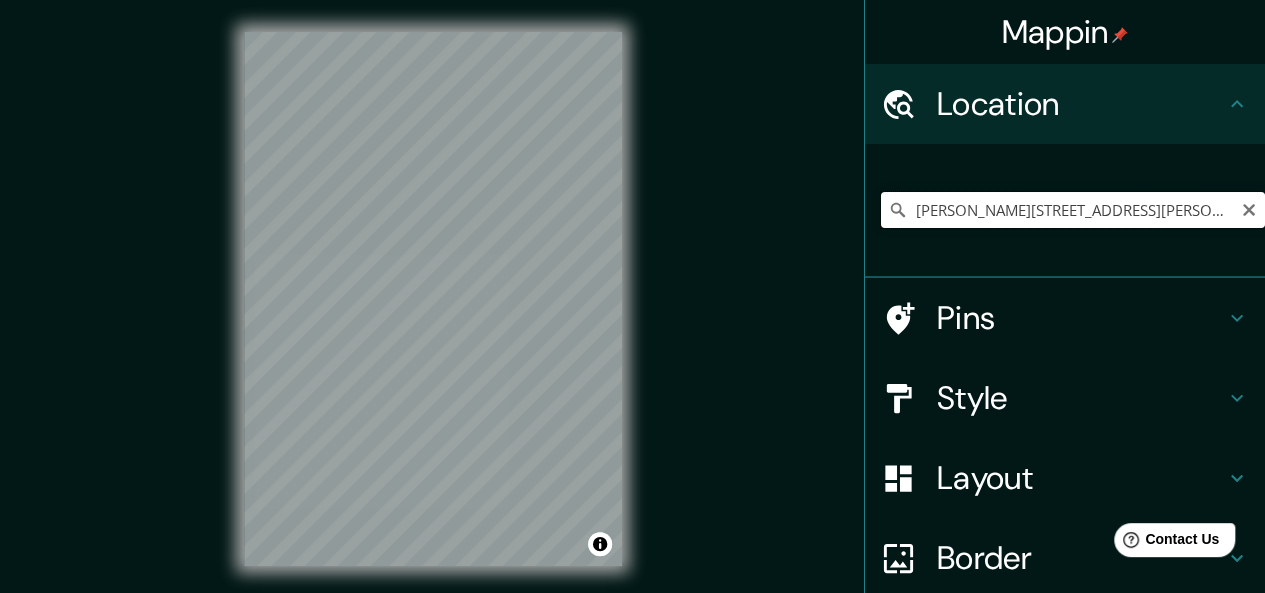 click on "[PERSON_NAME][STREET_ADDRESS][PERSON_NAME]" at bounding box center [1073, 210] 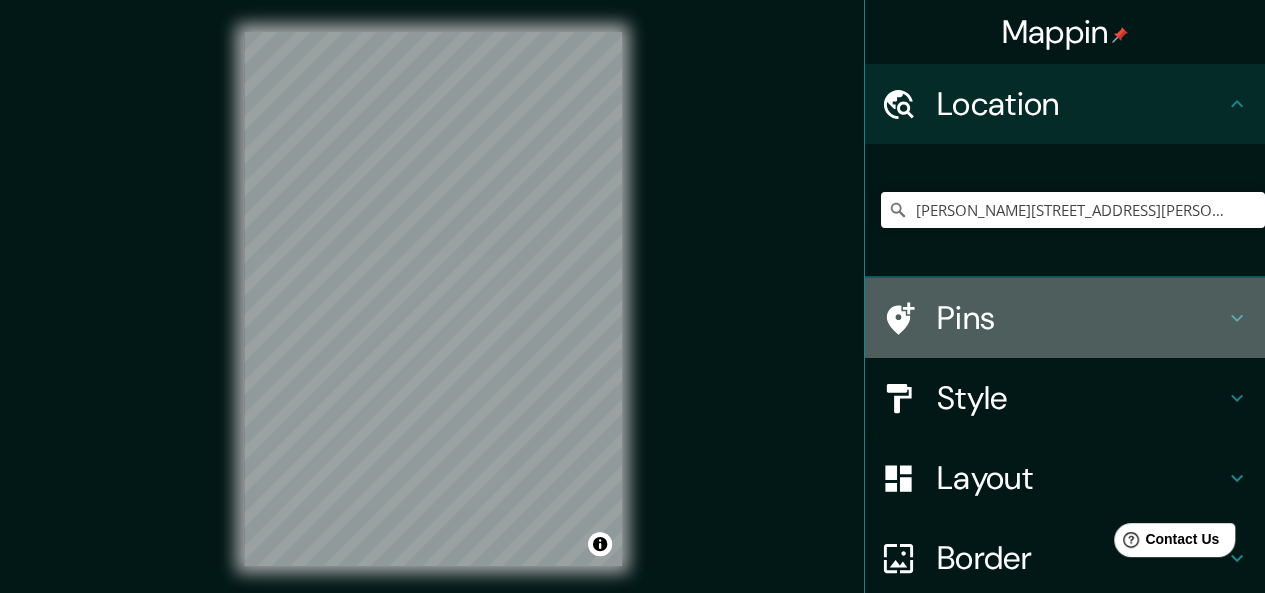click on "Pins" at bounding box center (1081, 318) 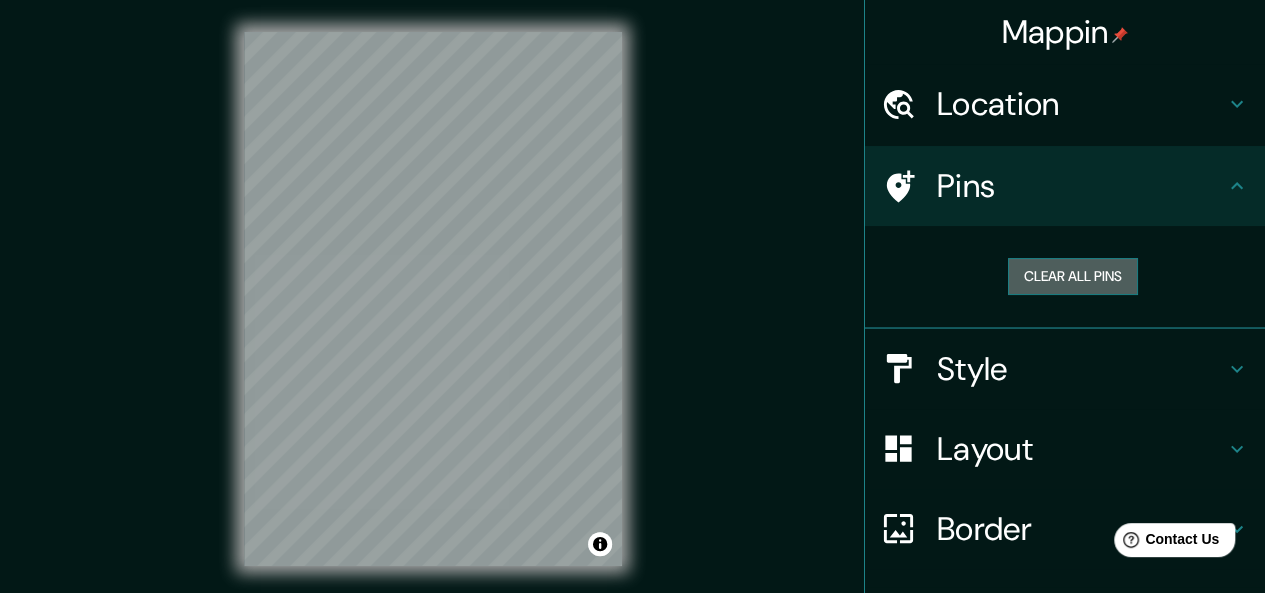 click on "Clear all pins" at bounding box center [1073, 276] 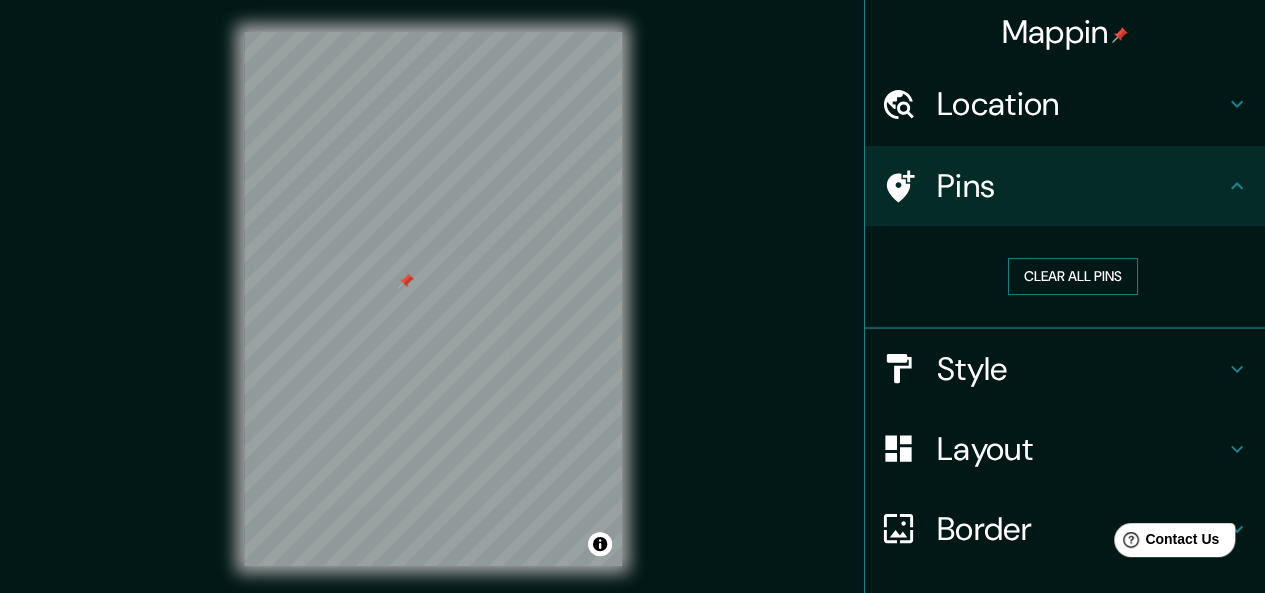 click on "Clear all pins" at bounding box center (1073, 276) 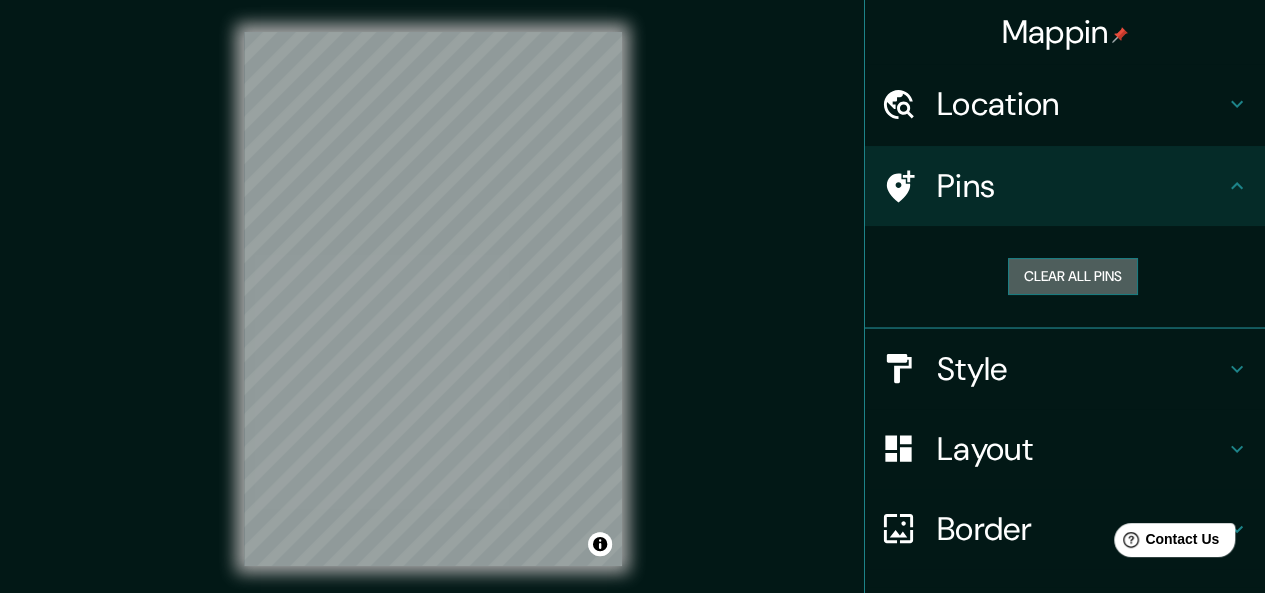 click on "Clear all pins" at bounding box center (1073, 276) 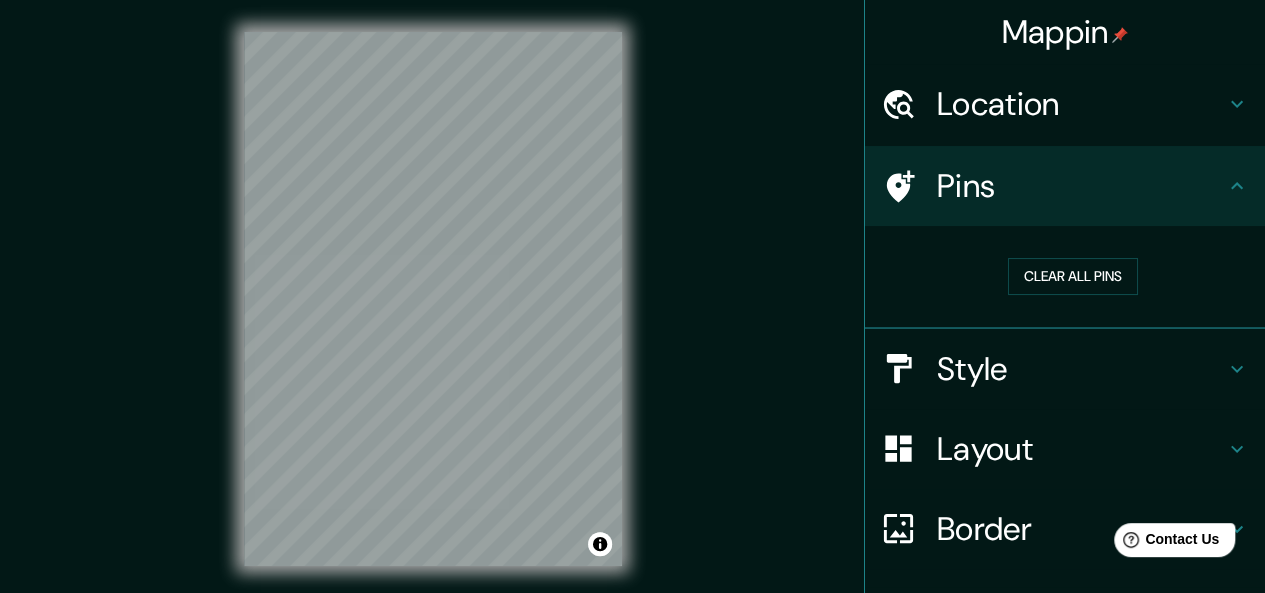 click 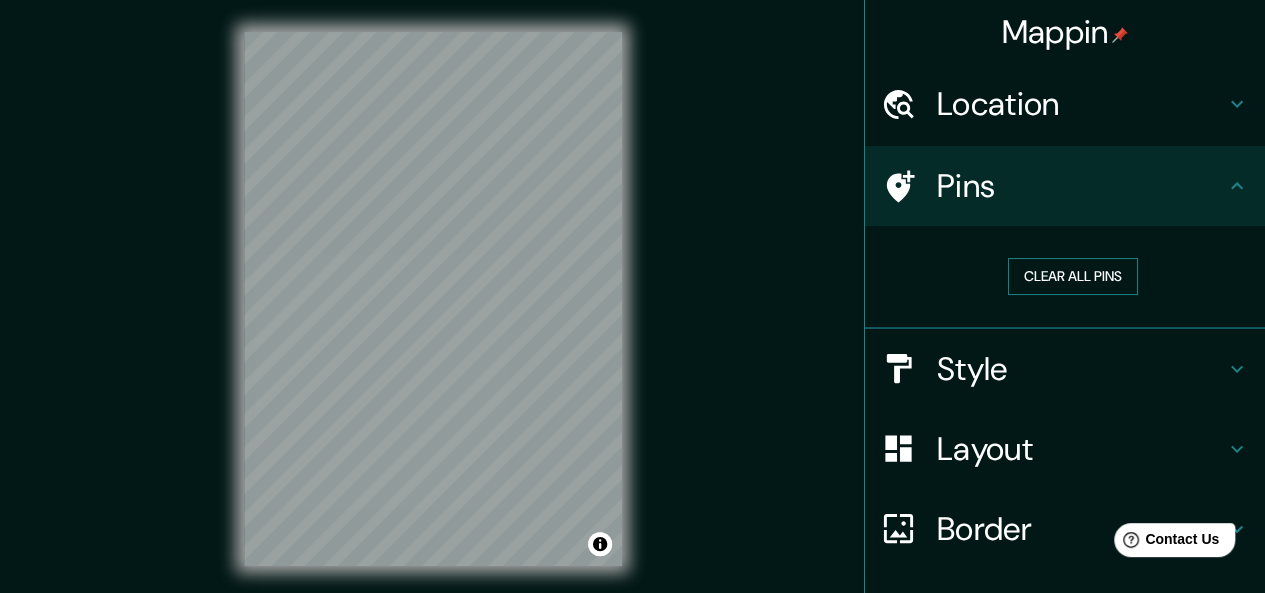 click on "Clear all pins" at bounding box center (1073, 276) 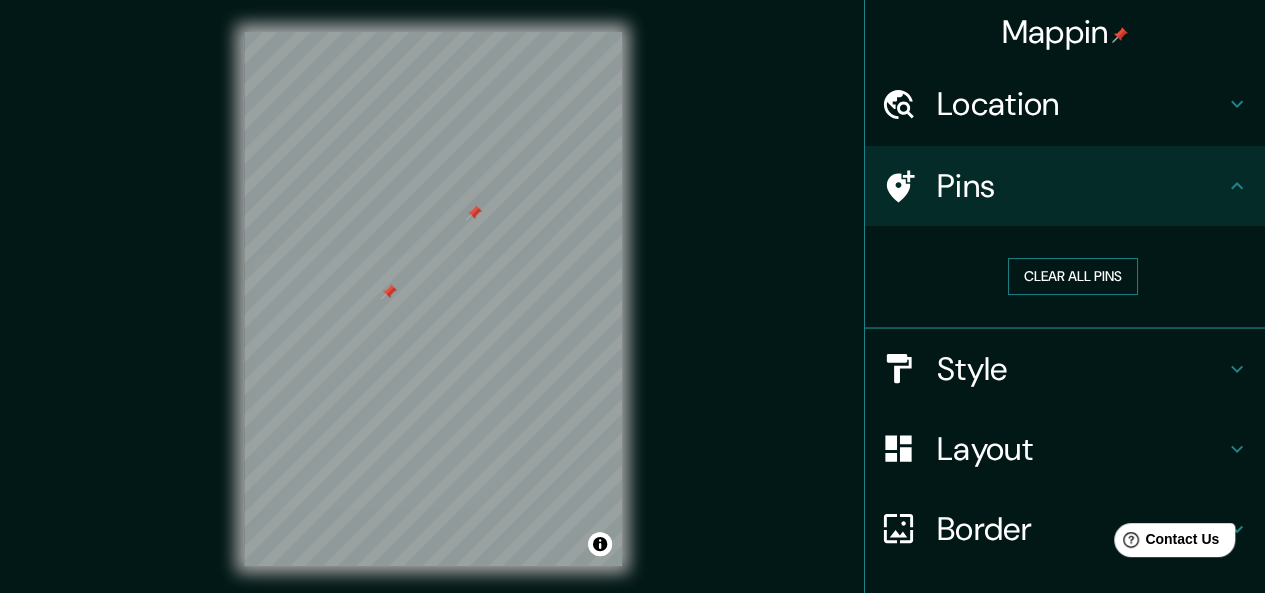 click on "Clear all pins" at bounding box center [1073, 276] 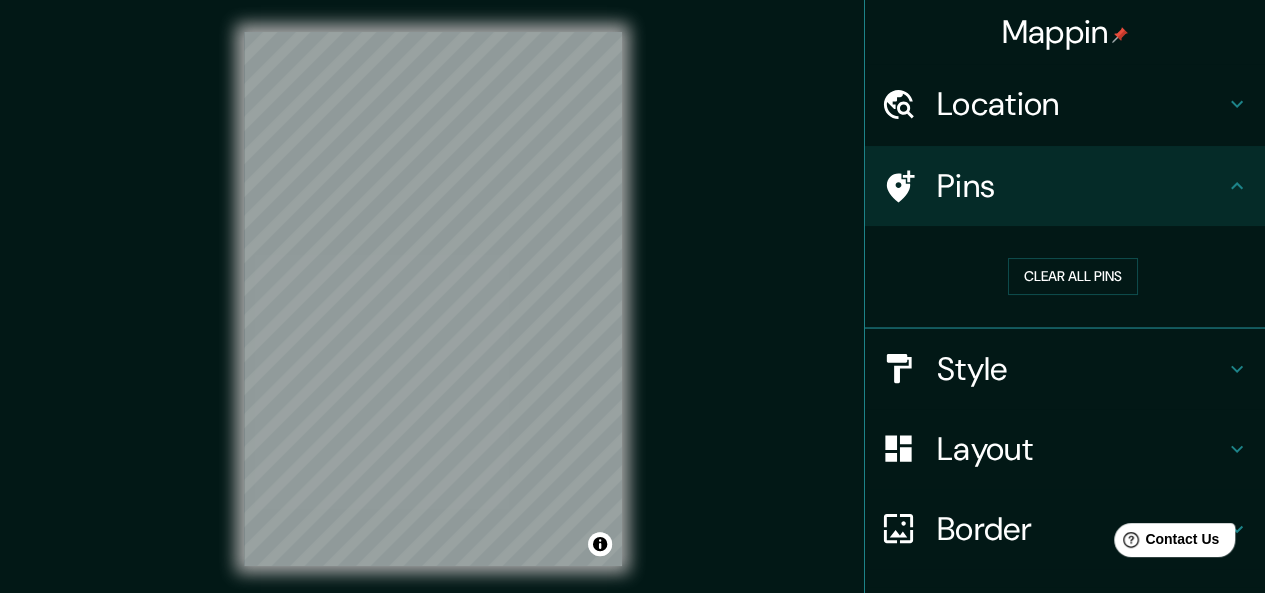 drag, startPoint x: 1247, startPoint y: 314, endPoint x: 1247, endPoint y: 414, distance: 100 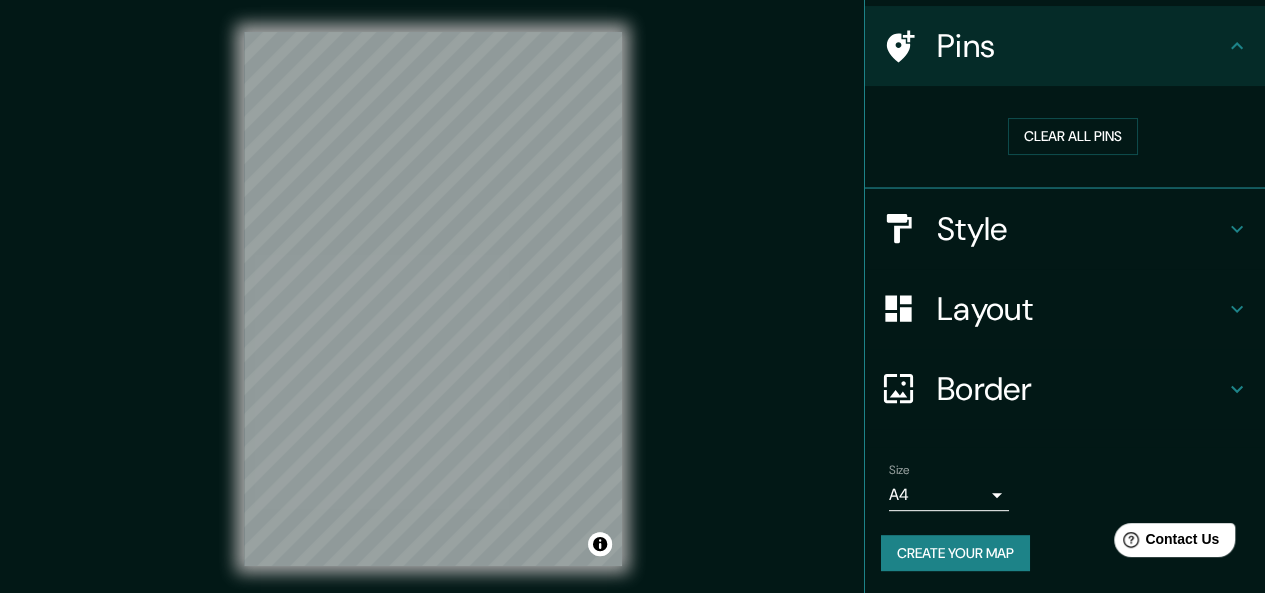 scroll, scrollTop: 0, scrollLeft: 0, axis: both 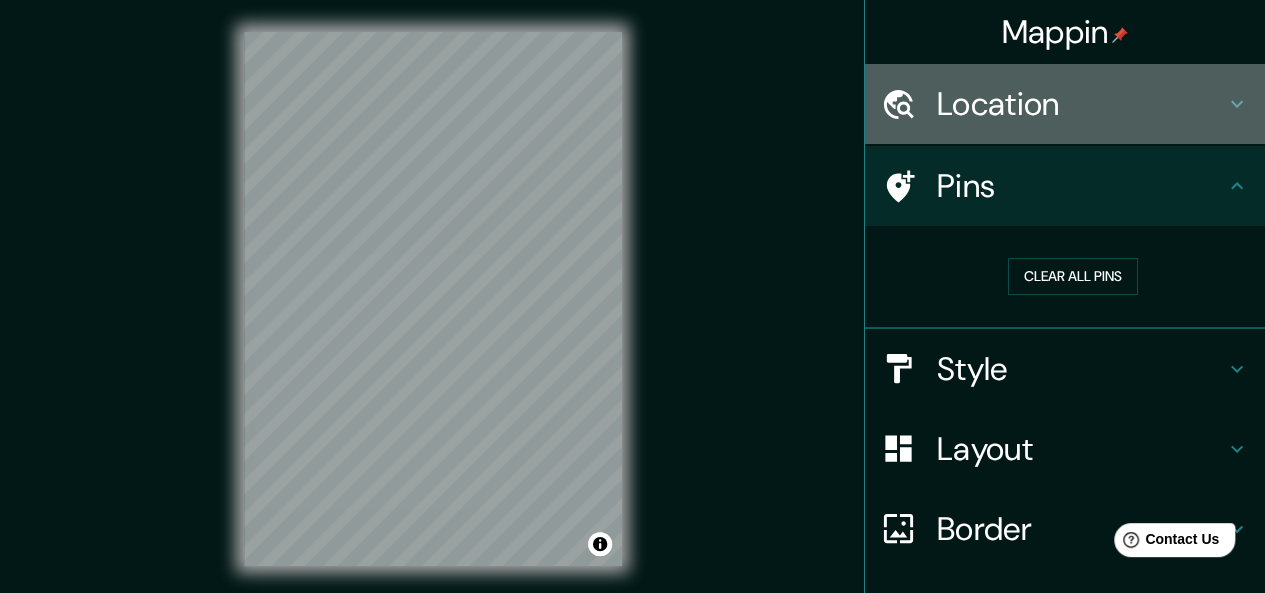 click on "Location" at bounding box center [1081, 104] 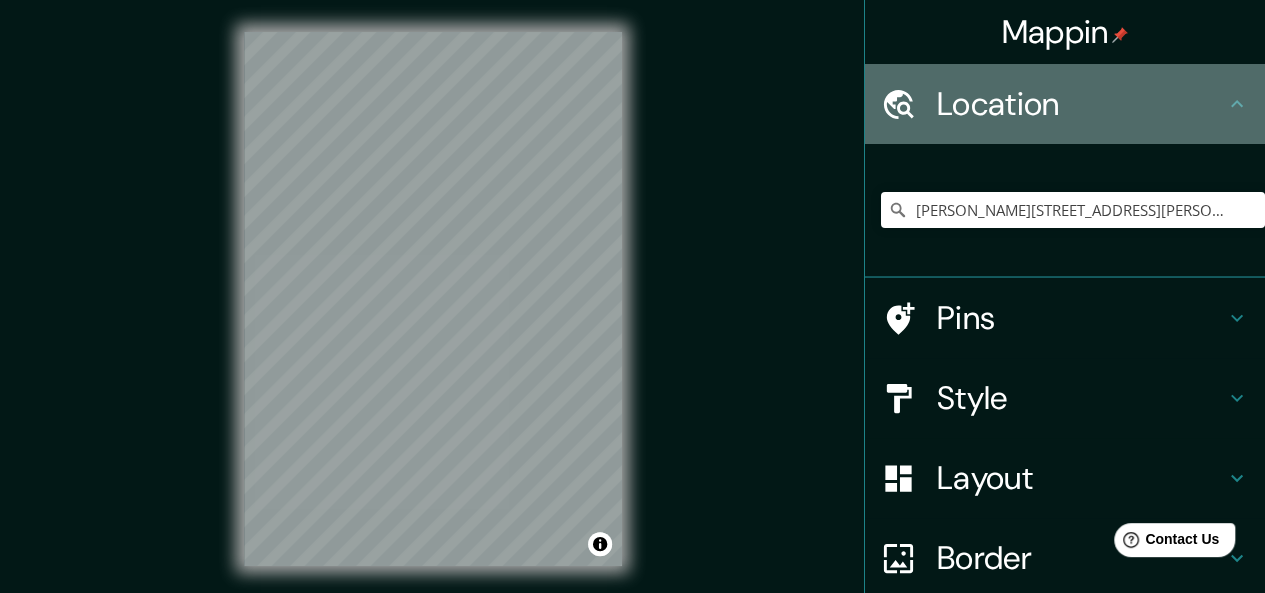 click on "Location" at bounding box center [1081, 104] 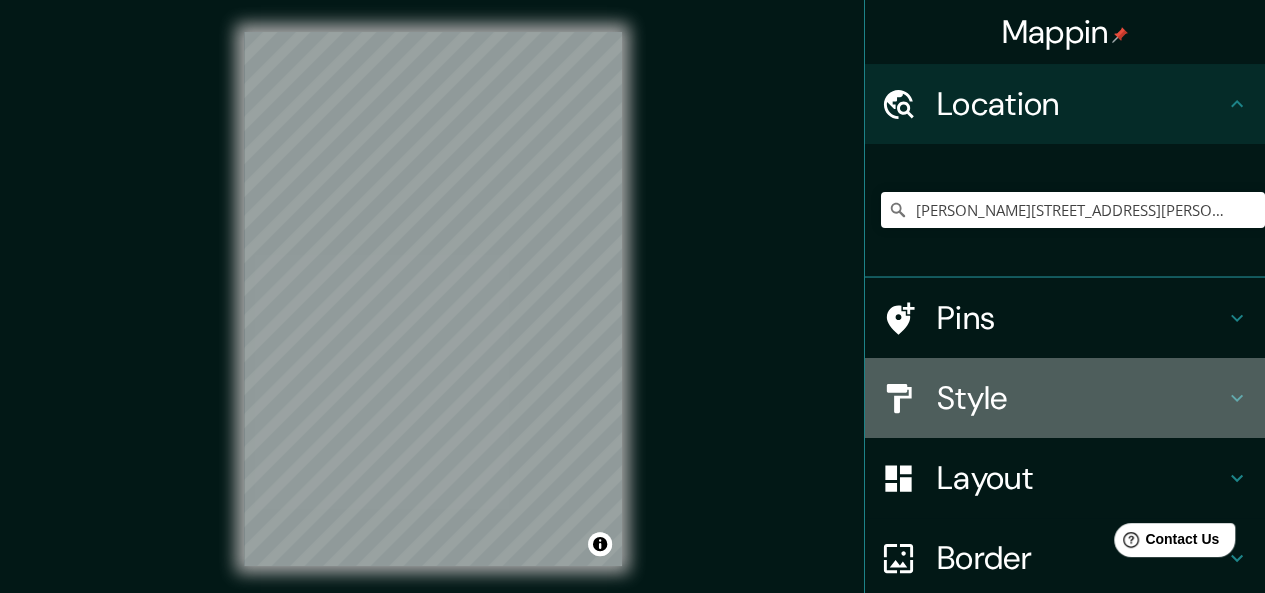 click on "Style" at bounding box center [1081, 398] 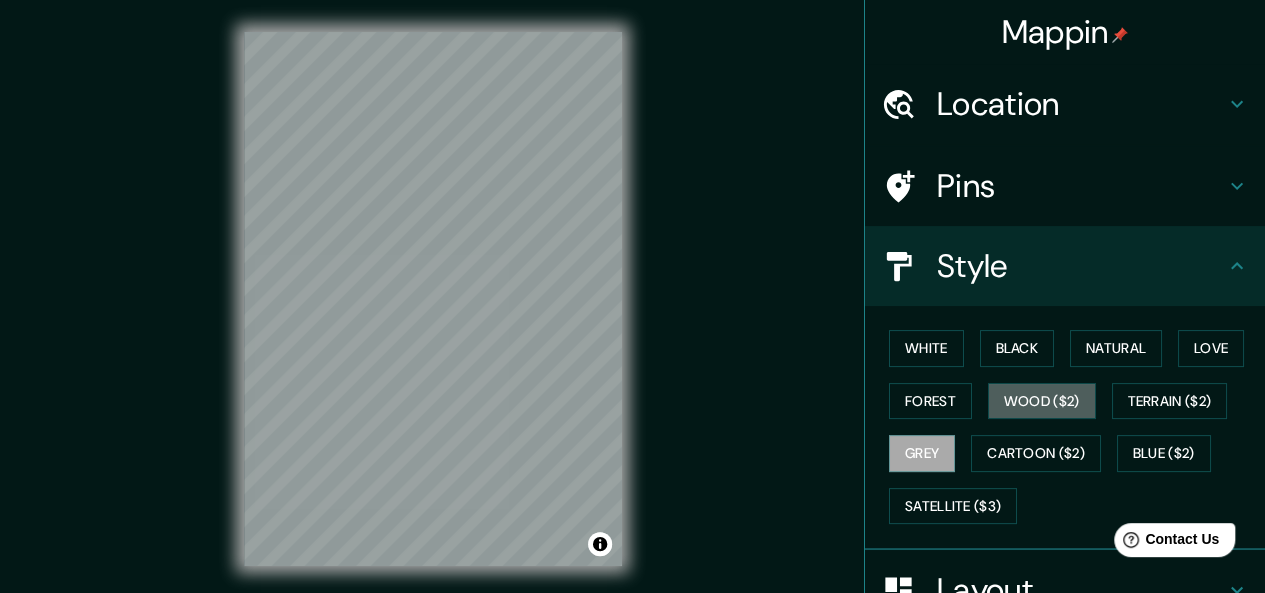 click on "Wood ($2)" at bounding box center (1042, 401) 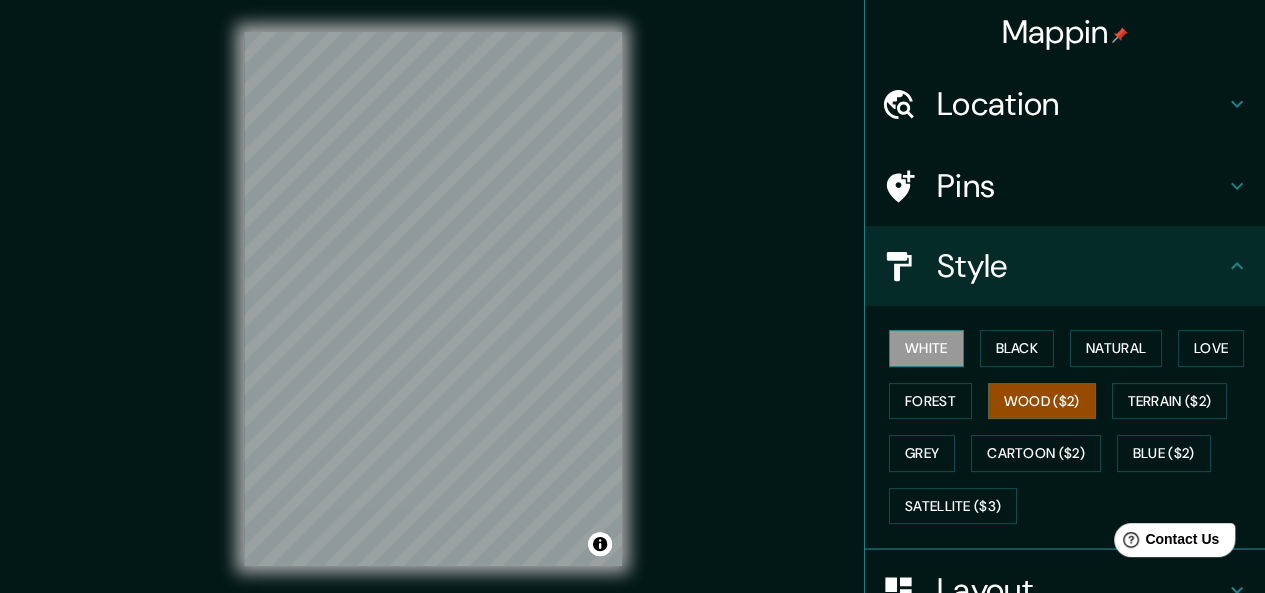 click on "White" at bounding box center [926, 348] 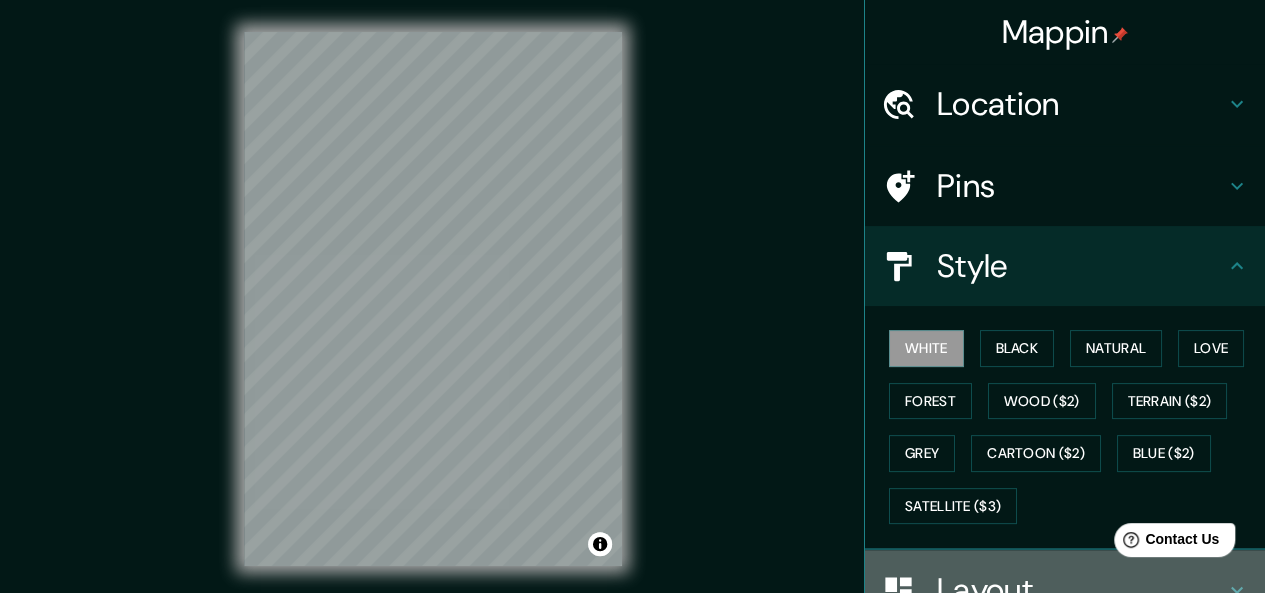 click on "Layout" at bounding box center (1081, 590) 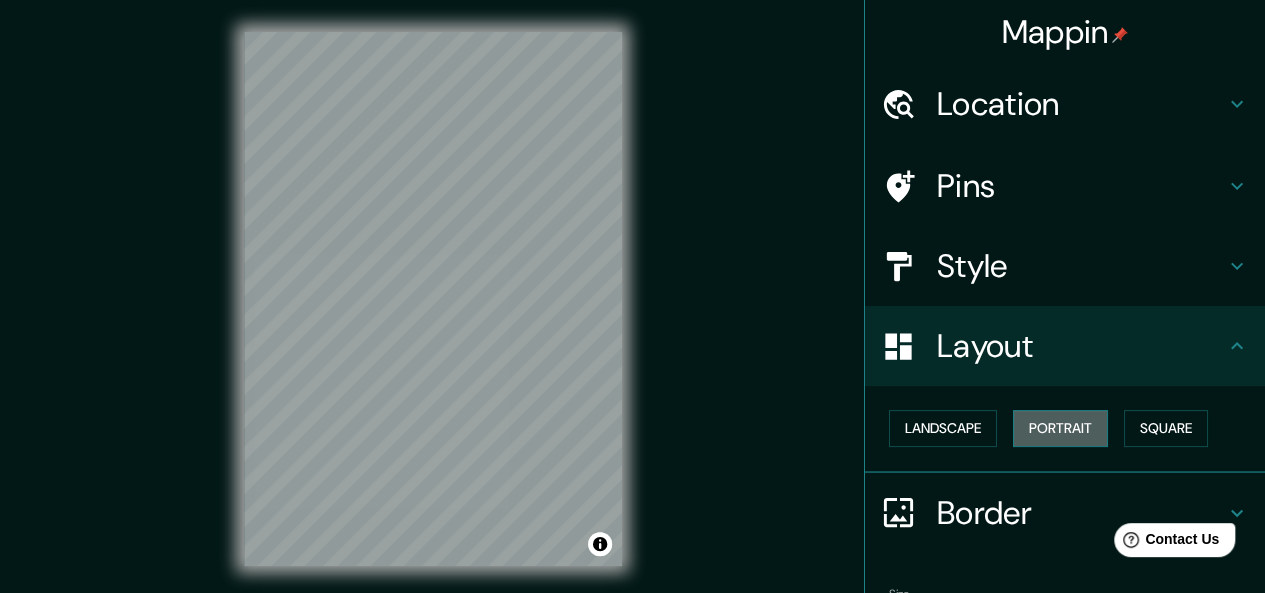 click on "Portrait" at bounding box center (1060, 428) 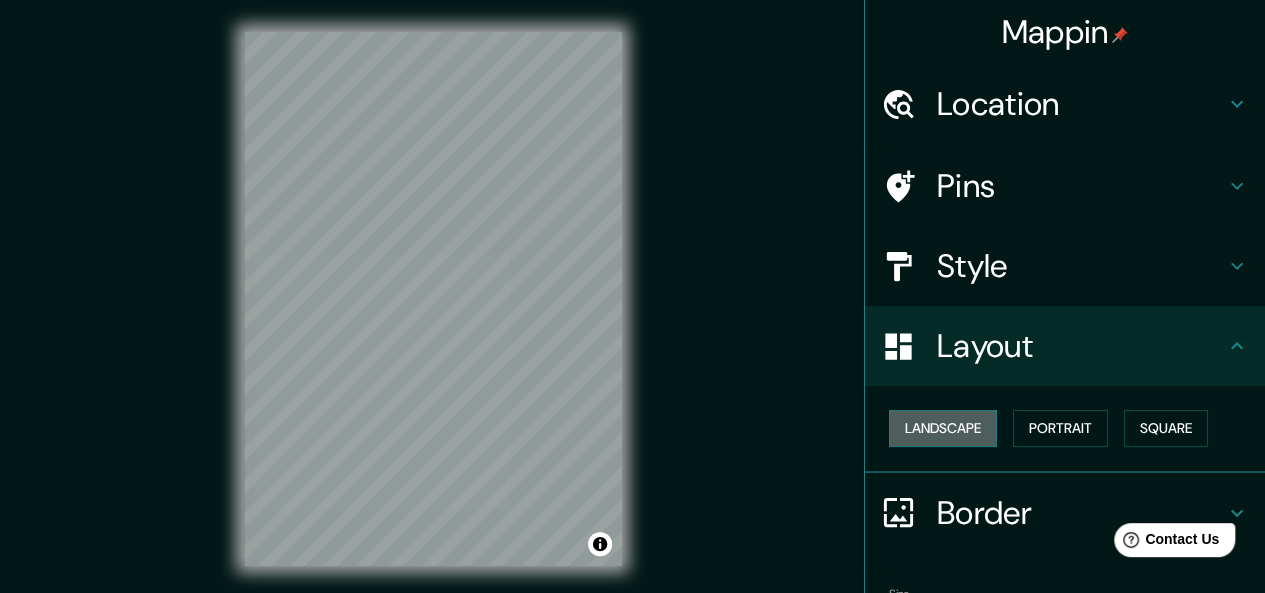 click on "Landscape" at bounding box center (943, 428) 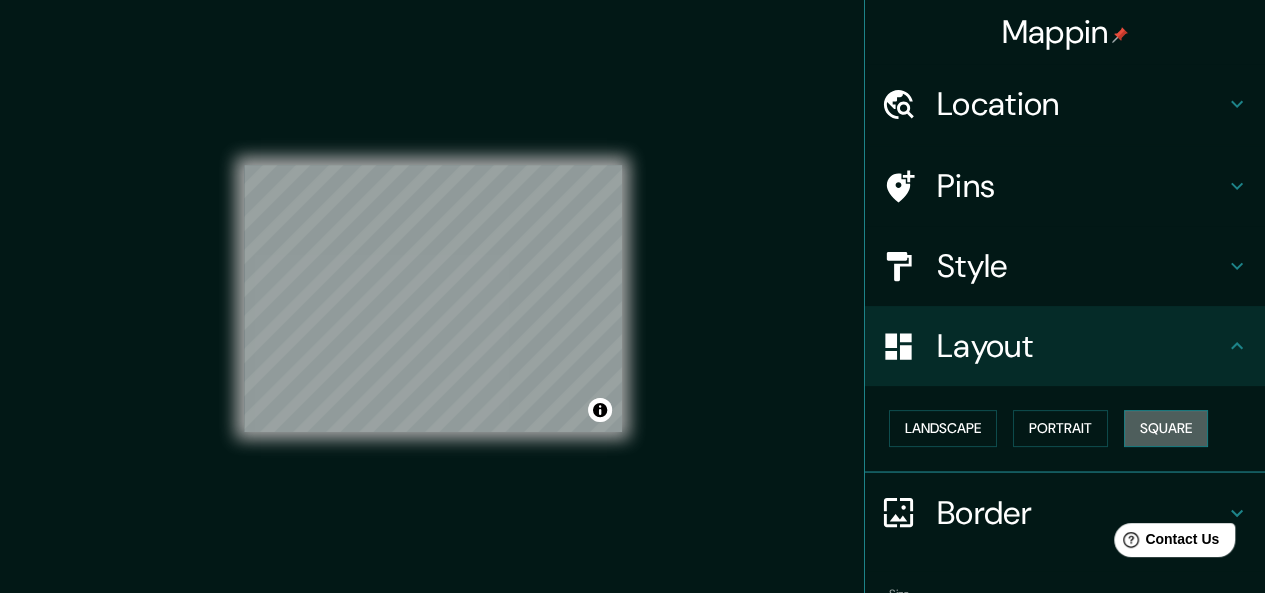 click on "Square" at bounding box center (1166, 428) 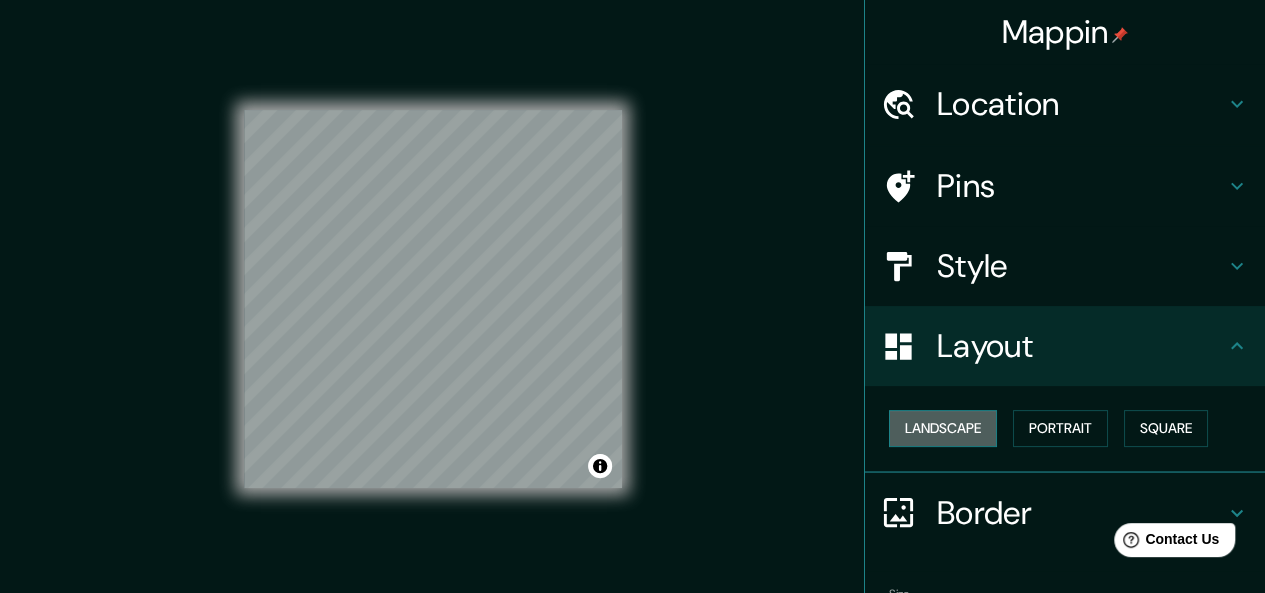 click on "Landscape" at bounding box center [943, 428] 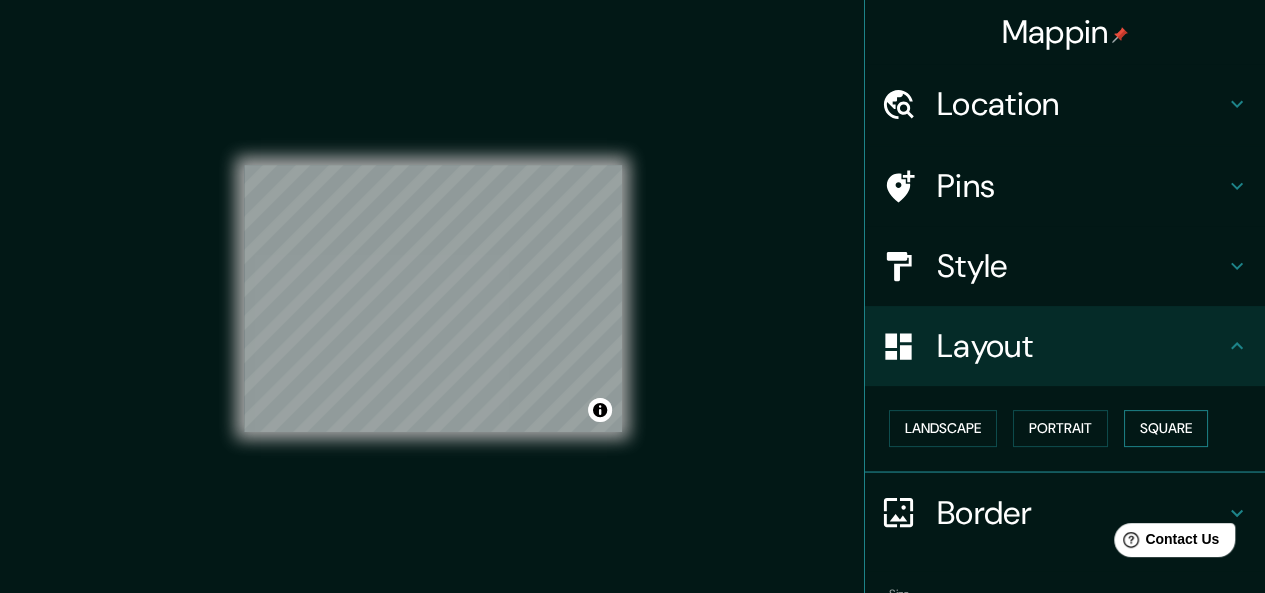 drag, startPoint x: 919, startPoint y: 427, endPoint x: 1151, endPoint y: 426, distance: 232.00215 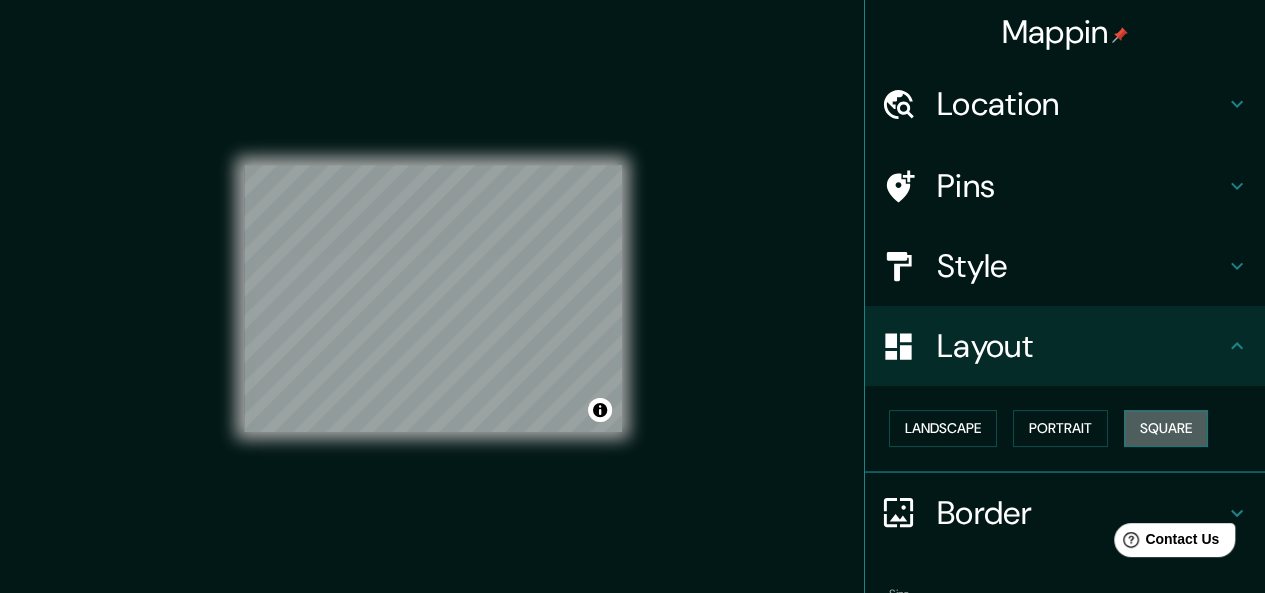 click on "Square" at bounding box center (1166, 428) 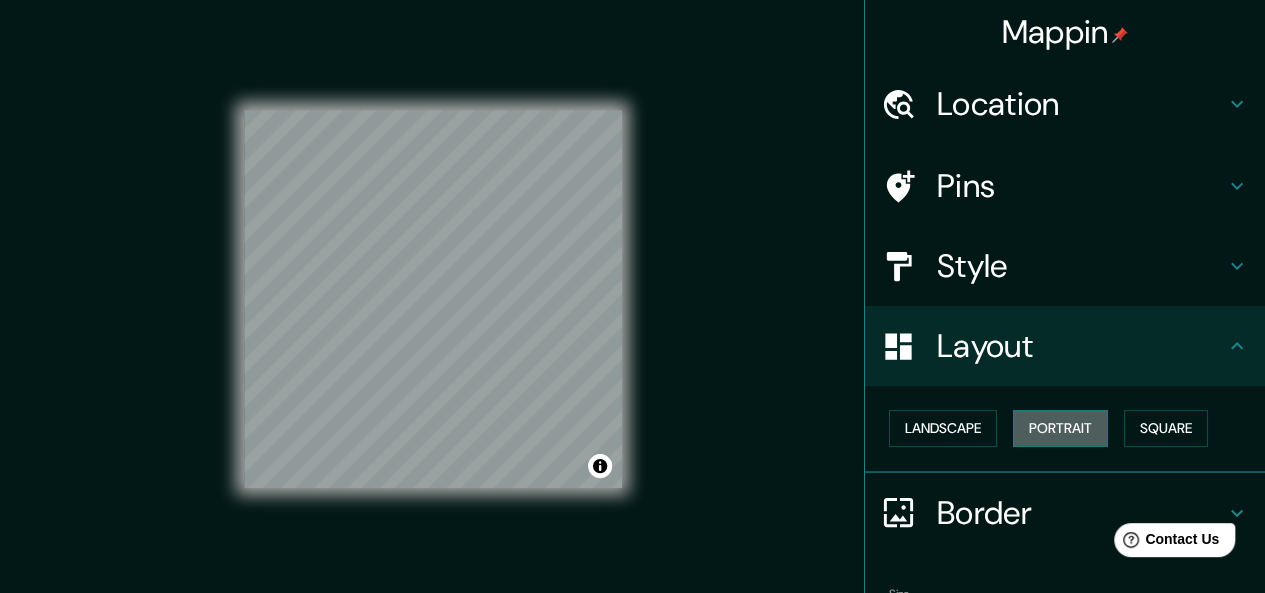 click on "Portrait" at bounding box center (1060, 428) 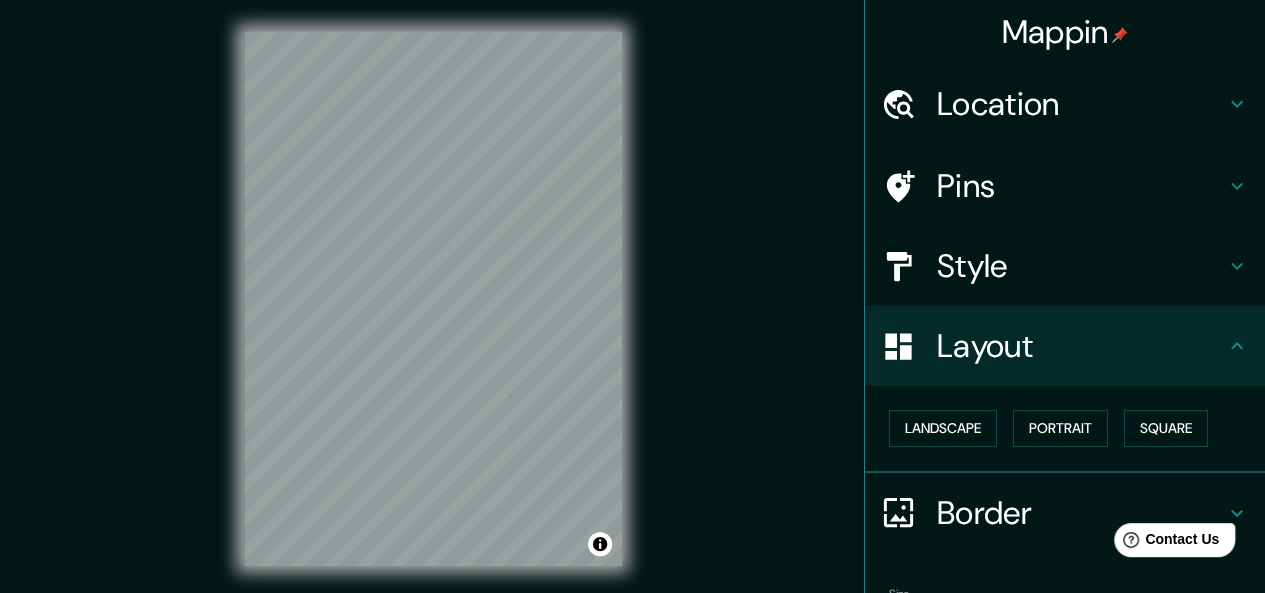 click on "Border" at bounding box center [1081, 513] 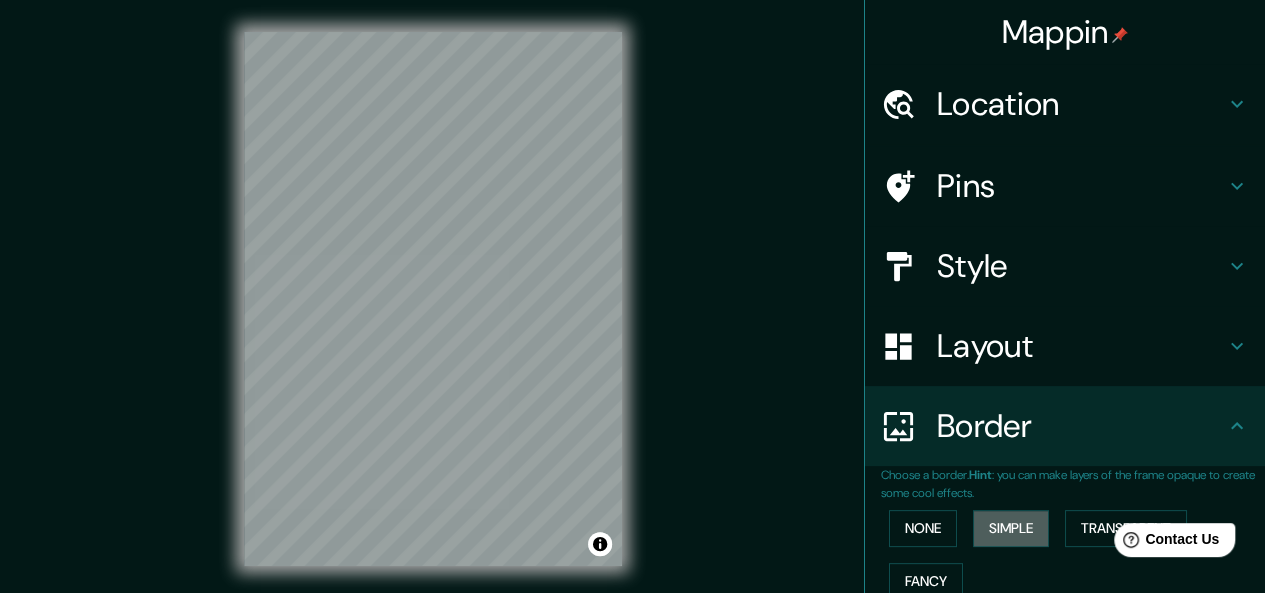 click on "Simple" at bounding box center [1011, 528] 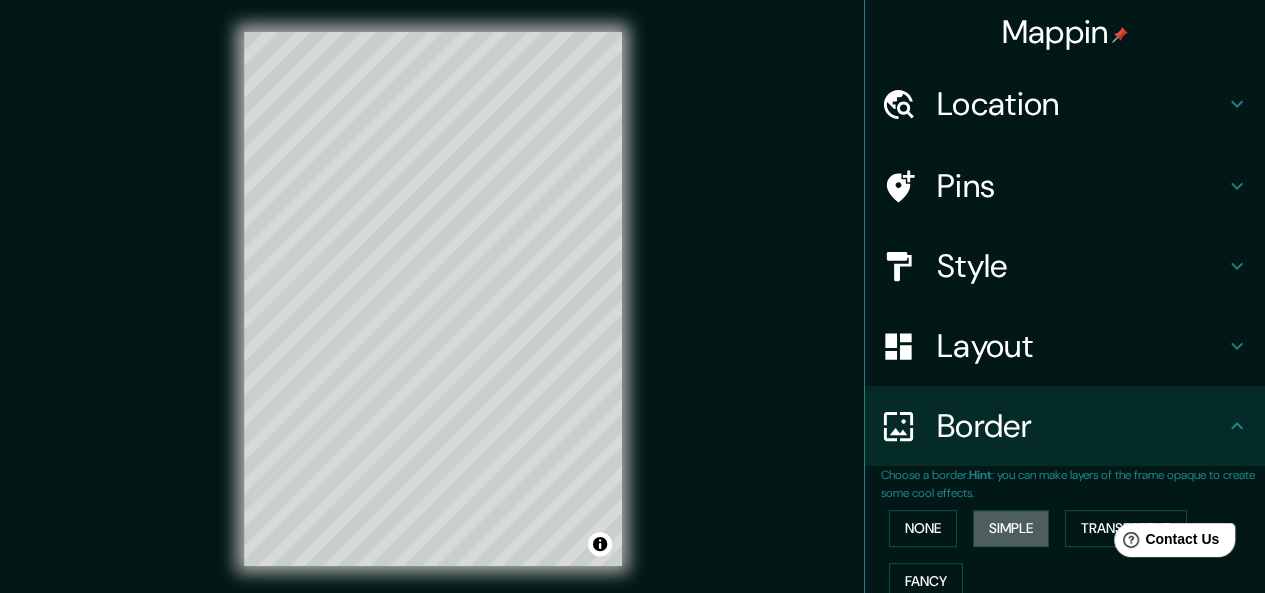 click on "Simple" at bounding box center (1011, 528) 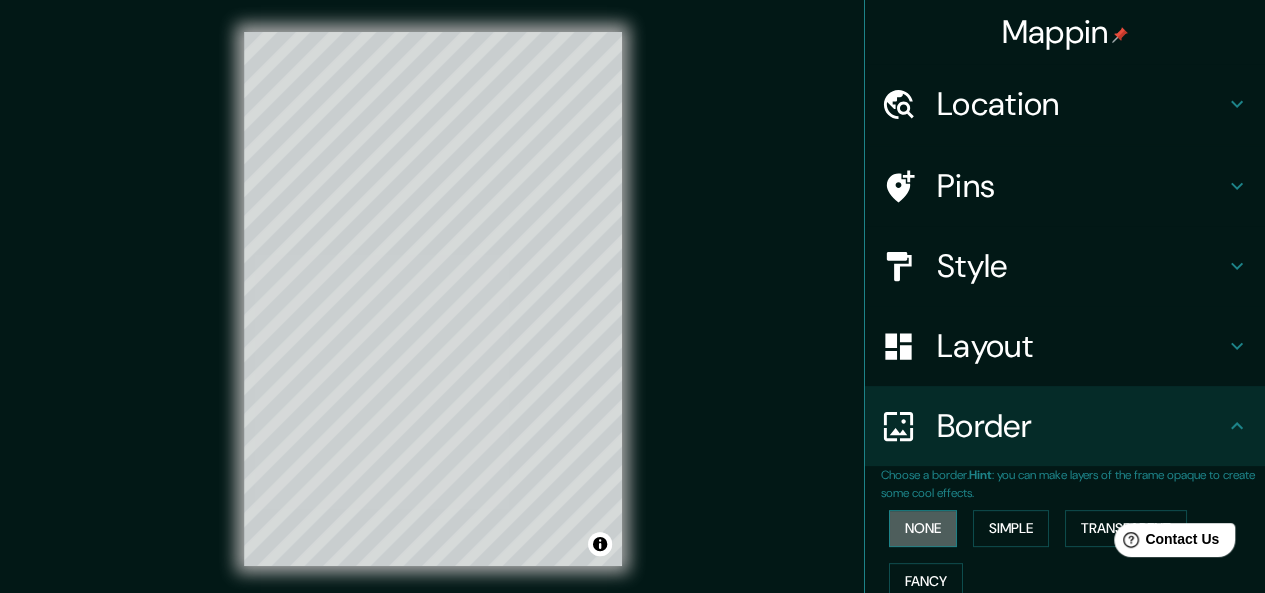 drag, startPoint x: 920, startPoint y: 525, endPoint x: 930, endPoint y: 527, distance: 10.198039 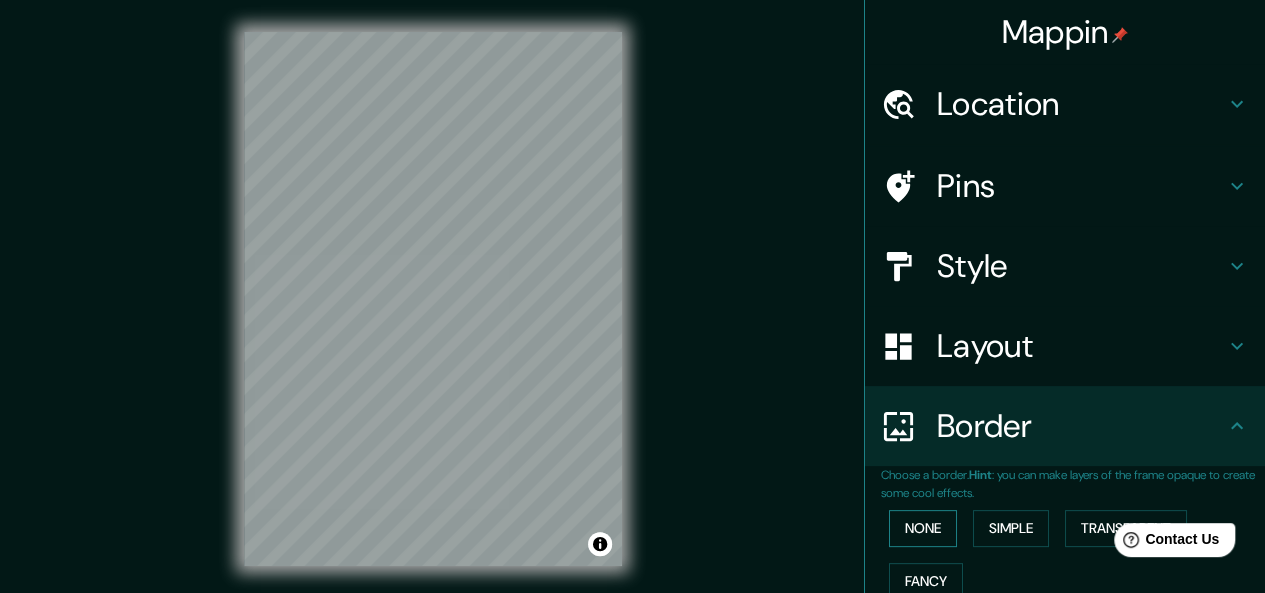 click on "None" at bounding box center [923, 528] 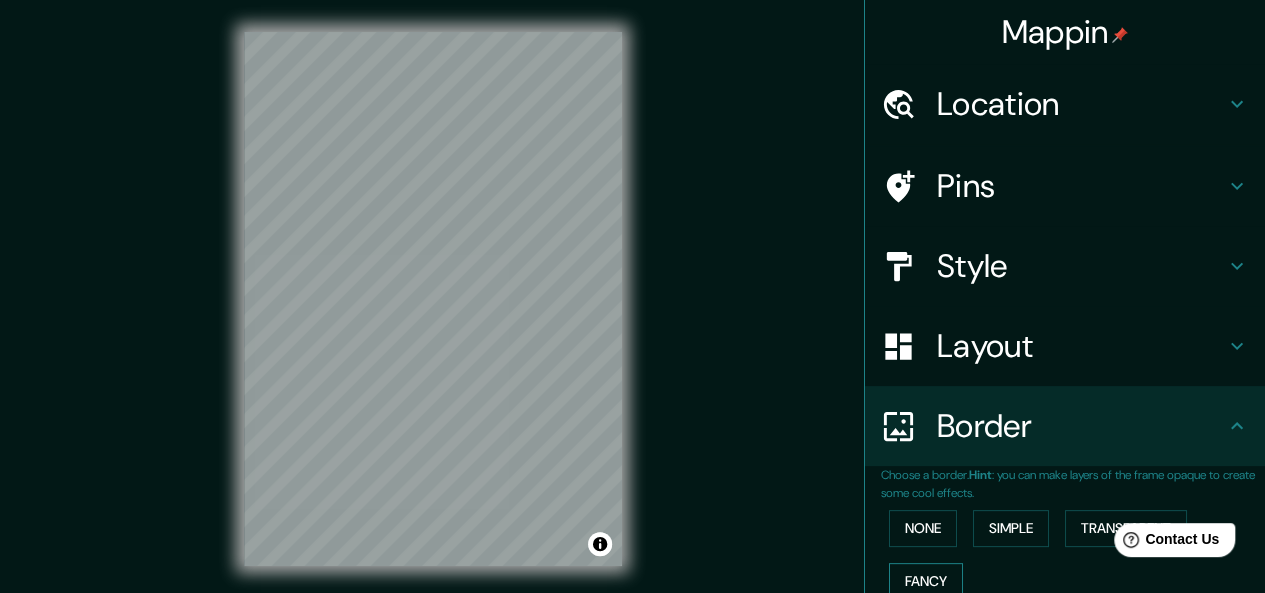 drag, startPoint x: 930, startPoint y: 527, endPoint x: 928, endPoint y: 565, distance: 38.052597 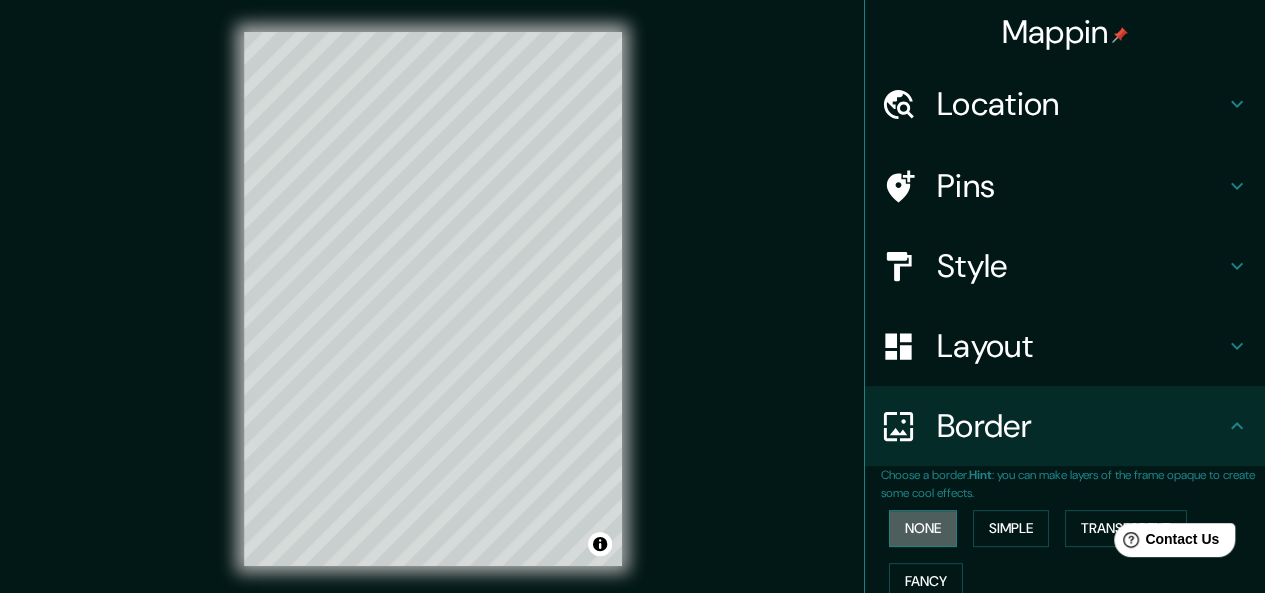 click on "None" at bounding box center (923, 528) 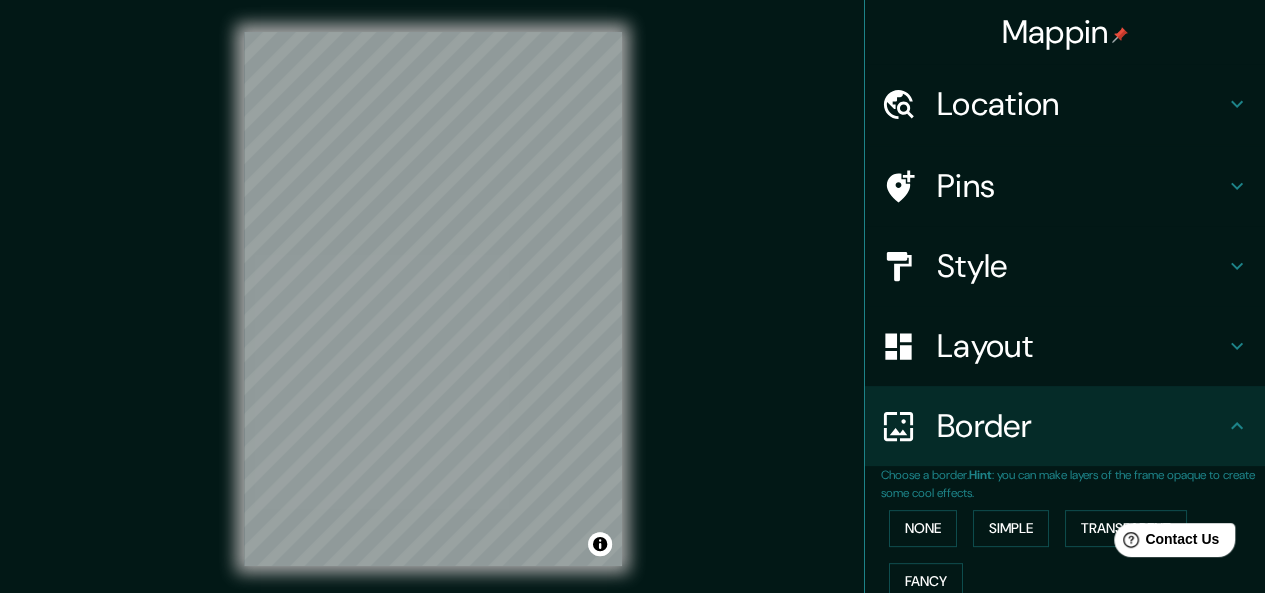 drag, startPoint x: 904, startPoint y: 526, endPoint x: 1260, endPoint y: 426, distance: 369.77832 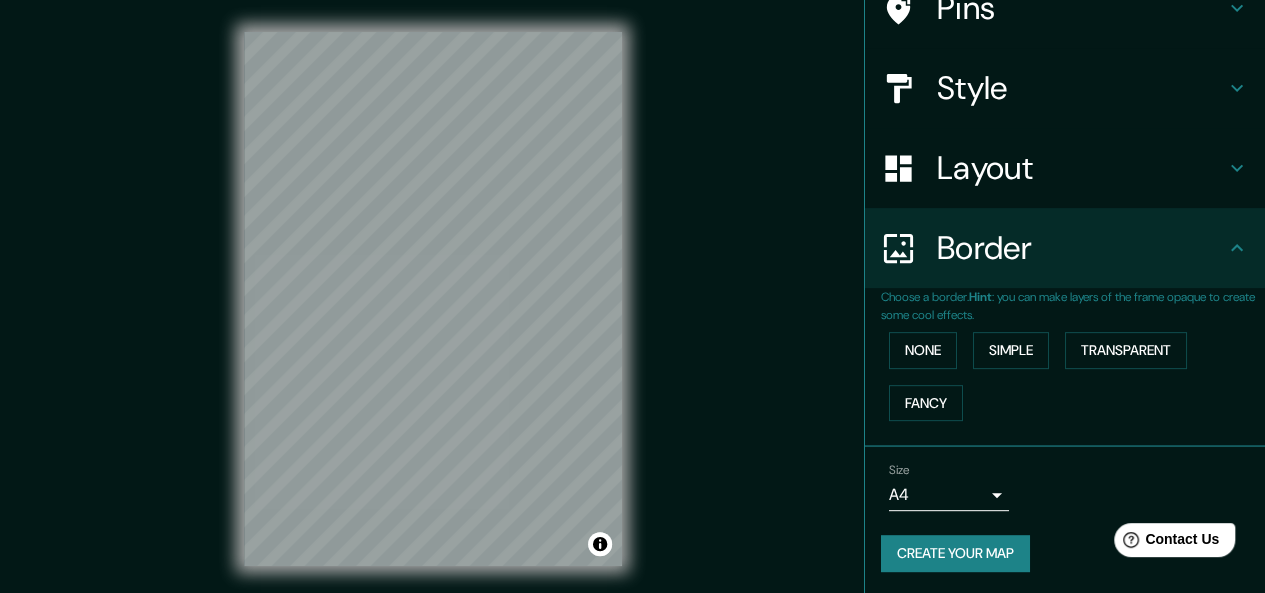 scroll, scrollTop: 0, scrollLeft: 0, axis: both 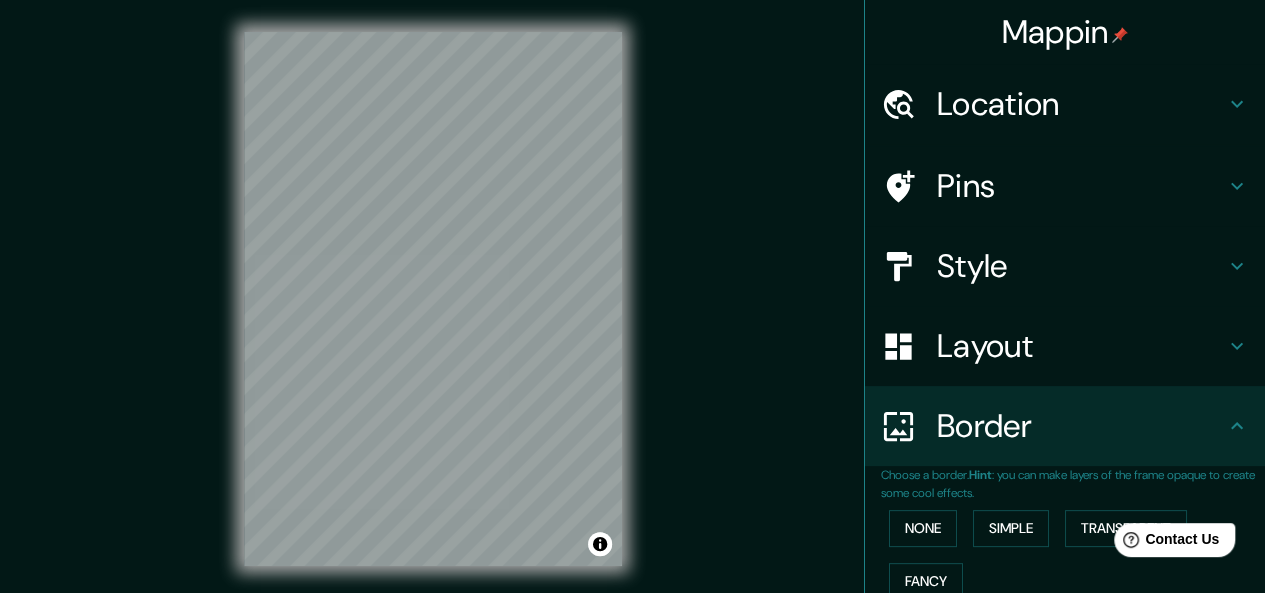 click on "Location" at bounding box center (1081, 104) 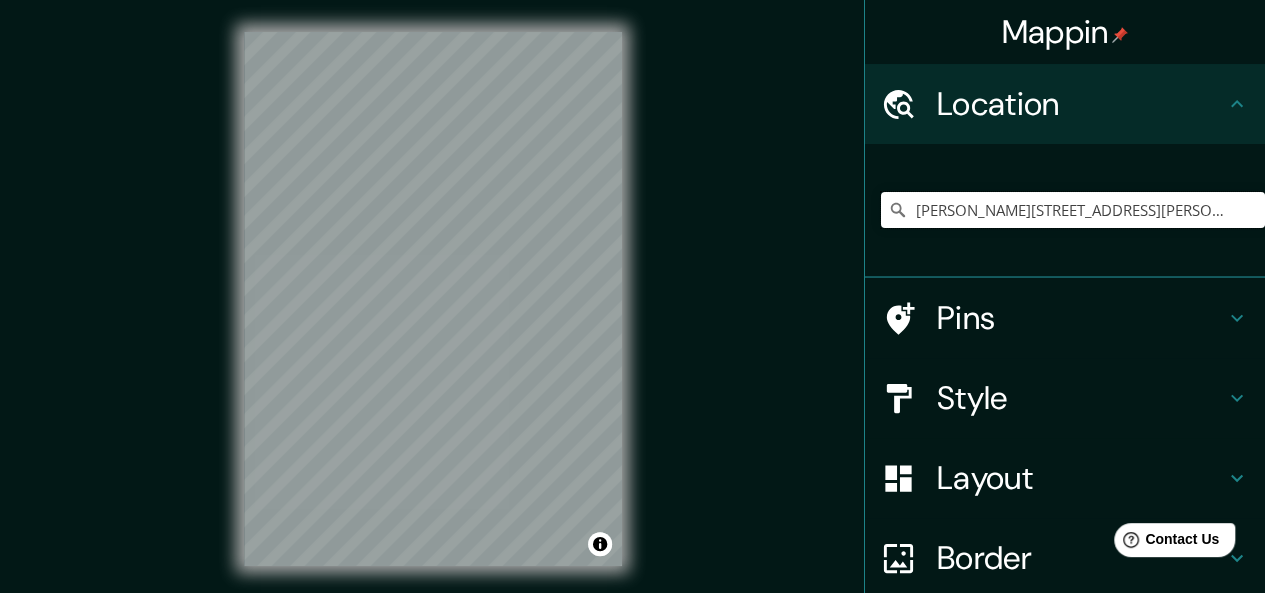 drag, startPoint x: 1028, startPoint y: 217, endPoint x: 835, endPoint y: 242, distance: 194.61244 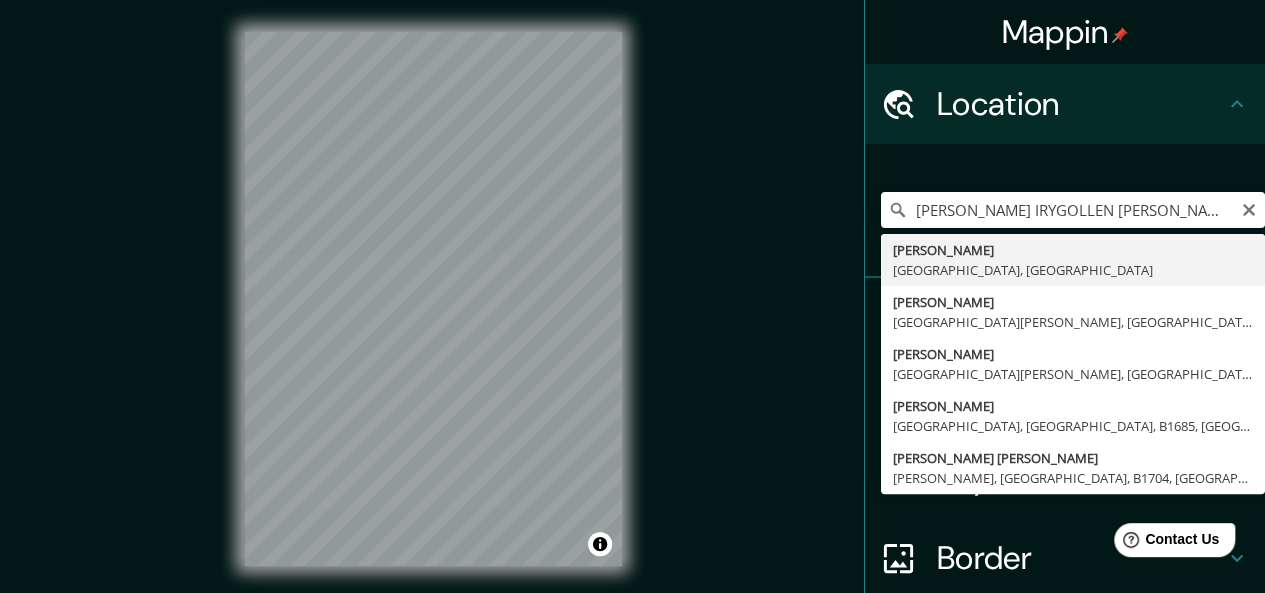 type on "Rafael Castillo, Provincia de Buenos Aires, Argentina" 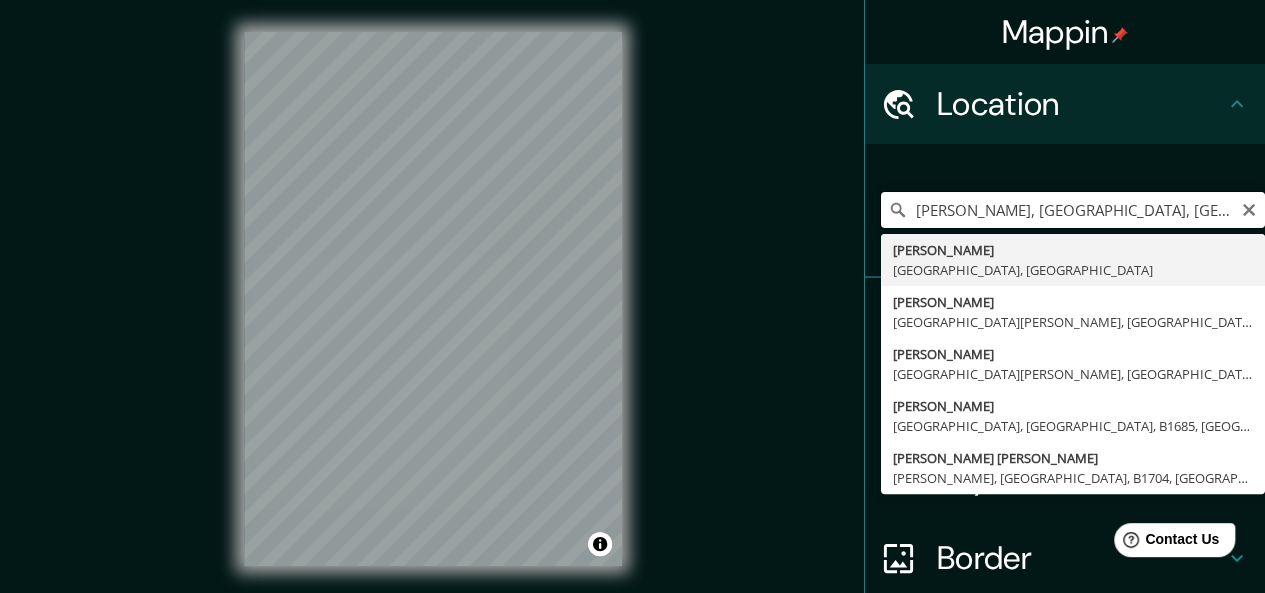 scroll, scrollTop: 0, scrollLeft: 0, axis: both 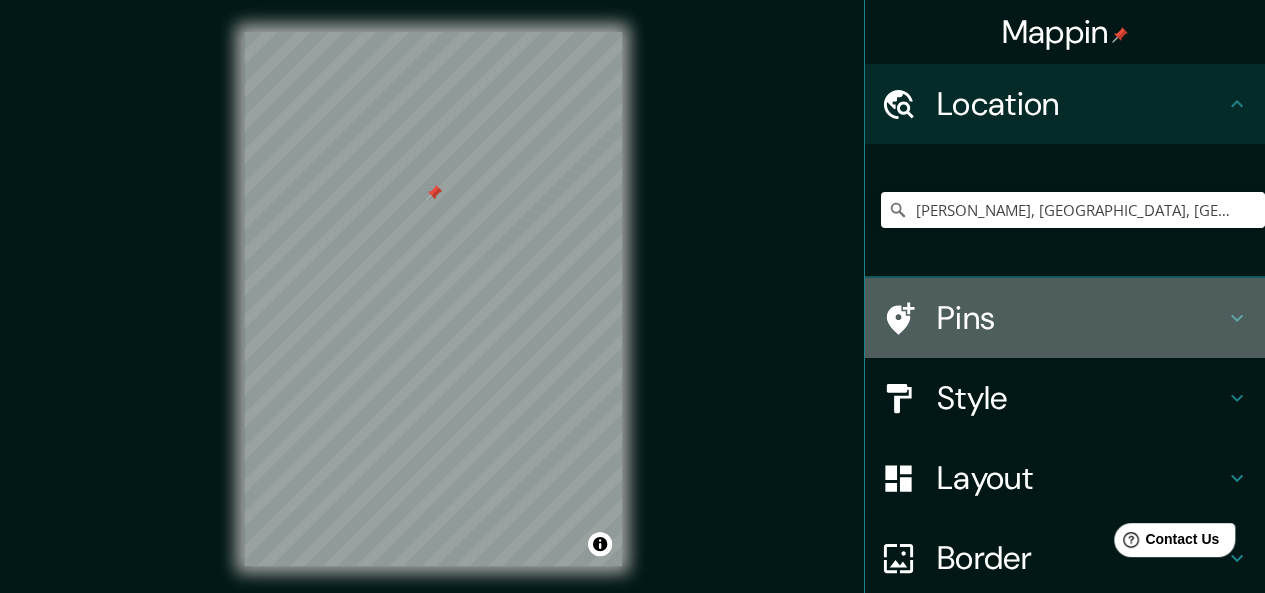 click on "Pins" at bounding box center (1065, 318) 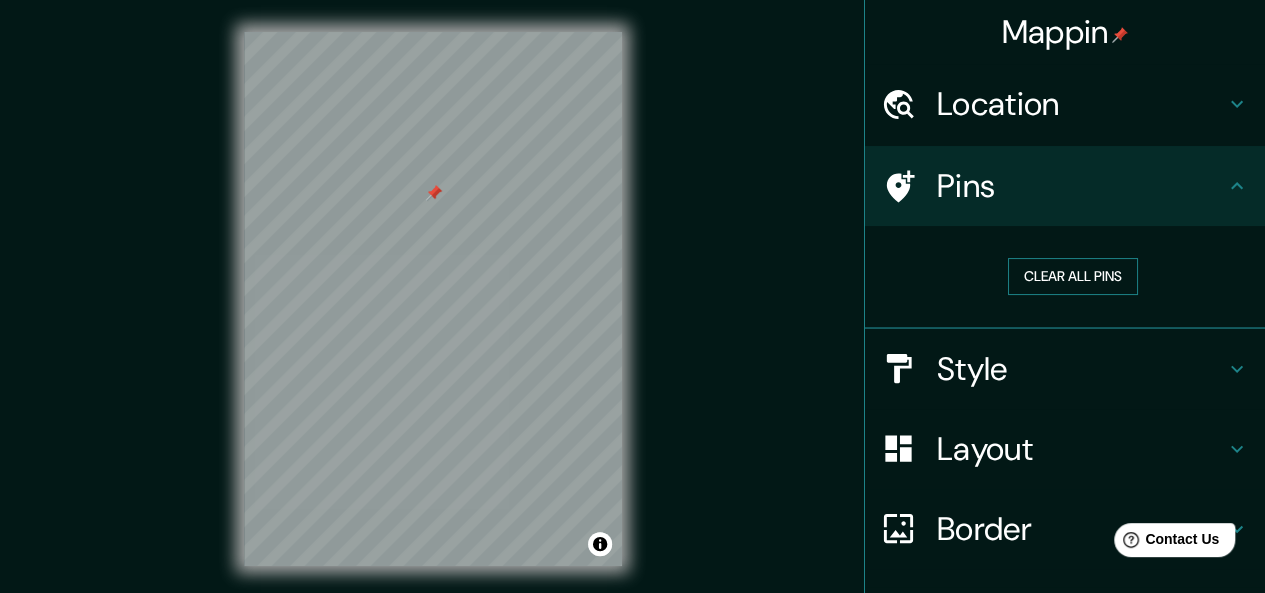 click on "Clear all pins" at bounding box center [1073, 276] 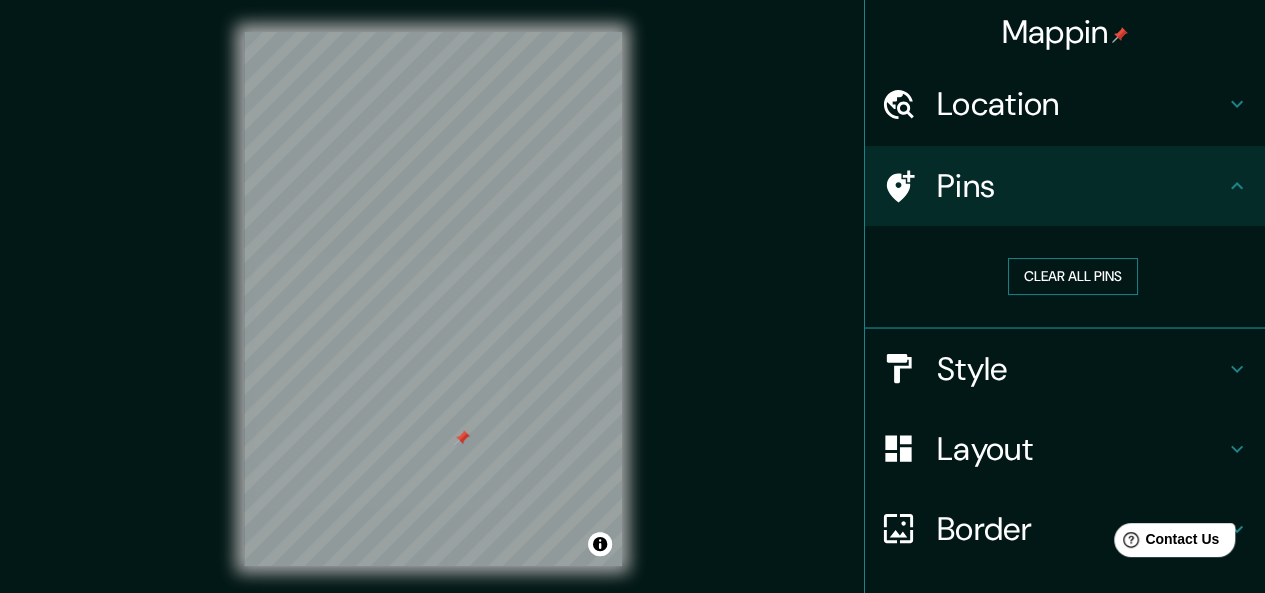 click on "Clear all pins" at bounding box center [1073, 276] 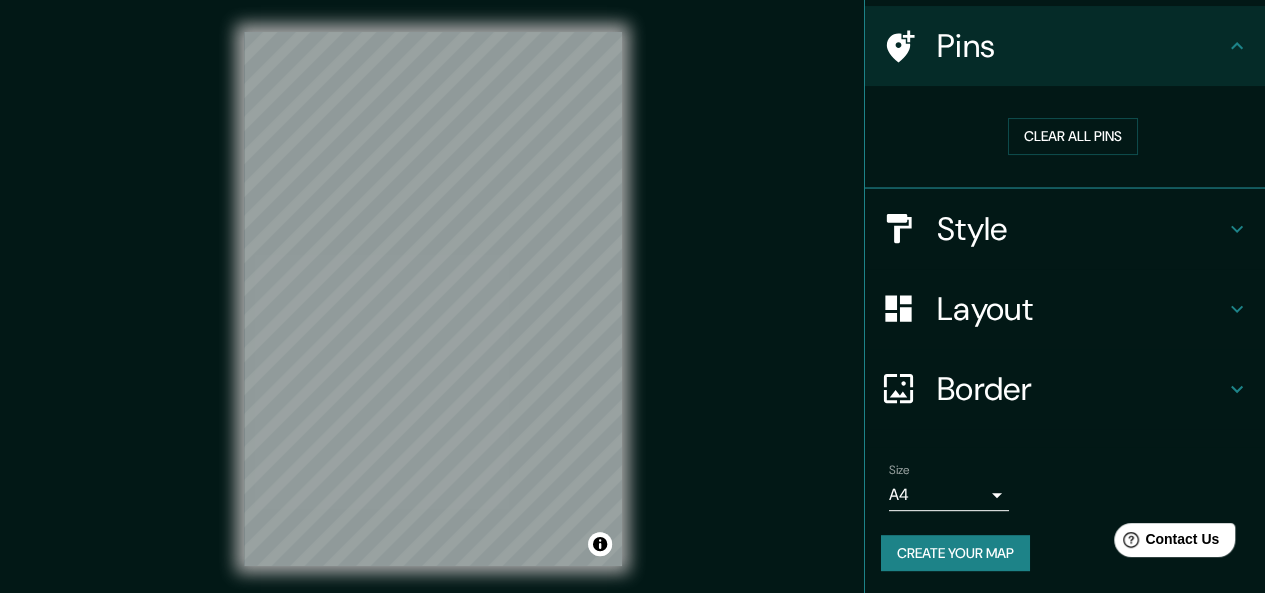 scroll, scrollTop: 0, scrollLeft: 0, axis: both 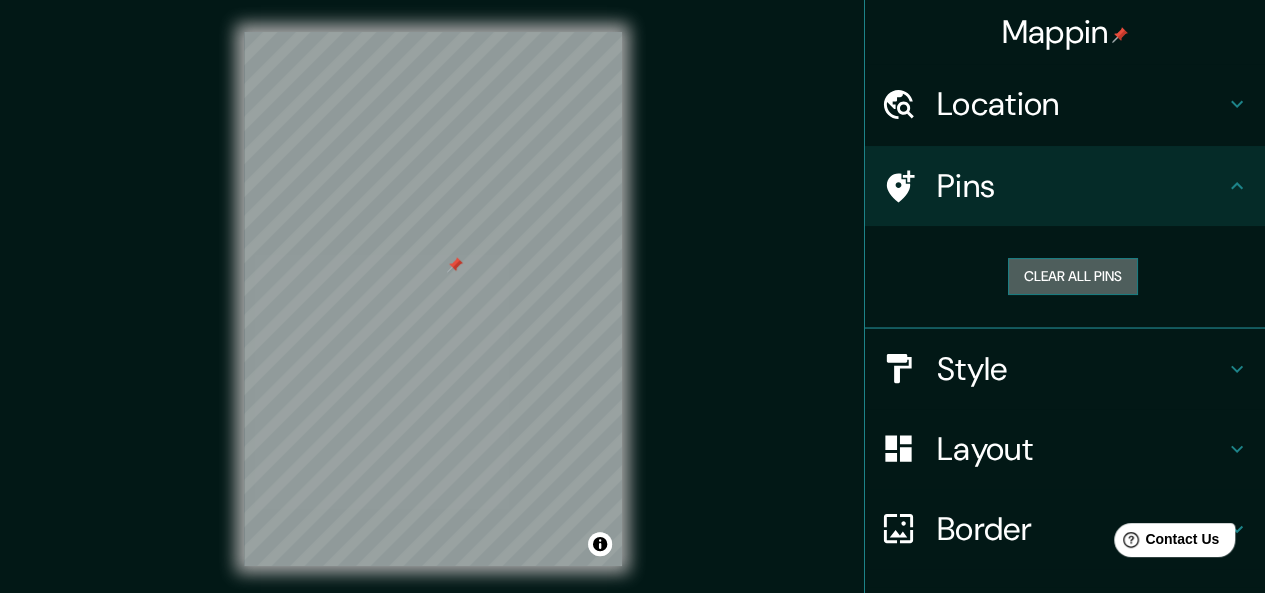 click on "Clear all pins" at bounding box center [1073, 276] 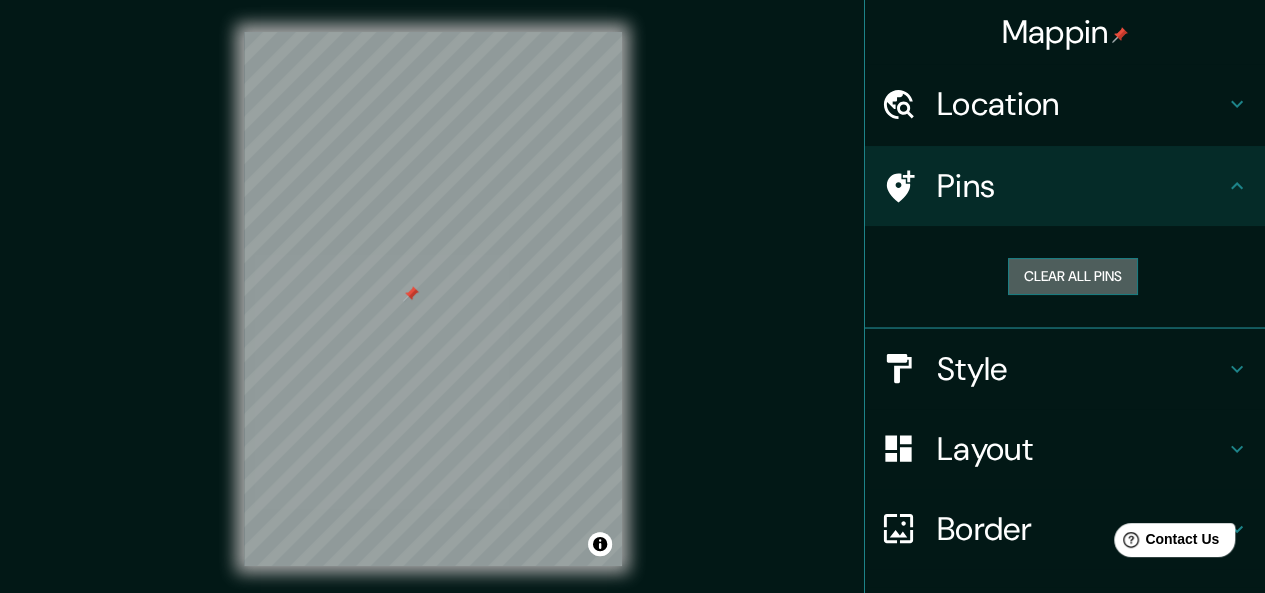 click on "Clear all pins" at bounding box center [1073, 276] 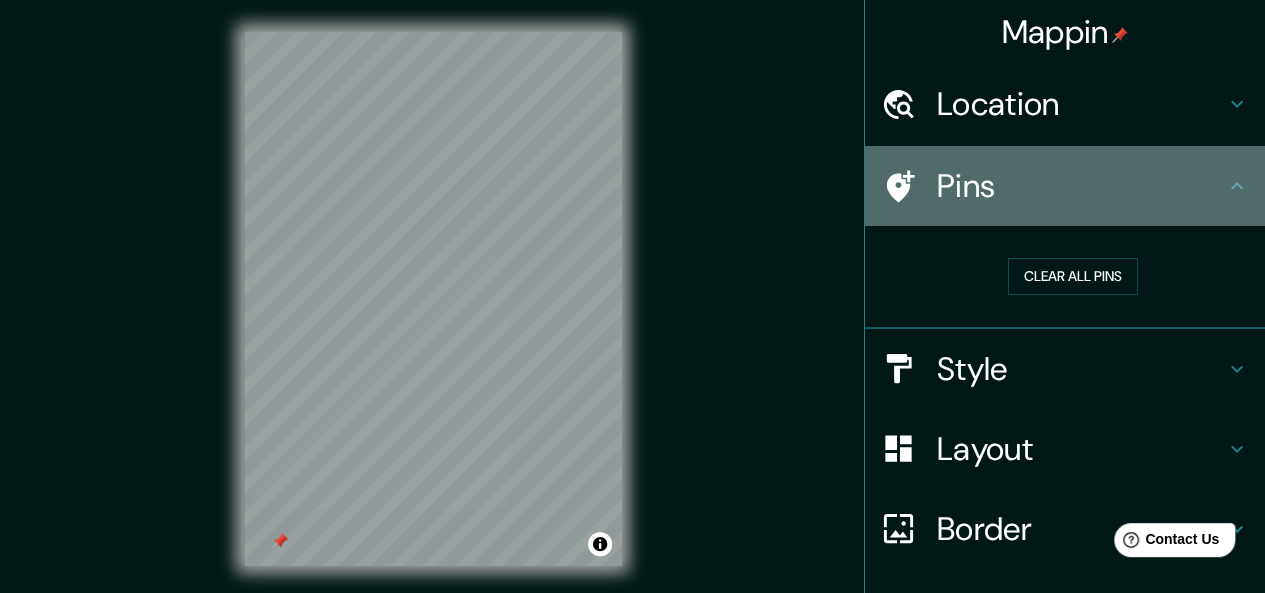 click on "Pins" at bounding box center [1081, 186] 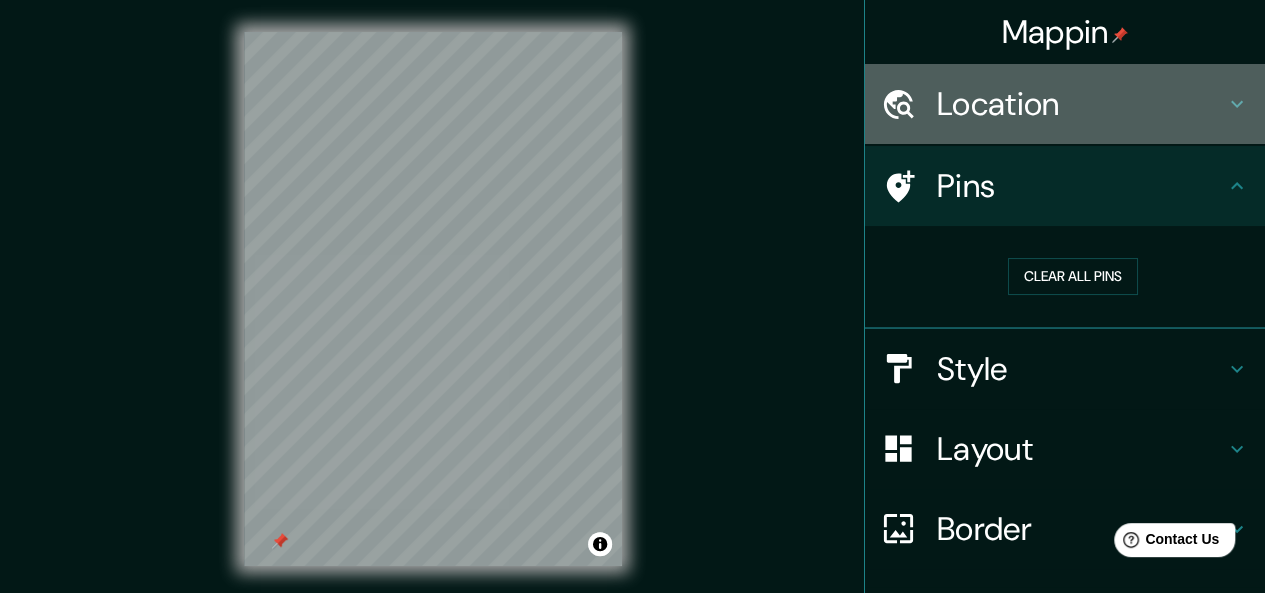 click on "Location" at bounding box center [1081, 104] 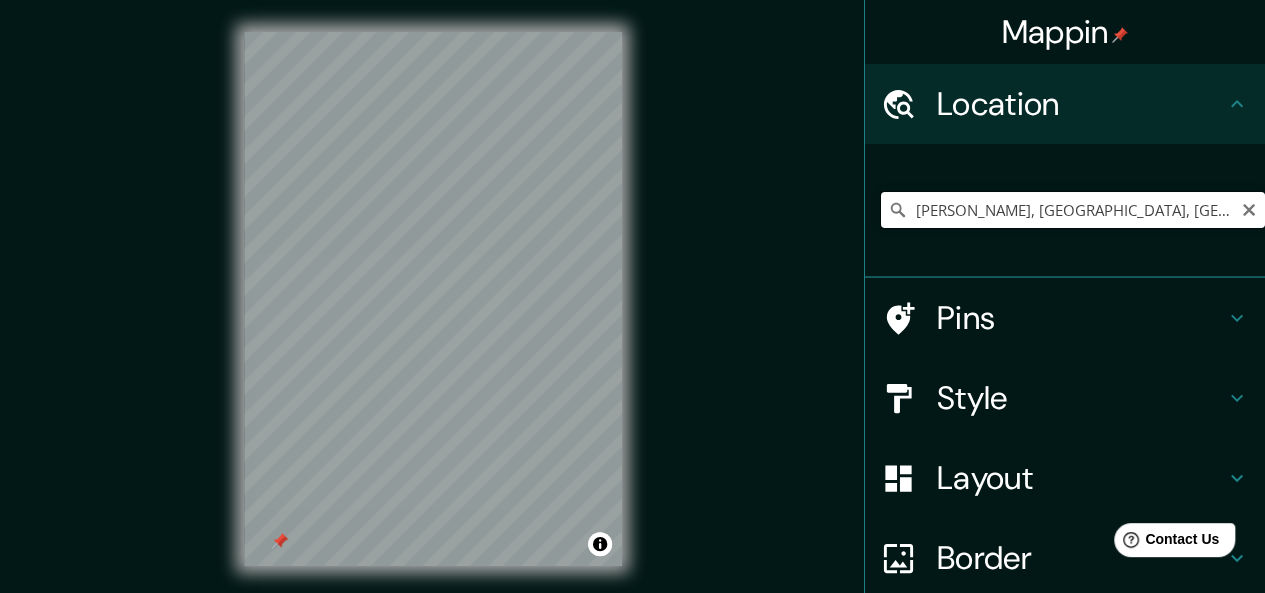 click on "Rafael Castillo, Provincia de Buenos Aires, Argentina" at bounding box center [1073, 210] 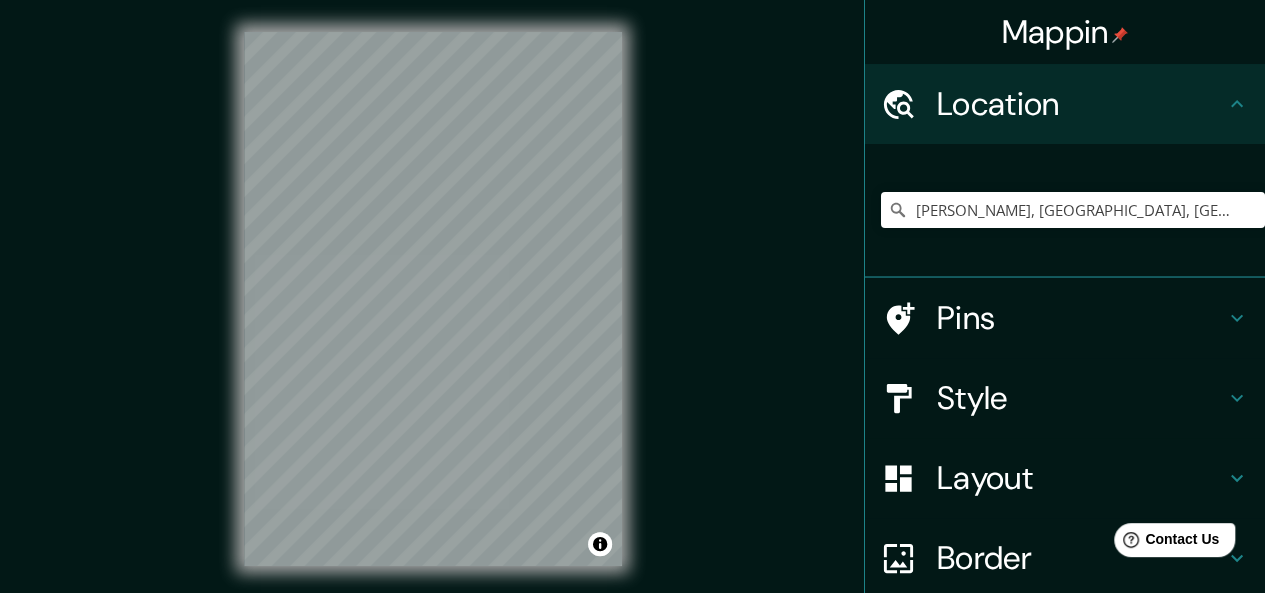 click on "© Mapbox   © OpenStreetMap   Improve this map" at bounding box center (433, 299) 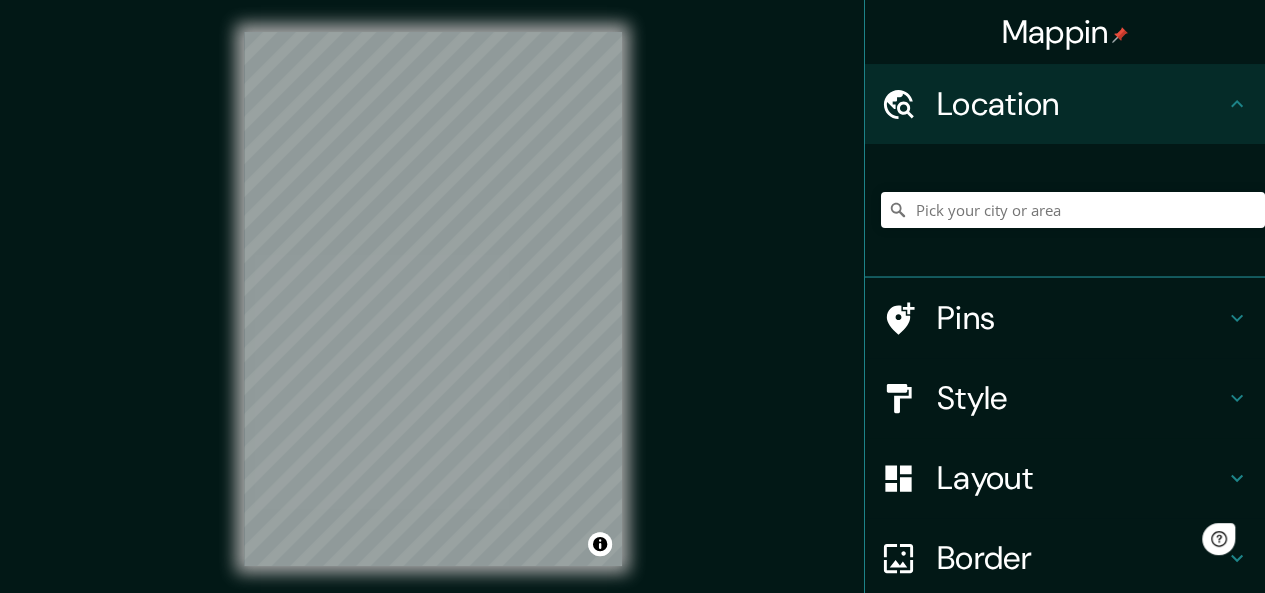 scroll, scrollTop: 0, scrollLeft: 0, axis: both 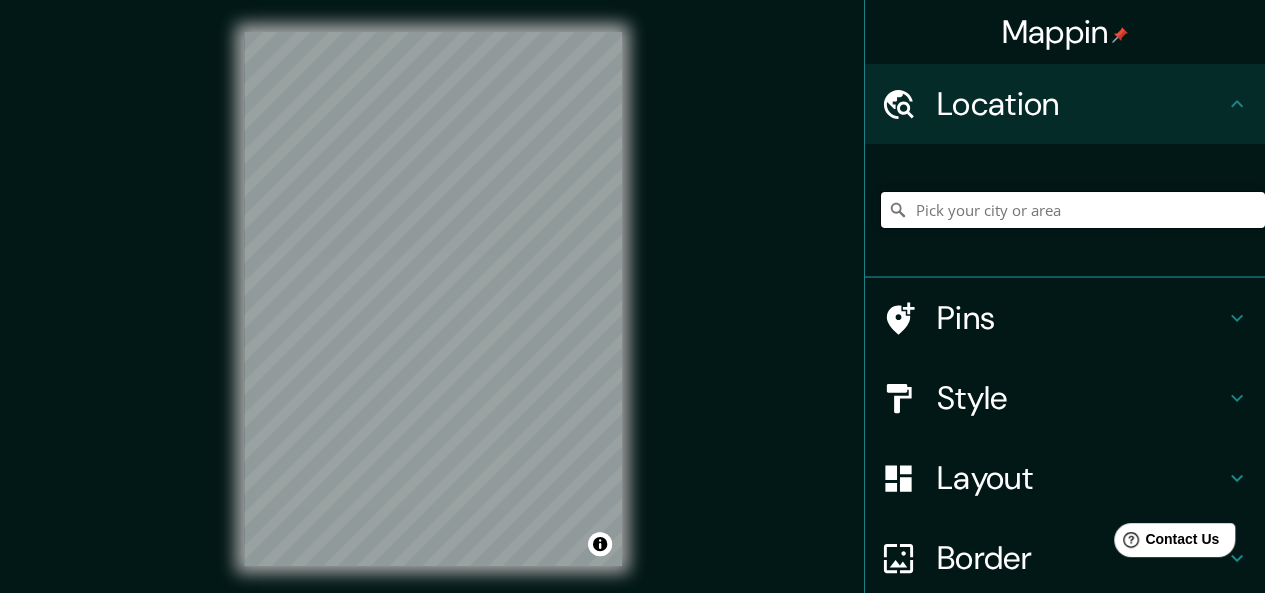 click at bounding box center [1073, 210] 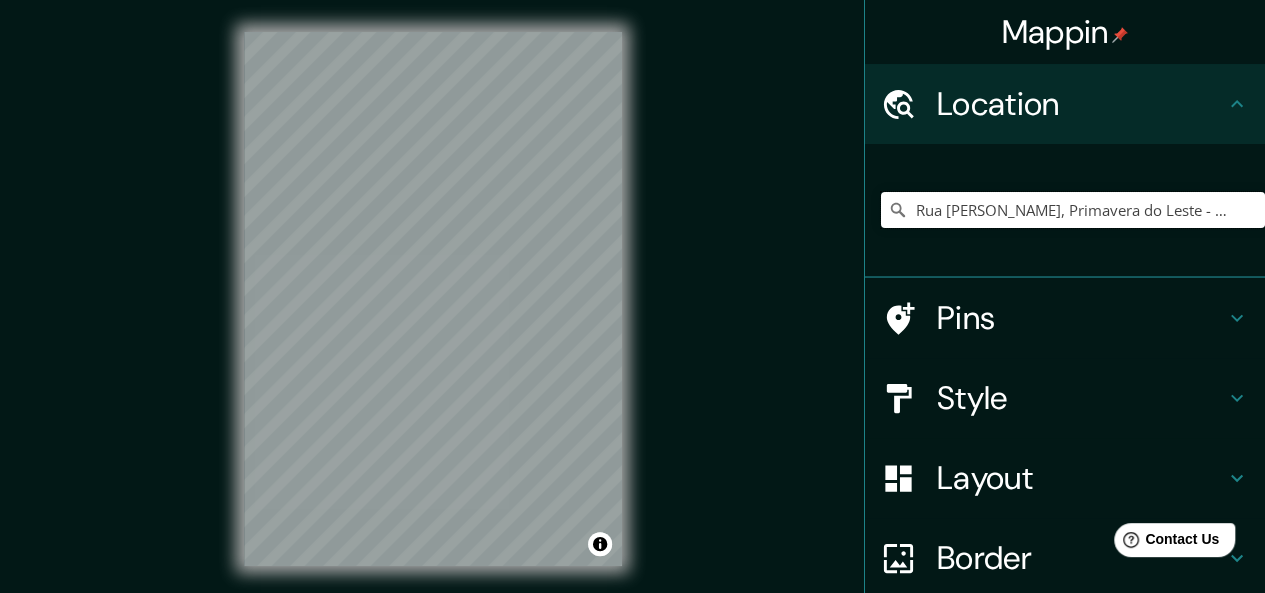 scroll, scrollTop: 0, scrollLeft: 0, axis: both 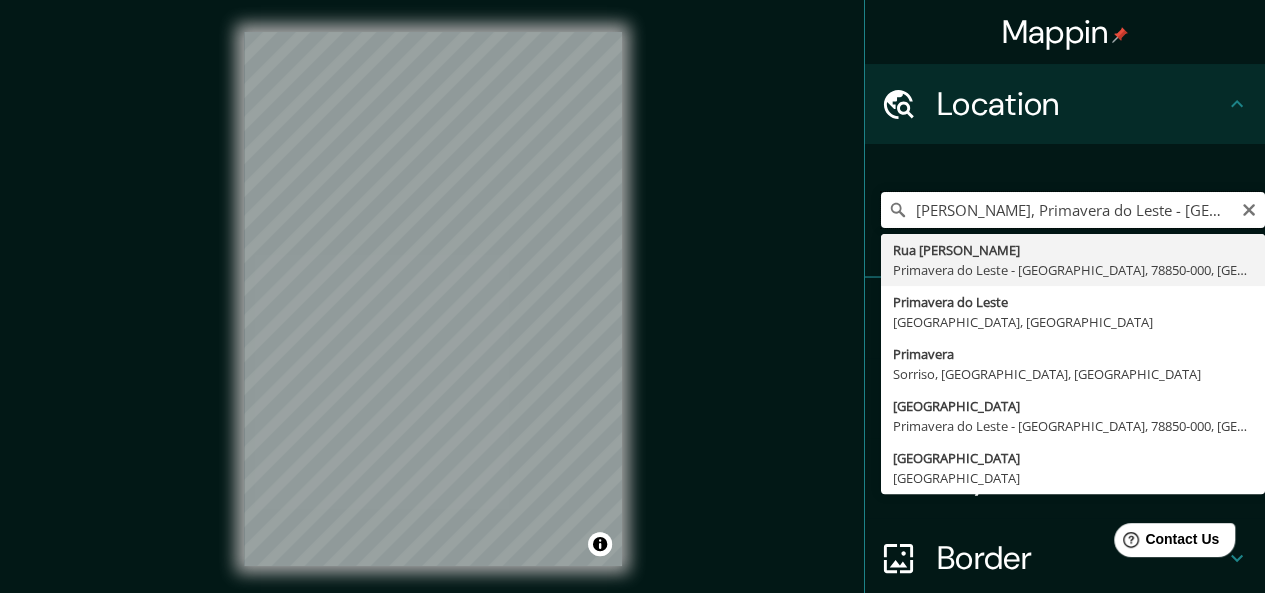 drag, startPoint x: 1006, startPoint y: 209, endPoint x: 875, endPoint y: 238, distance: 134.17154 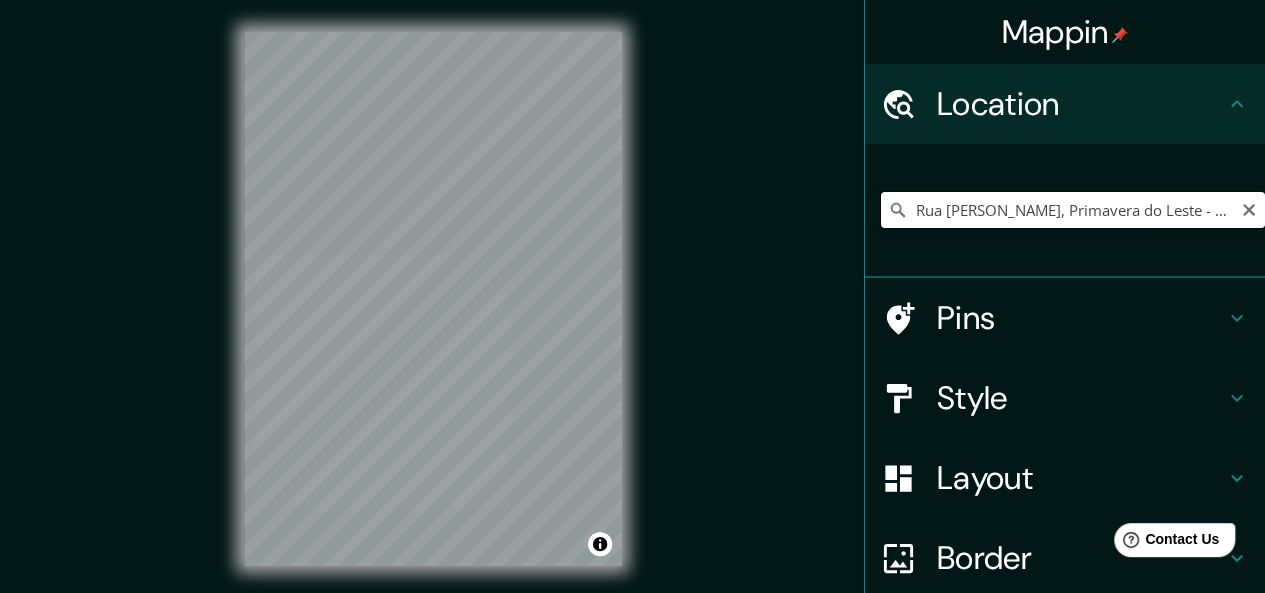 click on "Rua Dante Alighieri, Primavera do Leste - Mato Grosso, 78850-000, Brasil" at bounding box center (1073, 210) 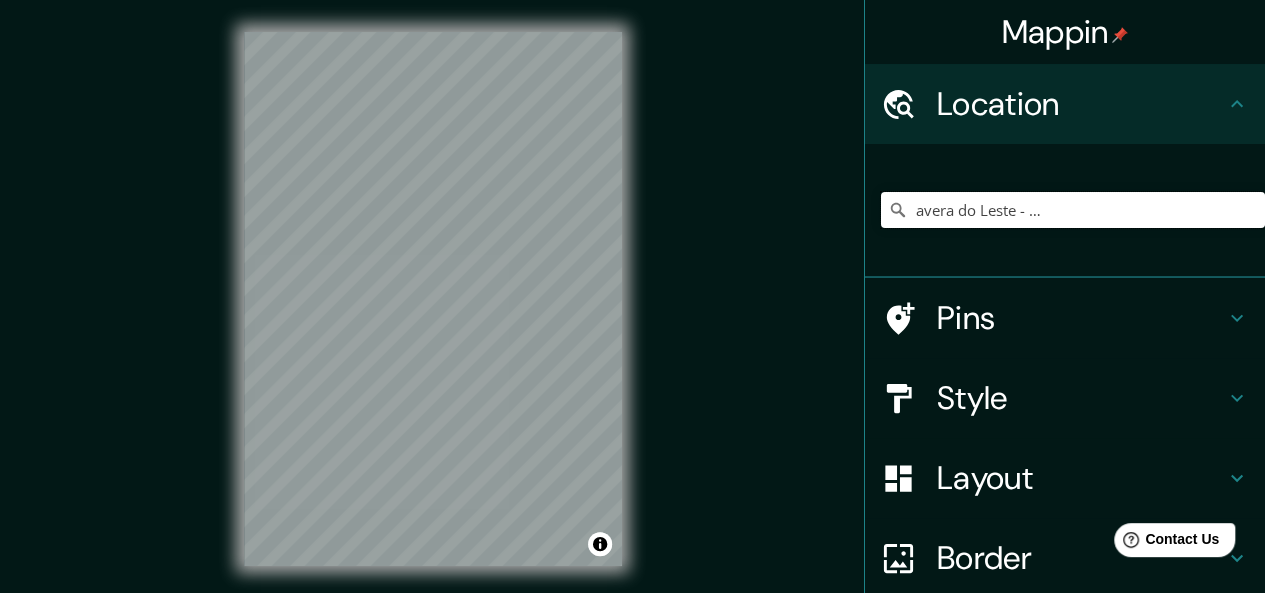 scroll, scrollTop: 0, scrollLeft: 192, axis: horizontal 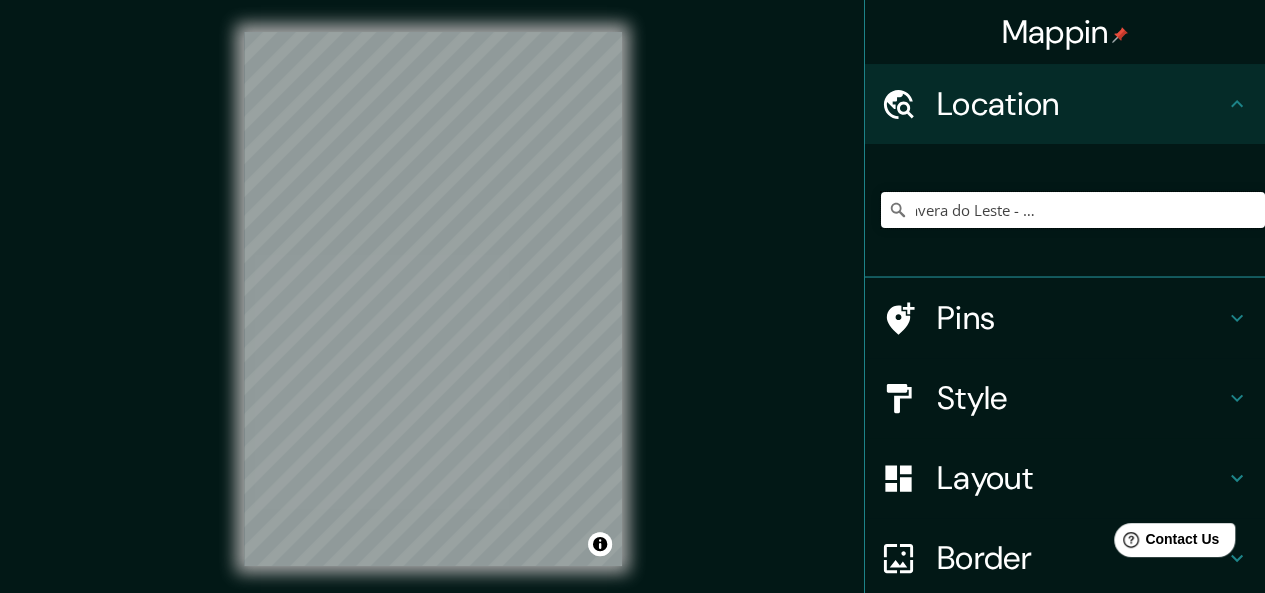 drag, startPoint x: 901, startPoint y: 211, endPoint x: 1279, endPoint y: 211, distance: 378 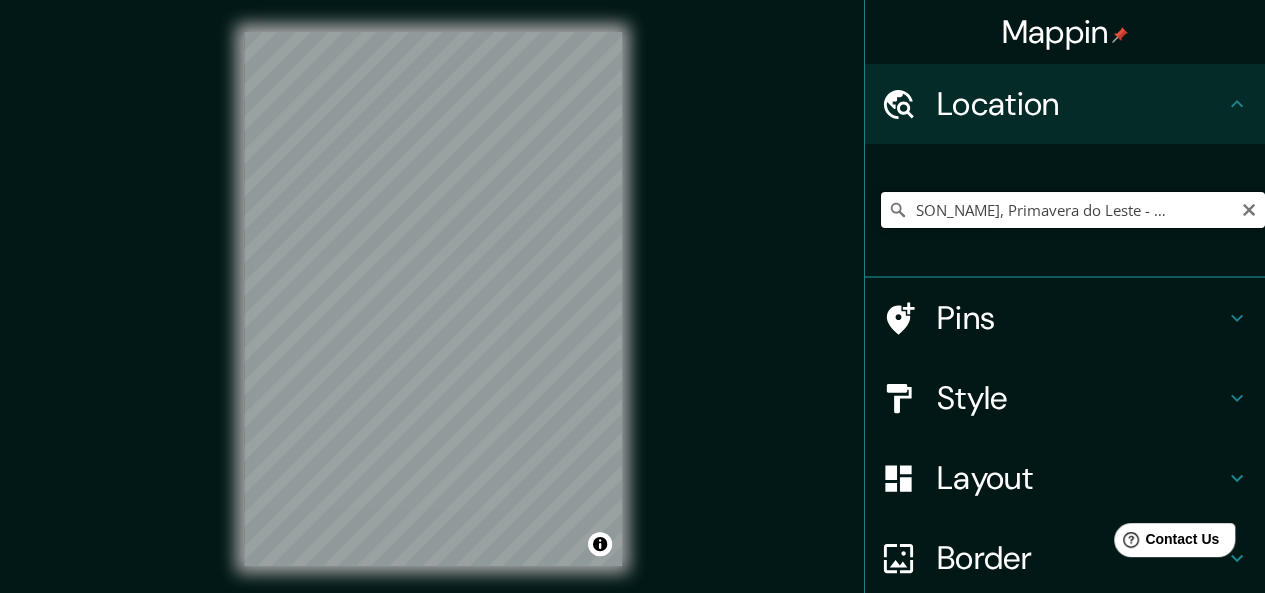 scroll, scrollTop: 0, scrollLeft: 0, axis: both 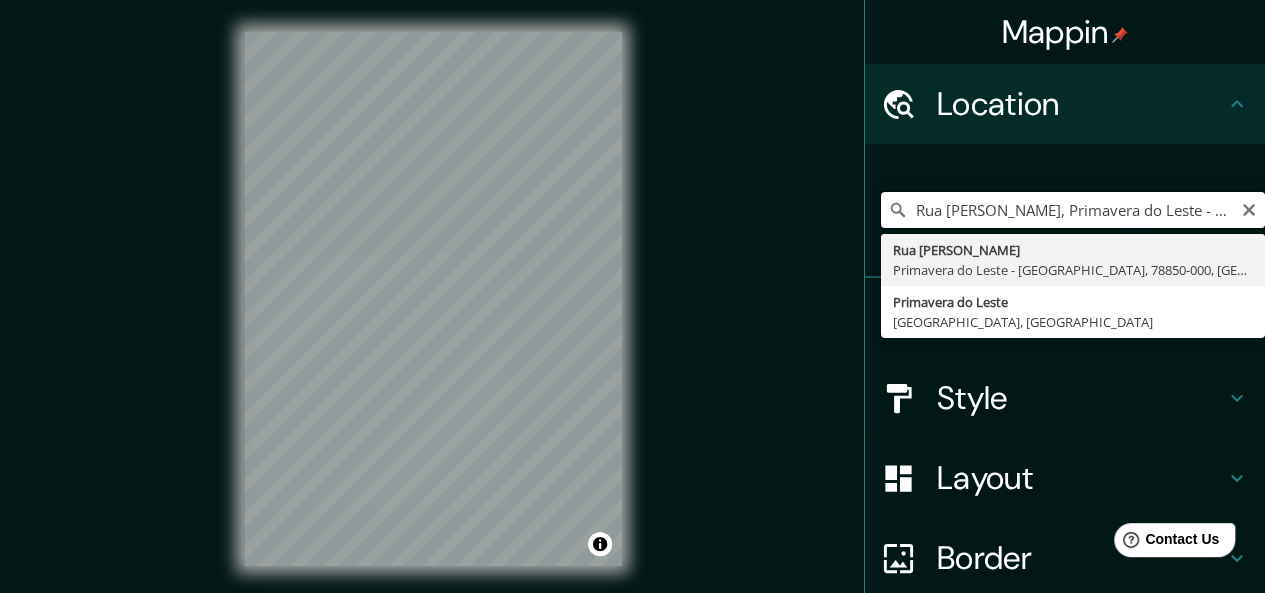 click on "Rua Dante Alighieri, Primavera do Leste - Mato Grosso, 78850-000, Brasil" at bounding box center (1073, 210) 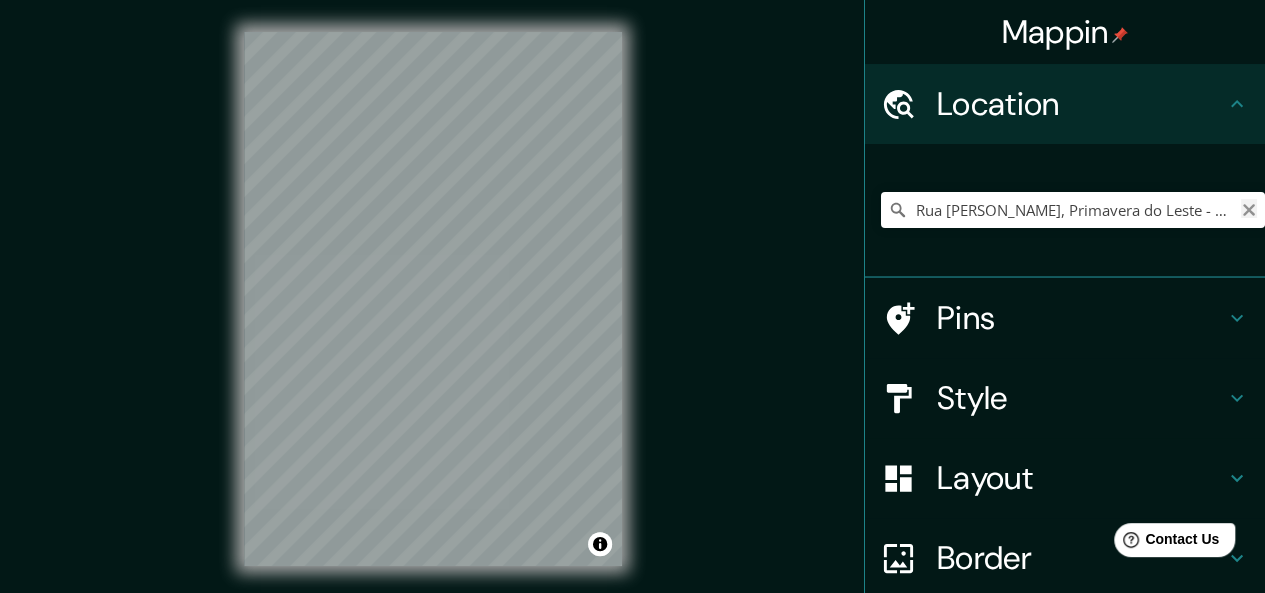 click 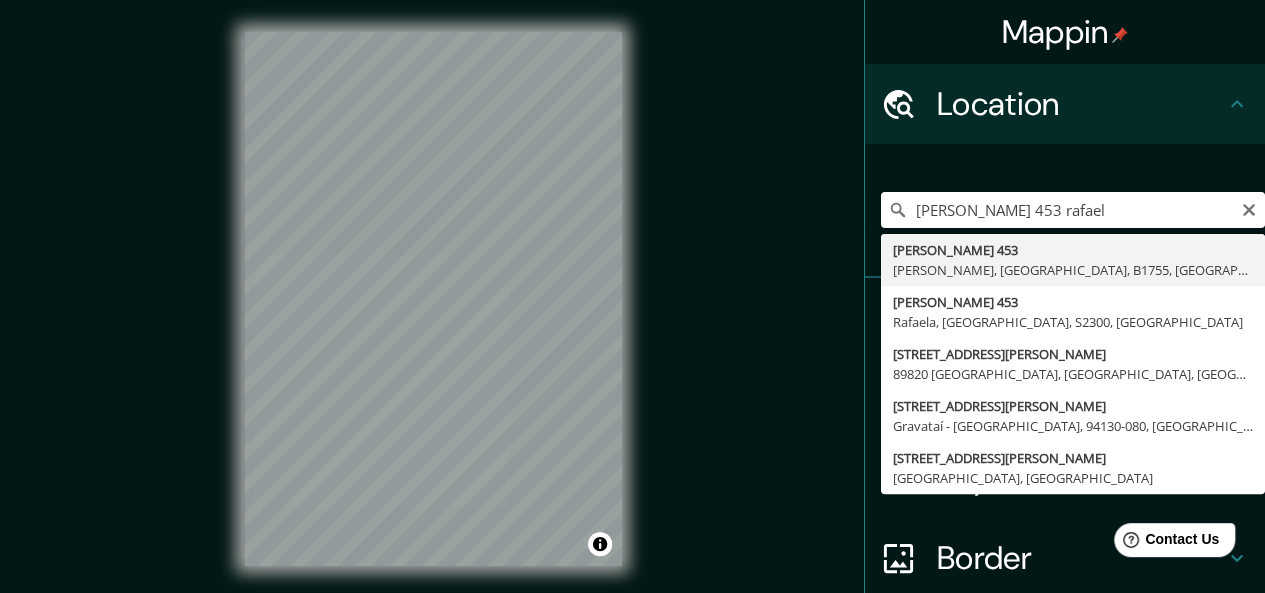 type on "Dante Alighieri 453, Rafael Castillo, Provincia de Buenos Aires, B1755, Argentina" 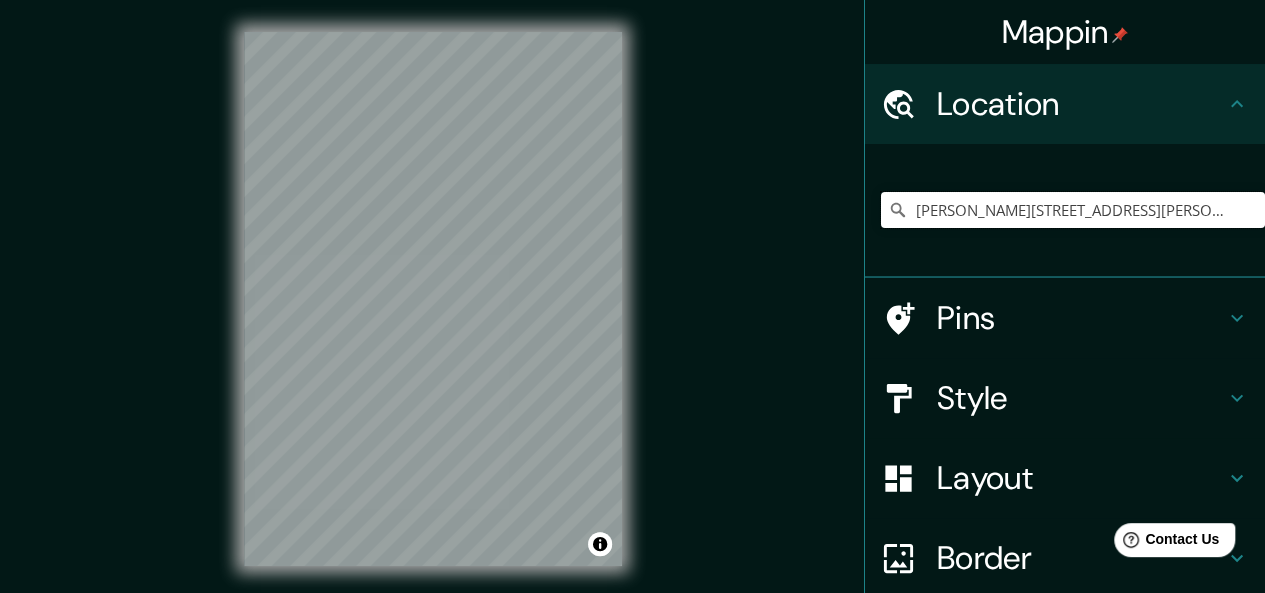 scroll, scrollTop: 0, scrollLeft: 0, axis: both 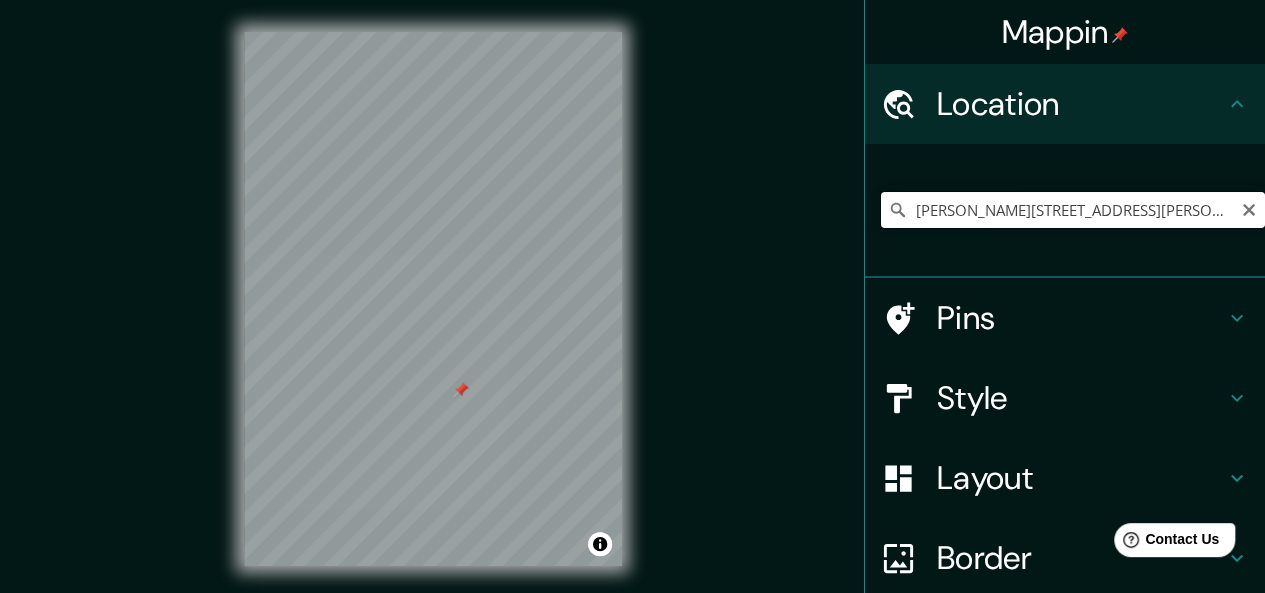 click on "Dante Alighieri 453, Rafael Castillo, Provincia de Buenos Aires, B1755, Argentina" at bounding box center (1073, 210) 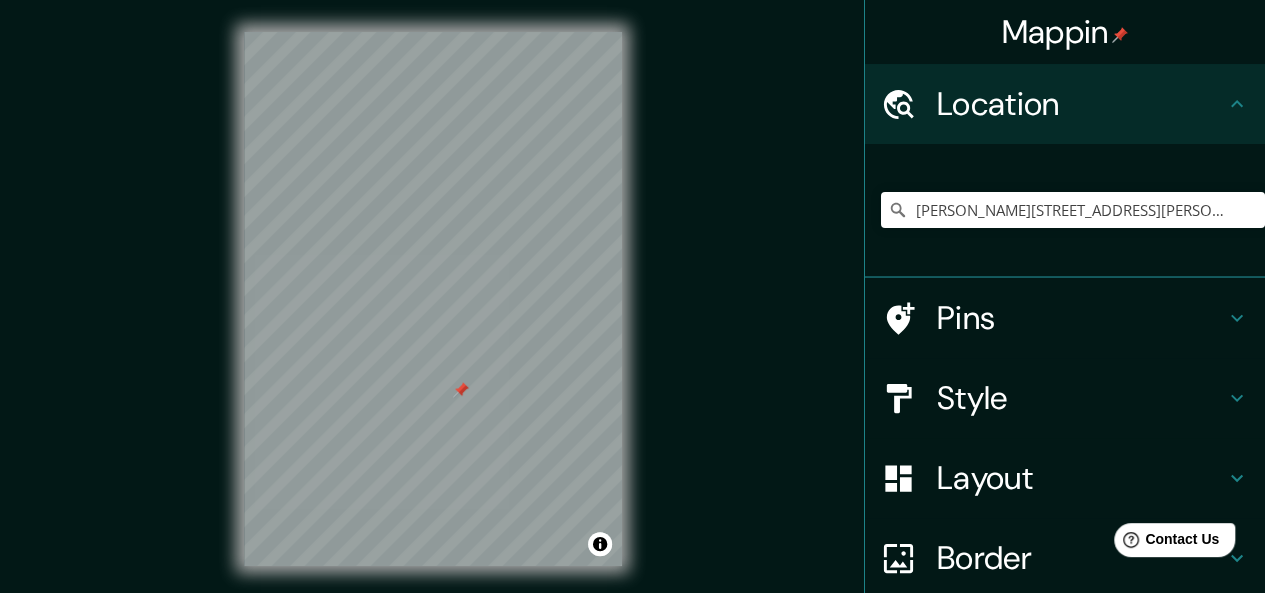 click 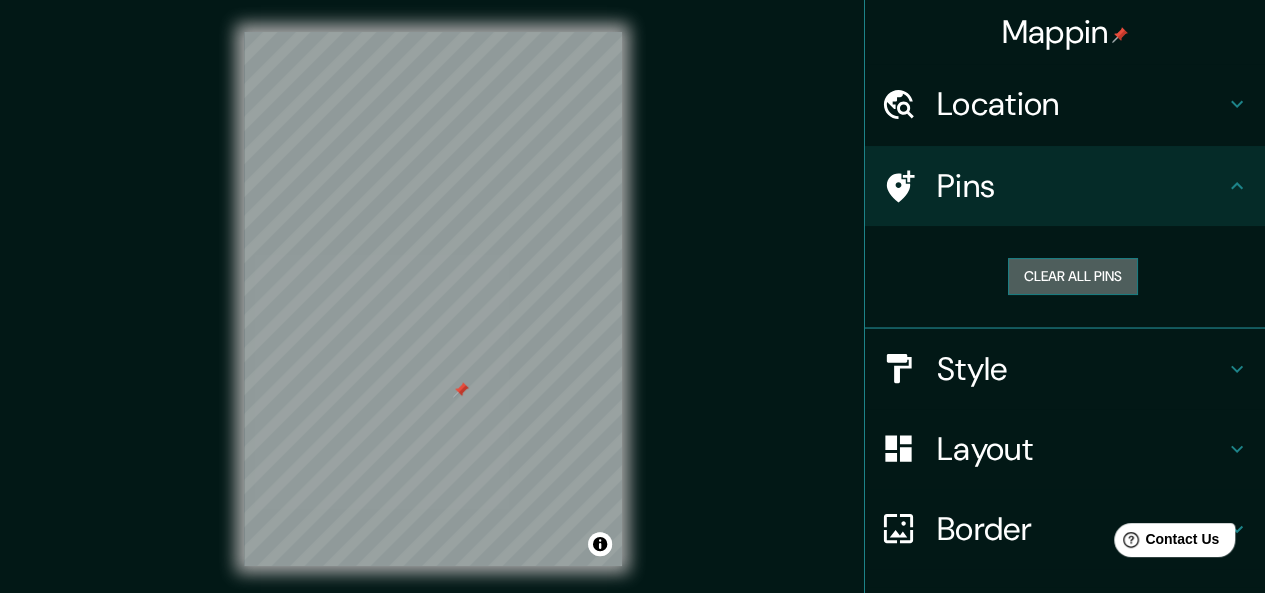 click on "Clear all pins" at bounding box center [1073, 276] 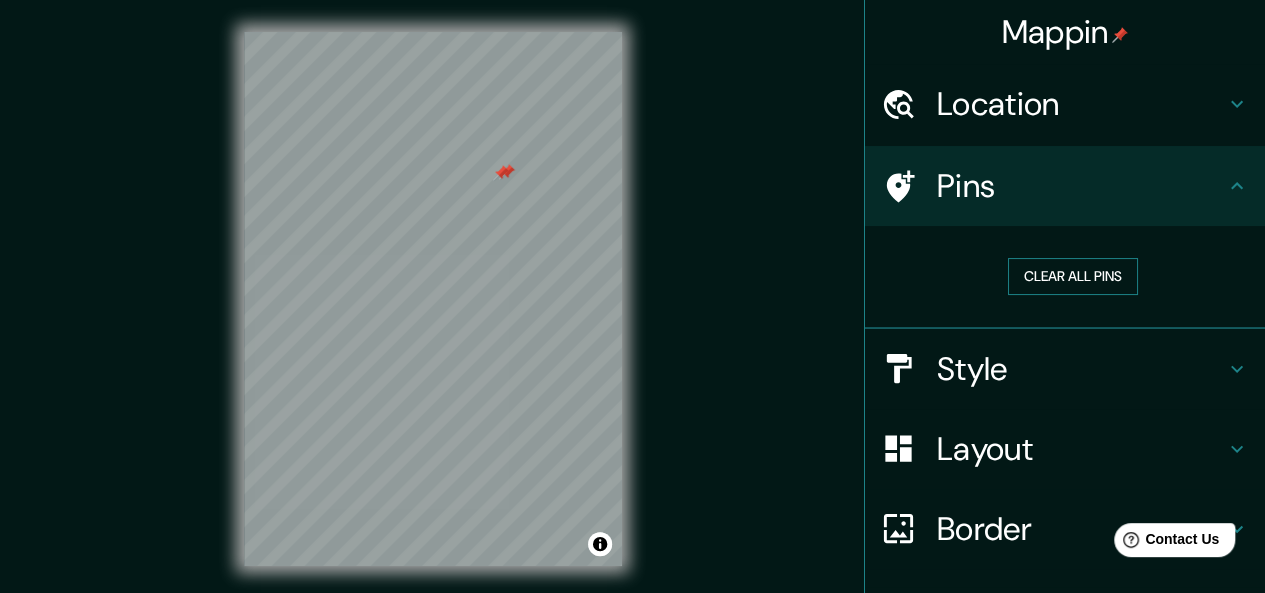 click on "Clear all pins" at bounding box center [1073, 276] 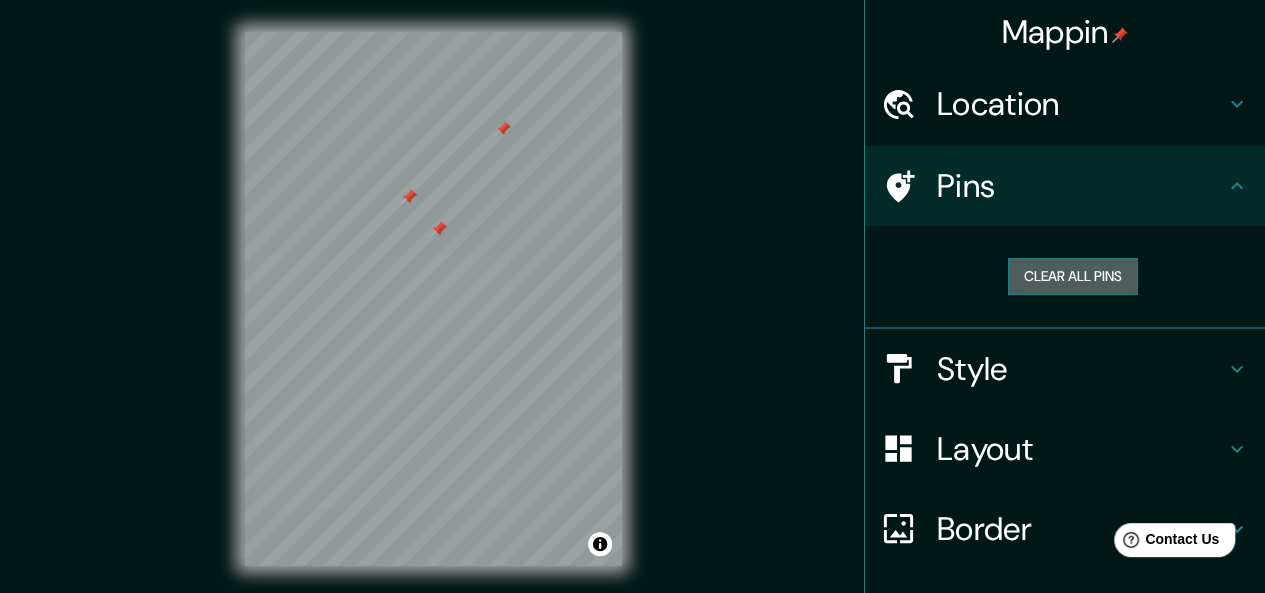 click on "Clear all pins" at bounding box center (1073, 276) 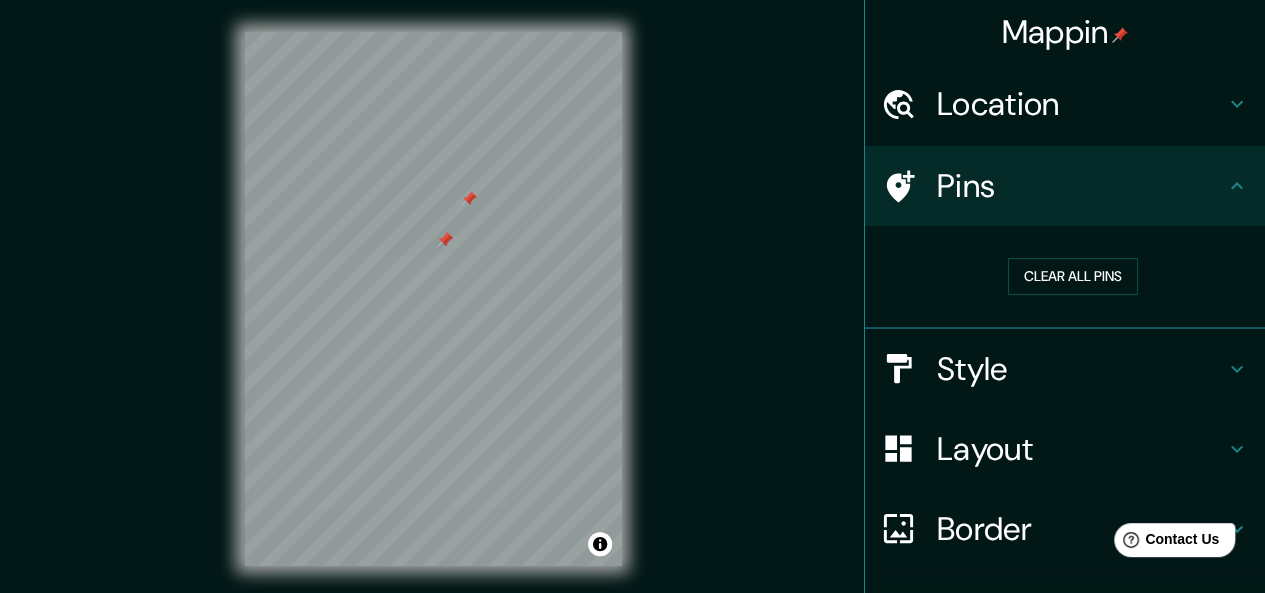 click on "Mappin Location Dante Alighieri 453, Rafael Castillo, Provincia de Buenos Aires, B1755, Argentina Pins Clear all pins Style Layout Border Choose a border.  Hint : you can make layers of the frame opaque to create some cool effects. None Simple Transparent Fancy Size A4 single Create your map © Mapbox   © OpenStreetMap   Improve this map Any problems, suggestions, or concerns please email    help@mappin.pro . . ." at bounding box center (632, 315) 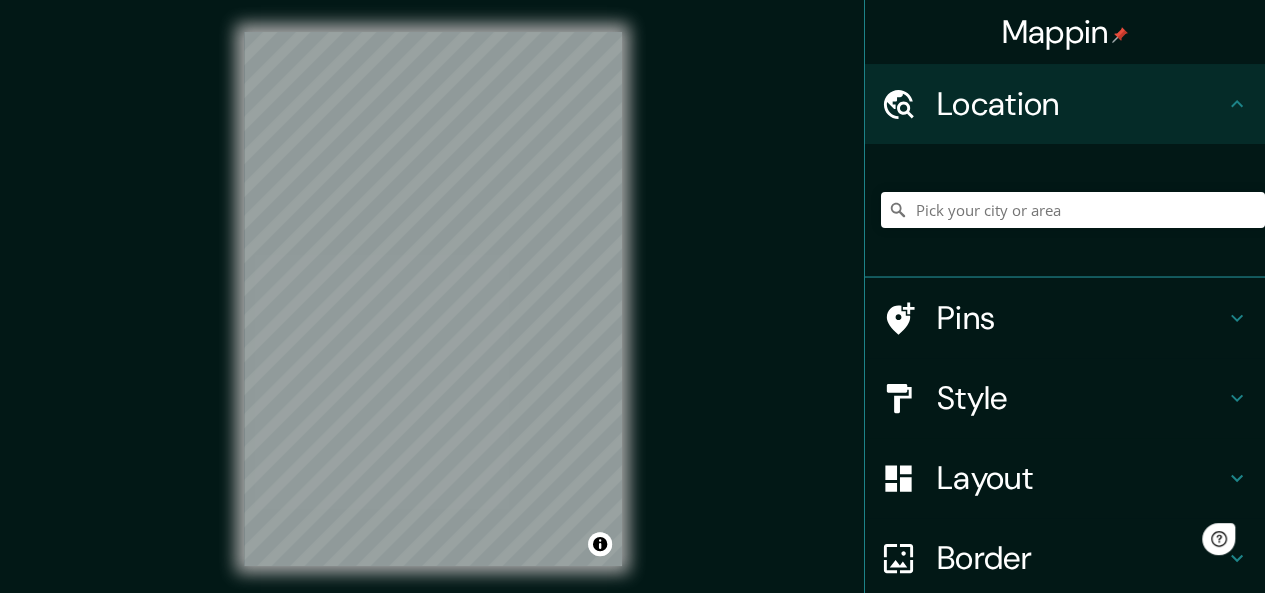 scroll, scrollTop: 0, scrollLeft: 0, axis: both 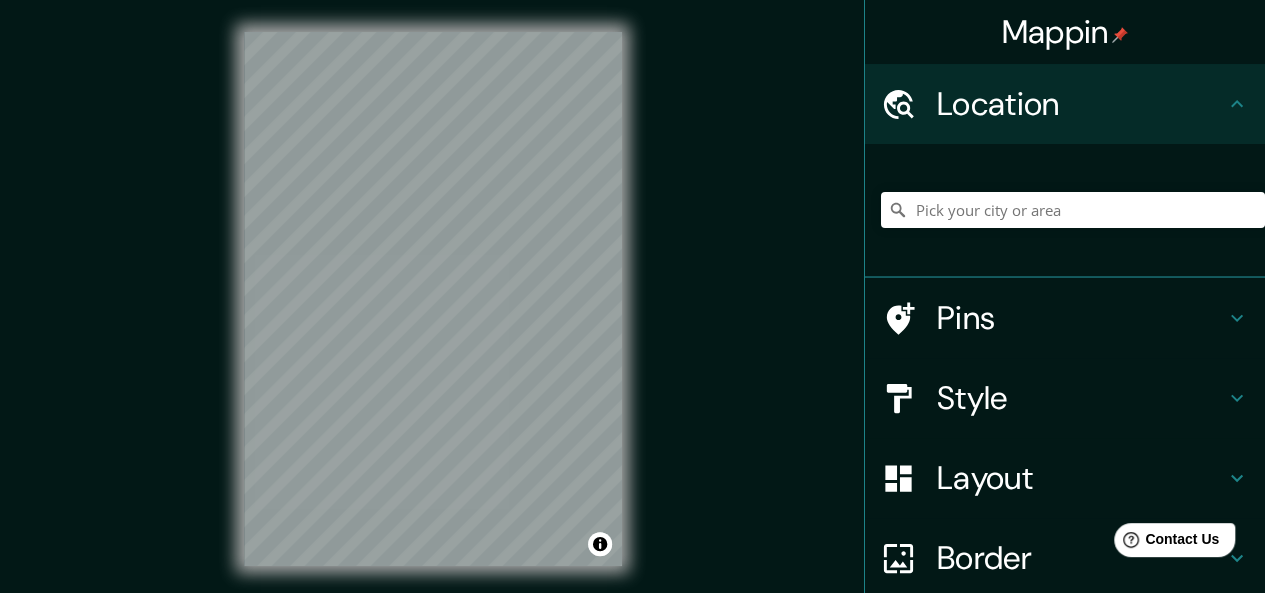 click 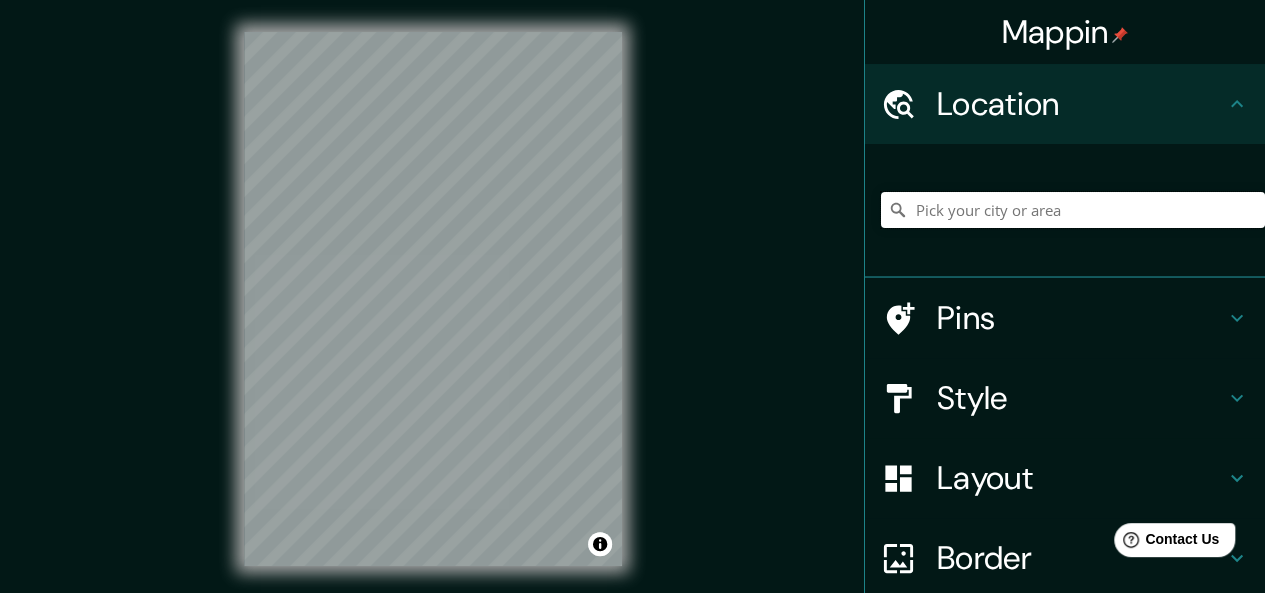 click at bounding box center (1073, 210) 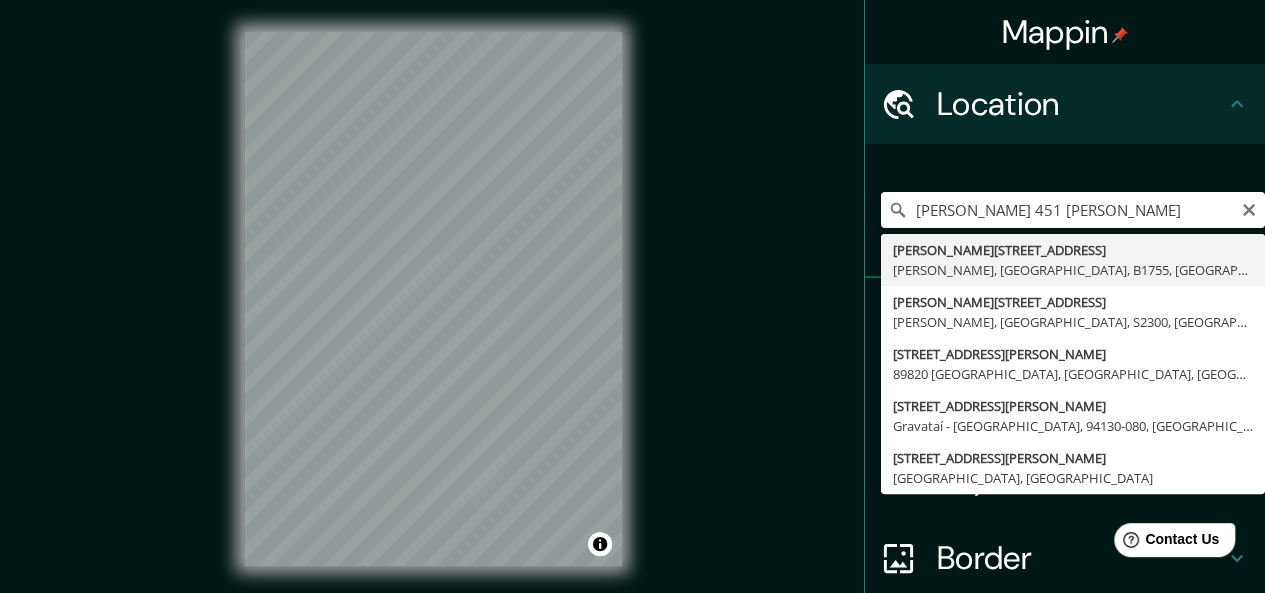 type on "[PERSON_NAME][STREET_ADDRESS][PERSON_NAME]" 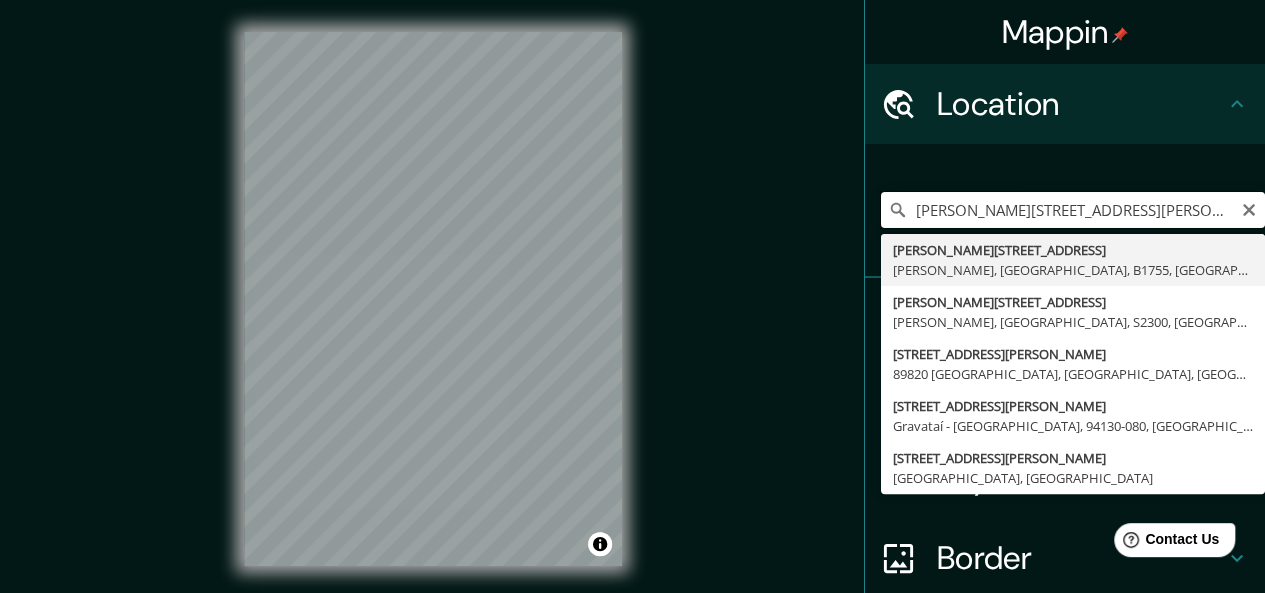 scroll, scrollTop: 0, scrollLeft: 0, axis: both 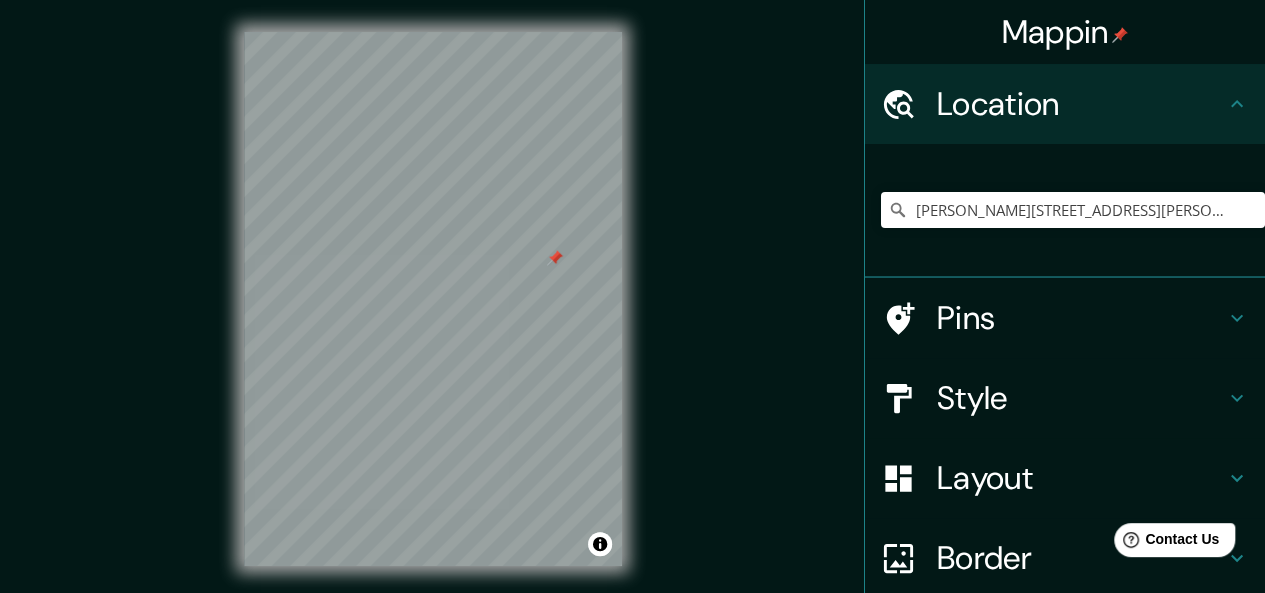 click on "Pins" at bounding box center (1081, 318) 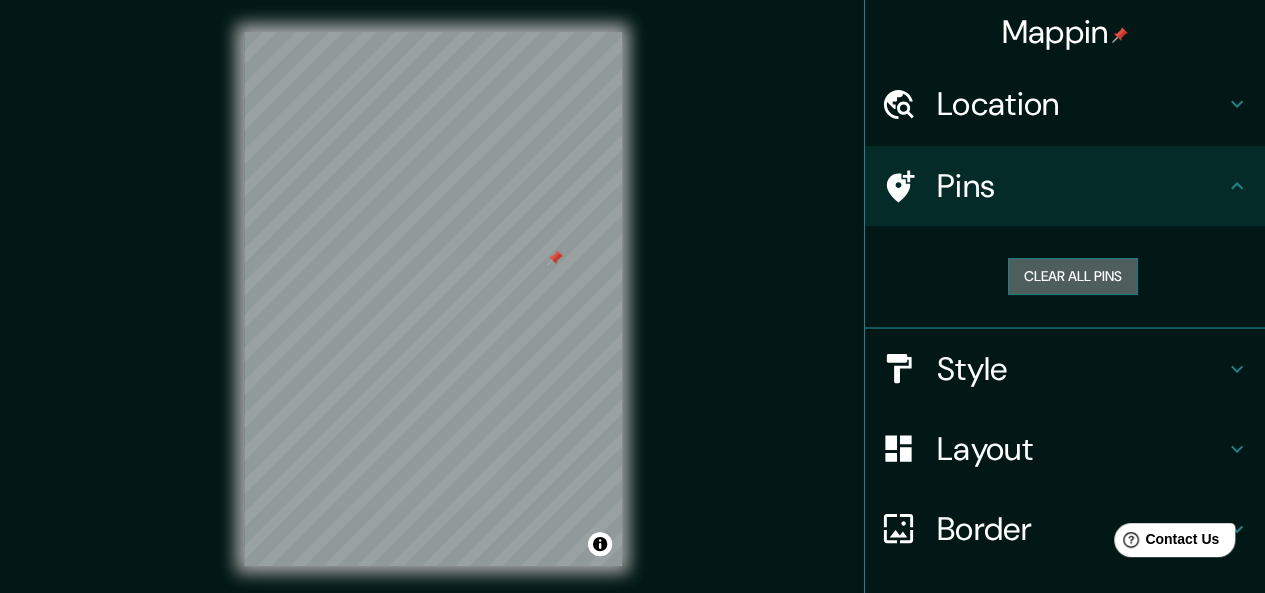 click on "Clear all pins" at bounding box center [1073, 276] 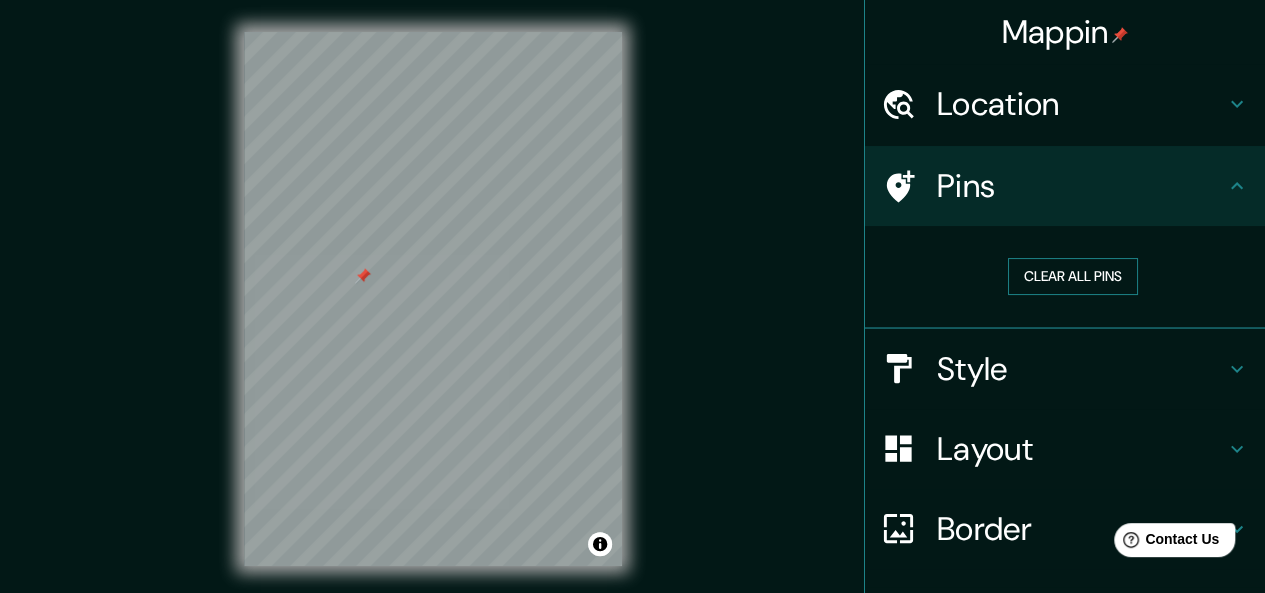 click on "Clear all pins" at bounding box center [1073, 276] 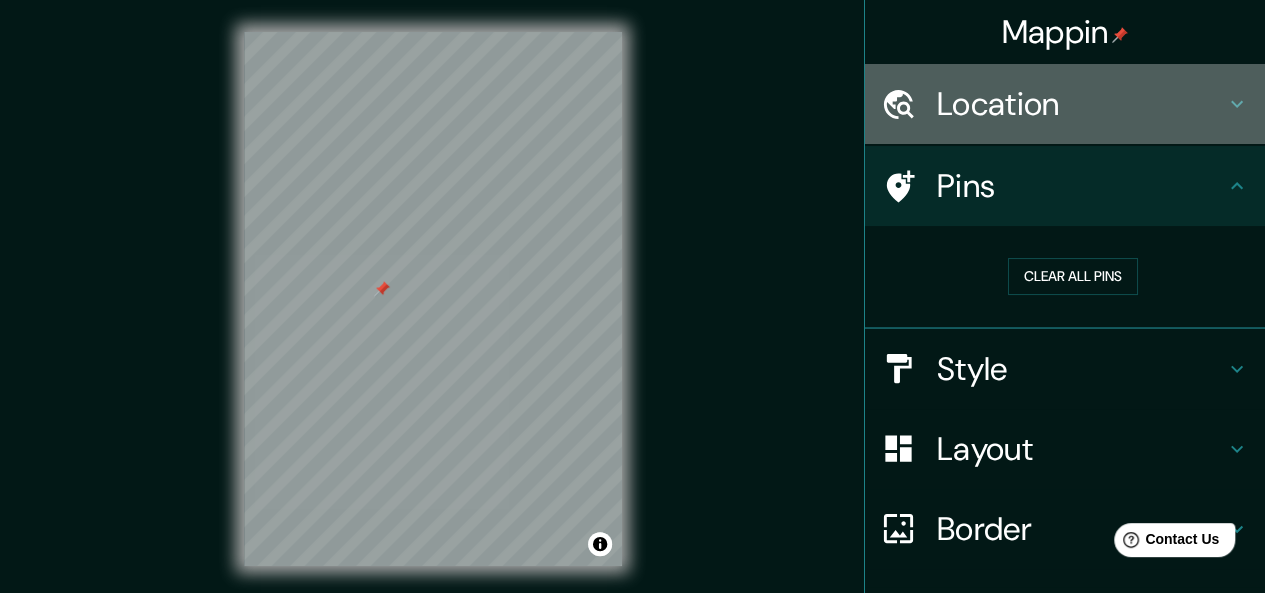 click on "Location" at bounding box center [1081, 104] 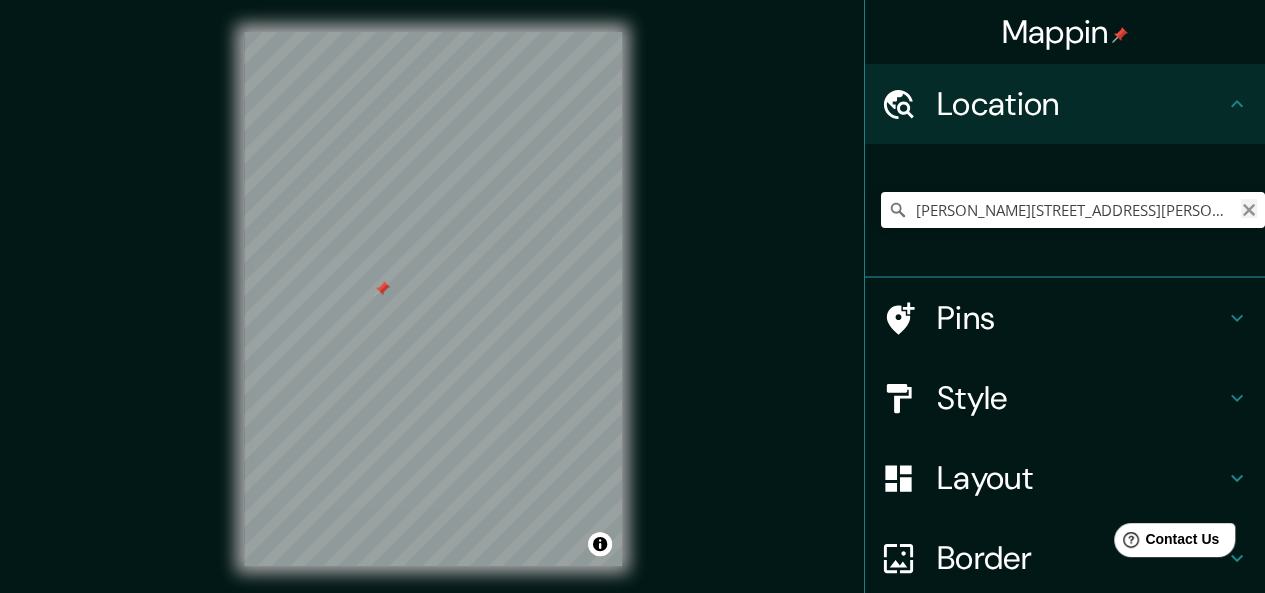 click 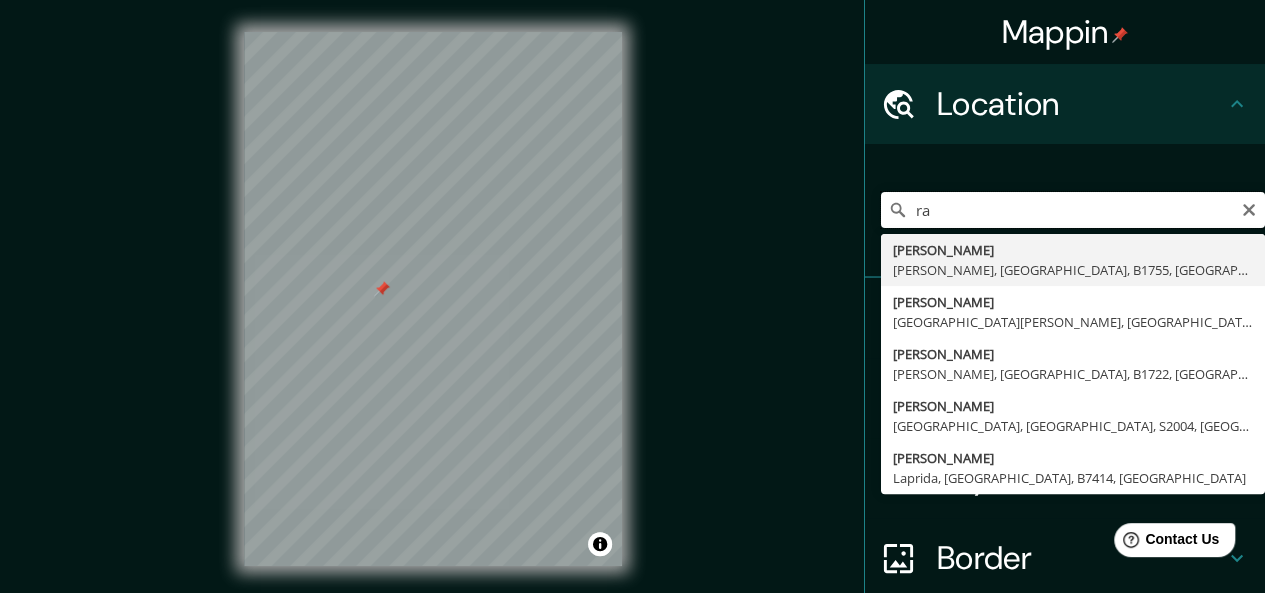 type on "r" 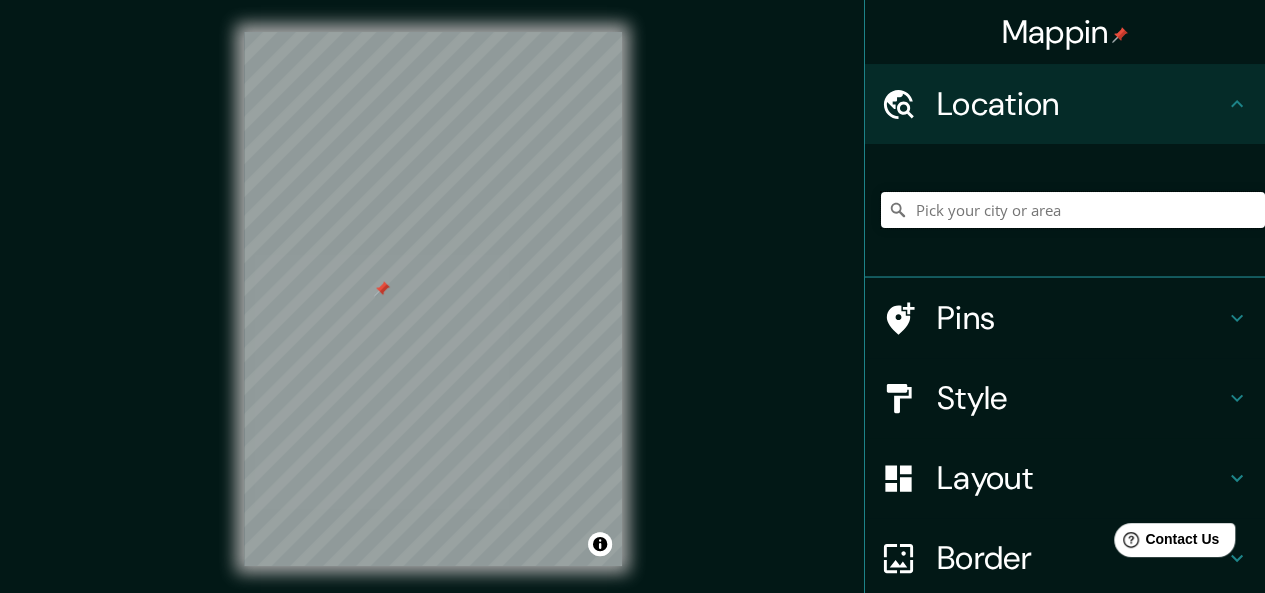 click at bounding box center (1073, 210) 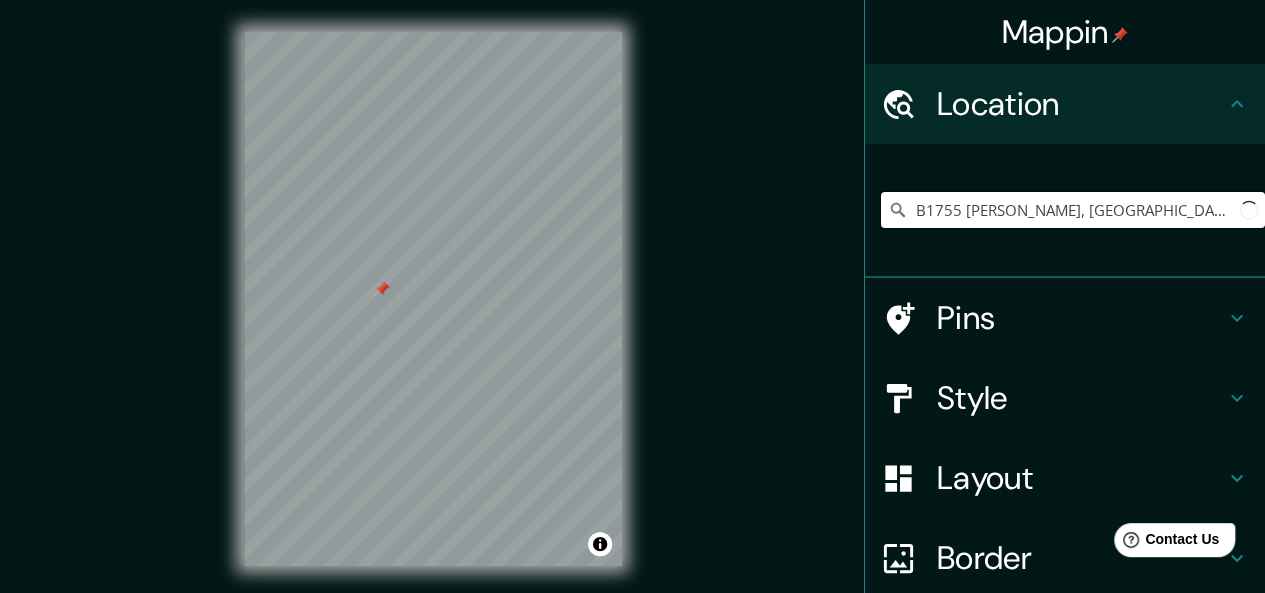 scroll, scrollTop: 0, scrollLeft: 20, axis: horizontal 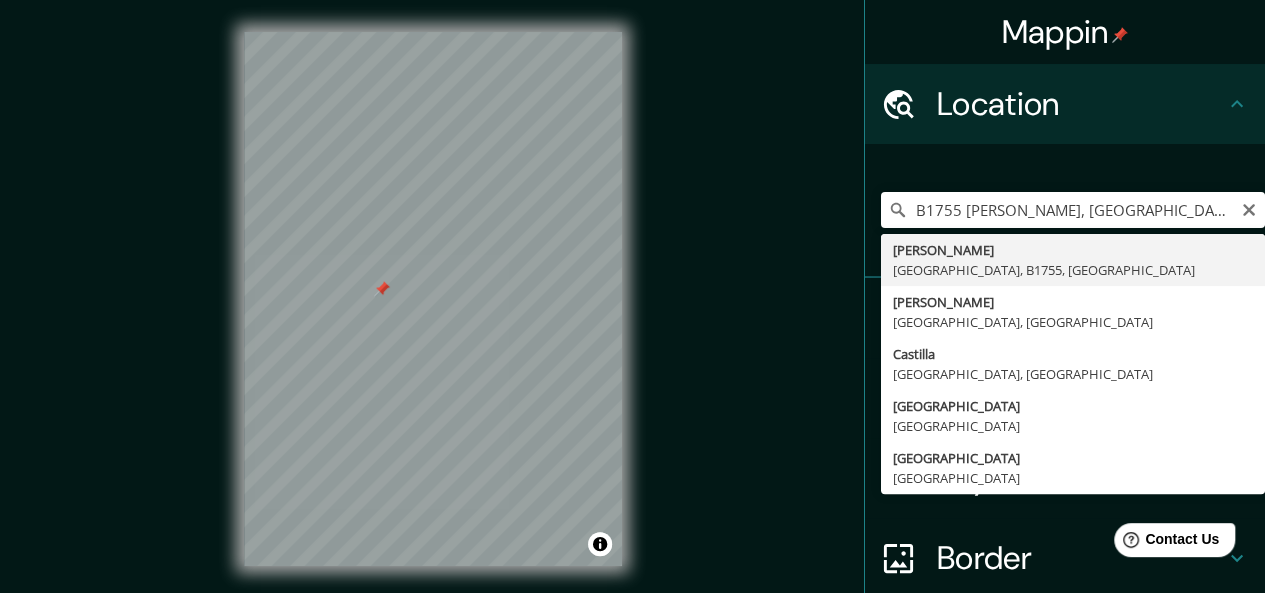 type on "[PERSON_NAME], [GEOGRAPHIC_DATA], B1755, [GEOGRAPHIC_DATA]" 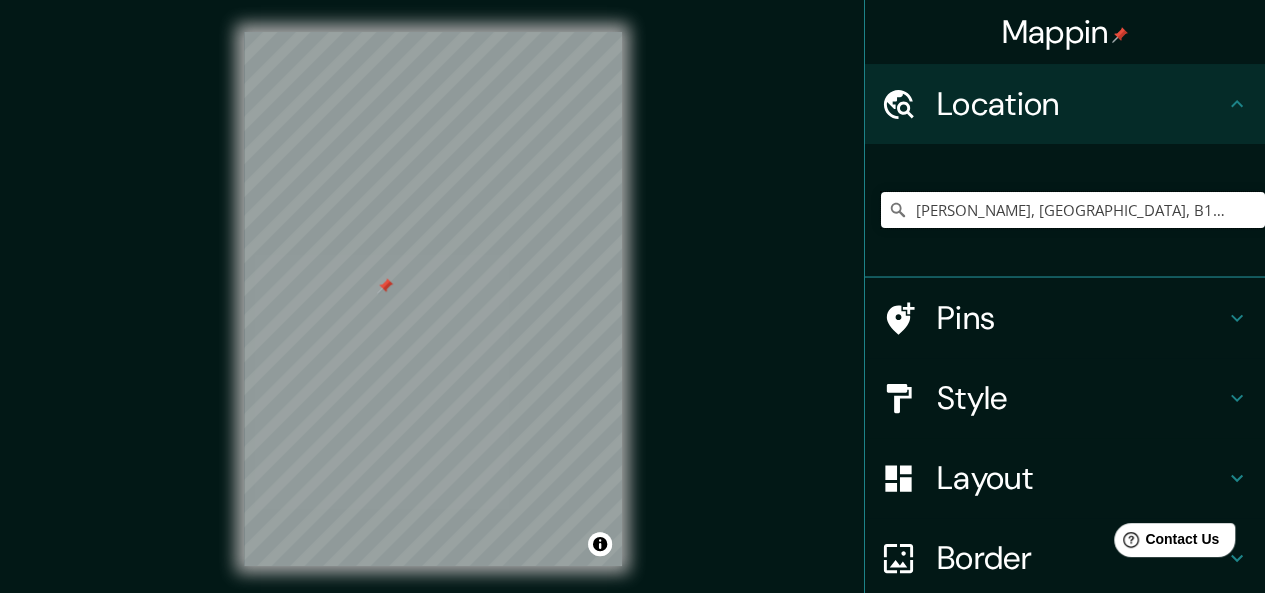 scroll, scrollTop: 0, scrollLeft: 0, axis: both 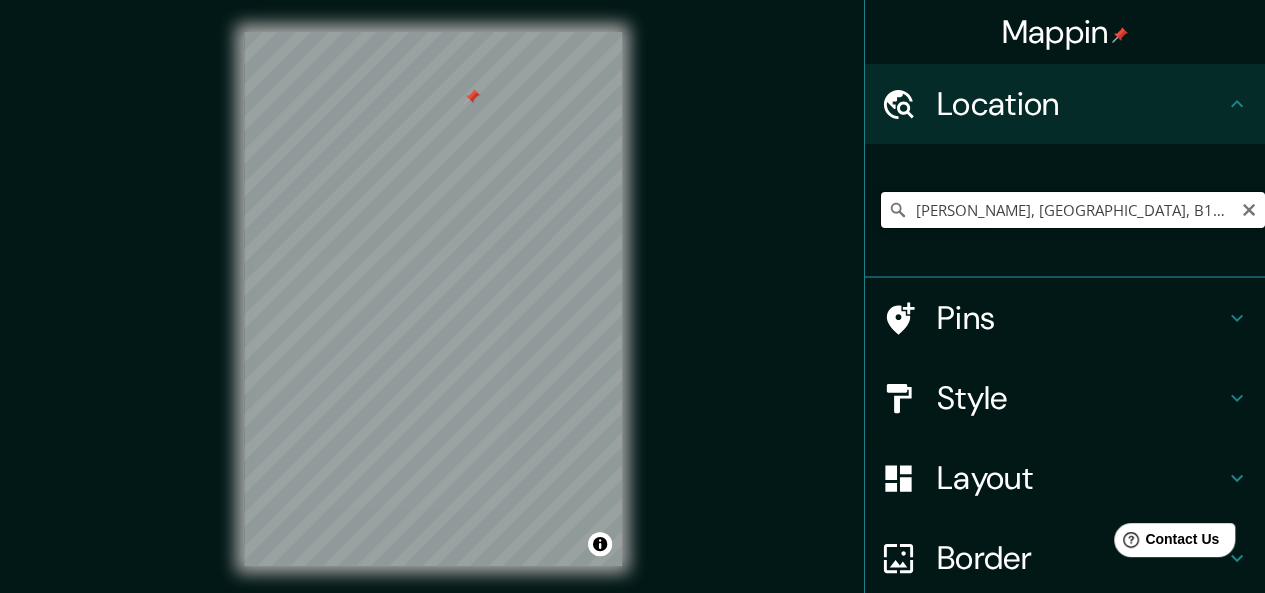 click on "[PERSON_NAME], [GEOGRAPHIC_DATA], B1755, [GEOGRAPHIC_DATA]" at bounding box center (1073, 210) 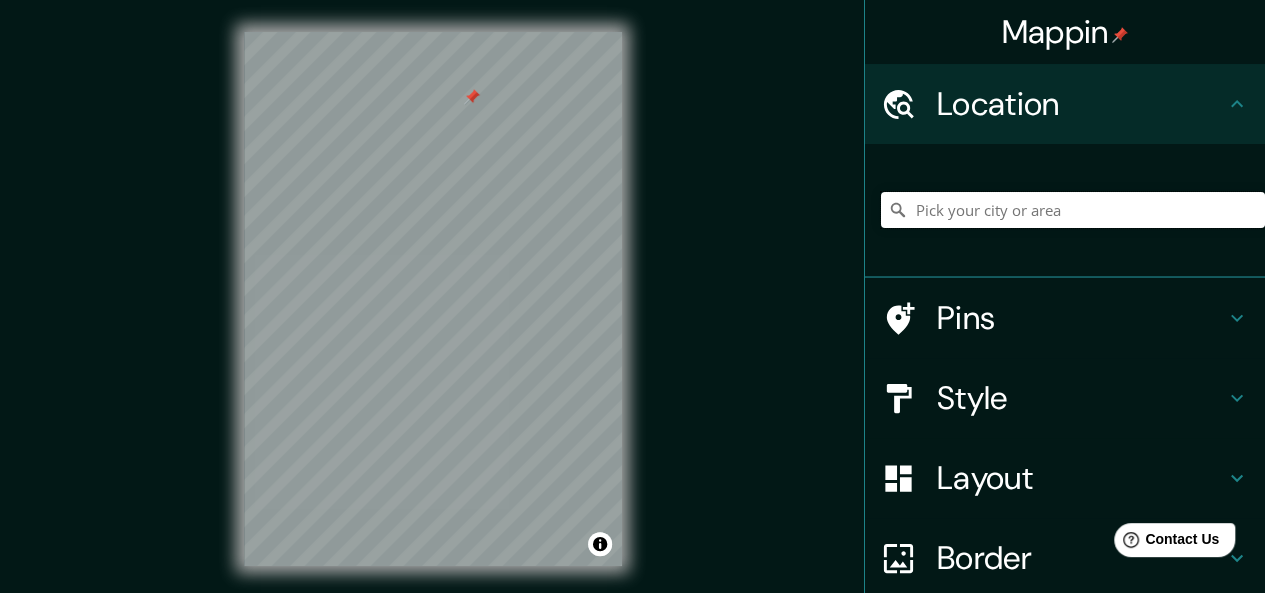 paste on "B1755 [PERSON_NAME], [GEOGRAPHIC_DATA]" 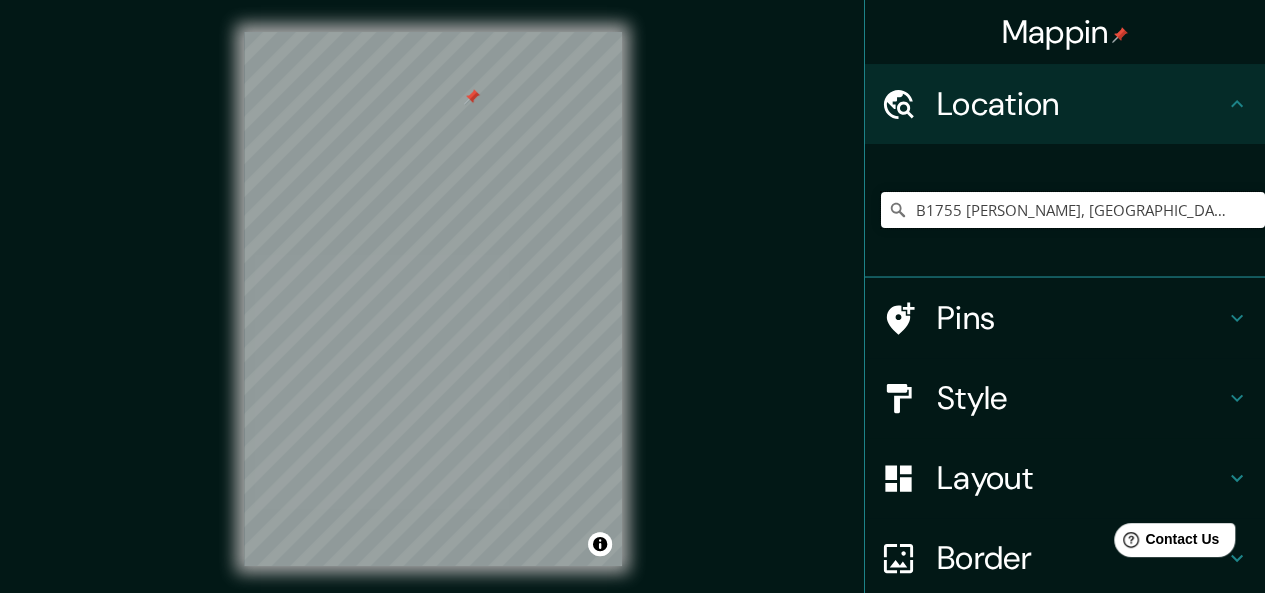 scroll, scrollTop: 0, scrollLeft: 20, axis: horizontal 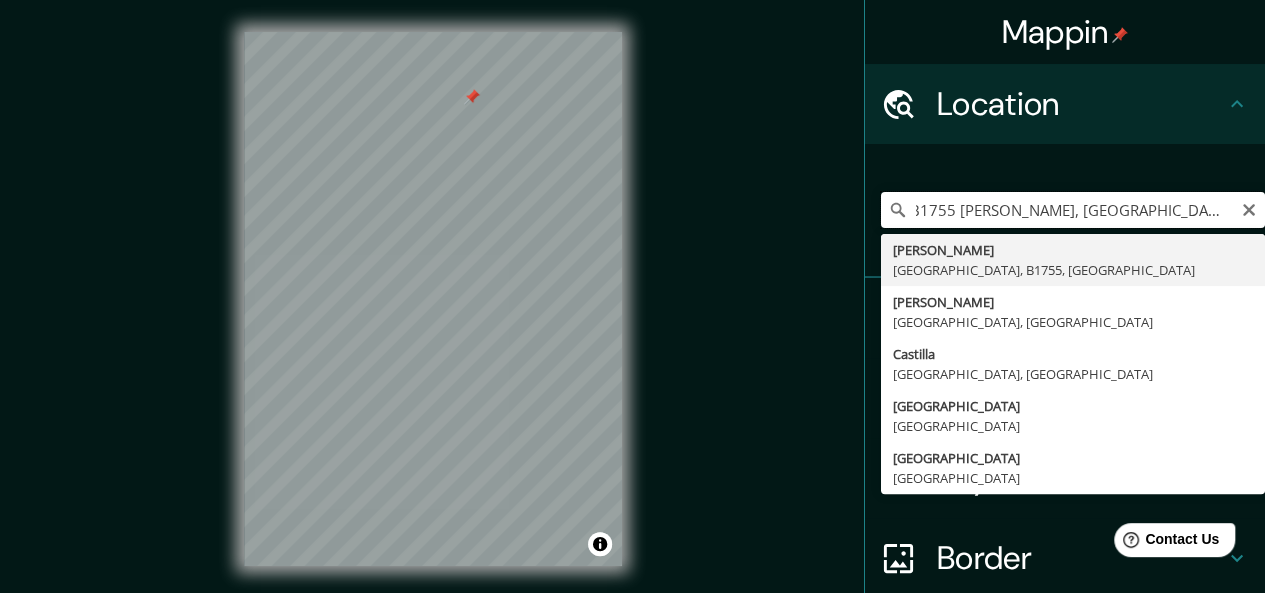 drag, startPoint x: 924, startPoint y: 201, endPoint x: 1279, endPoint y: 229, distance: 356.1025 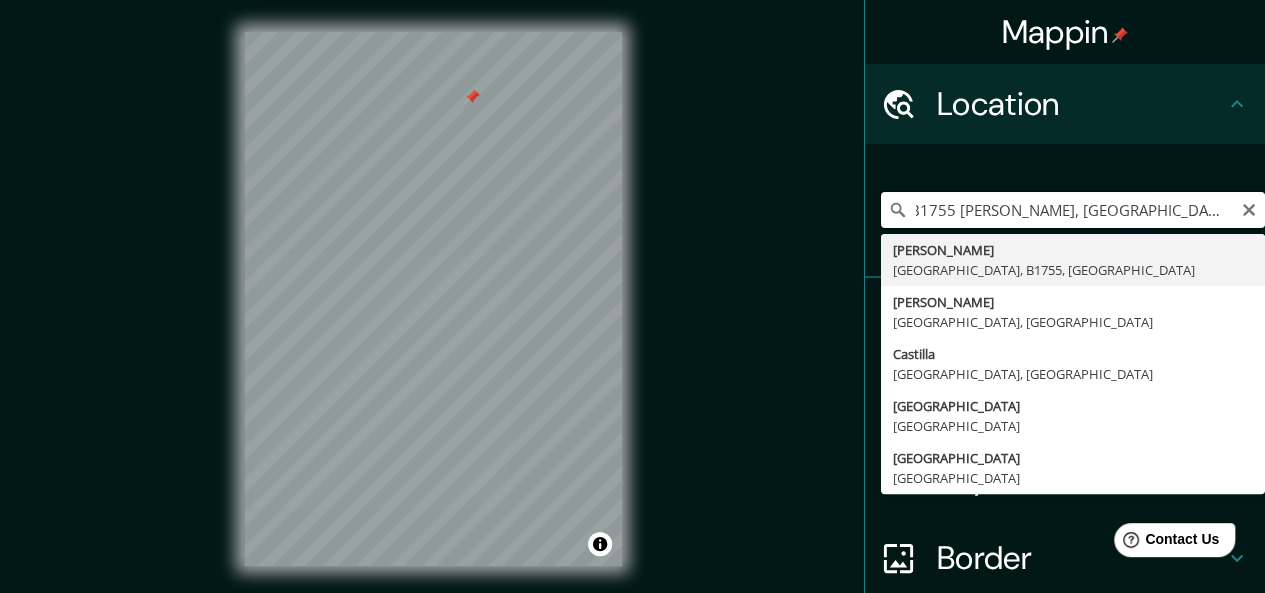 click on "Mappin Location B1755 [PERSON_NAME], [GEOGRAPHIC_DATA] [PERSON_NAME]  [GEOGRAPHIC_DATA], B1755, [GEOGRAPHIC_DATA] [PERSON_NAME]  [GEOGRAPHIC_DATA], [GEOGRAPHIC_DATA] [GEOGRAPHIC_DATA], [GEOGRAPHIC_DATA] [GEOGRAPHIC_DATA]  [GEOGRAPHIC_DATA] [GEOGRAPHIC_DATA]  [GEOGRAPHIC_DATA] Pins Style Layout Border Choose a border.  Hint : you can make layers of the frame opaque to create some cool effects. None Simple Transparent Fancy Size A4 single Create your map © Mapbox   © OpenStreetMap   Improve this map Any problems, suggestions, or concerns please email    [EMAIL_ADDRESS][DOMAIN_NAME] . . ." at bounding box center [632, 296] 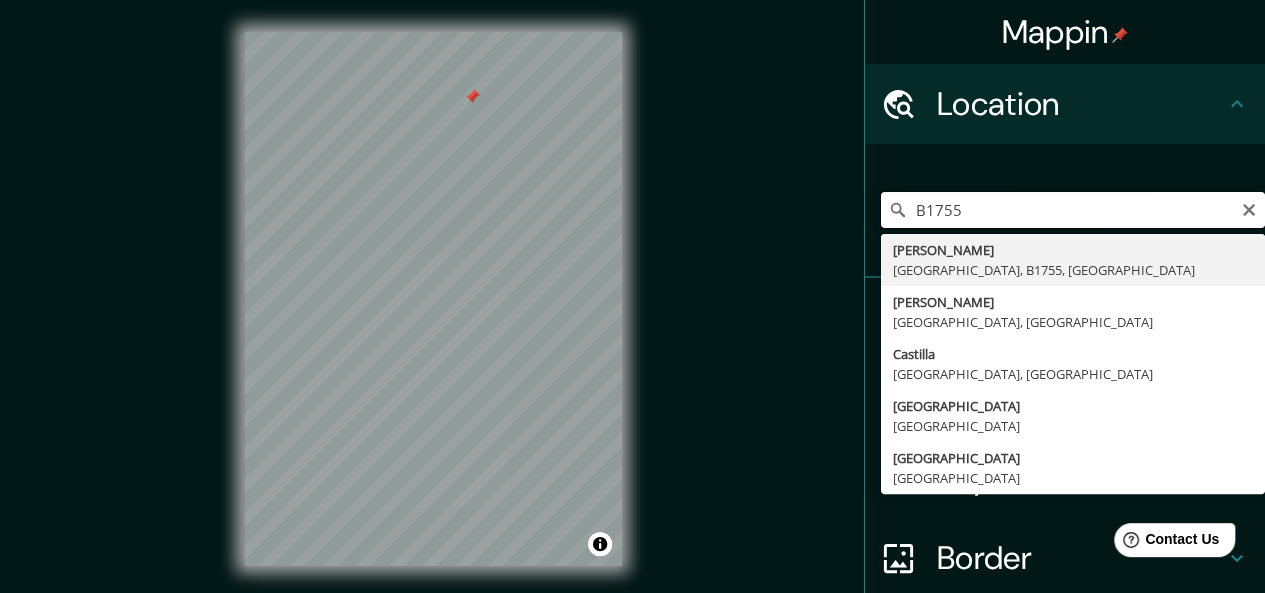 scroll, scrollTop: 0, scrollLeft: 0, axis: both 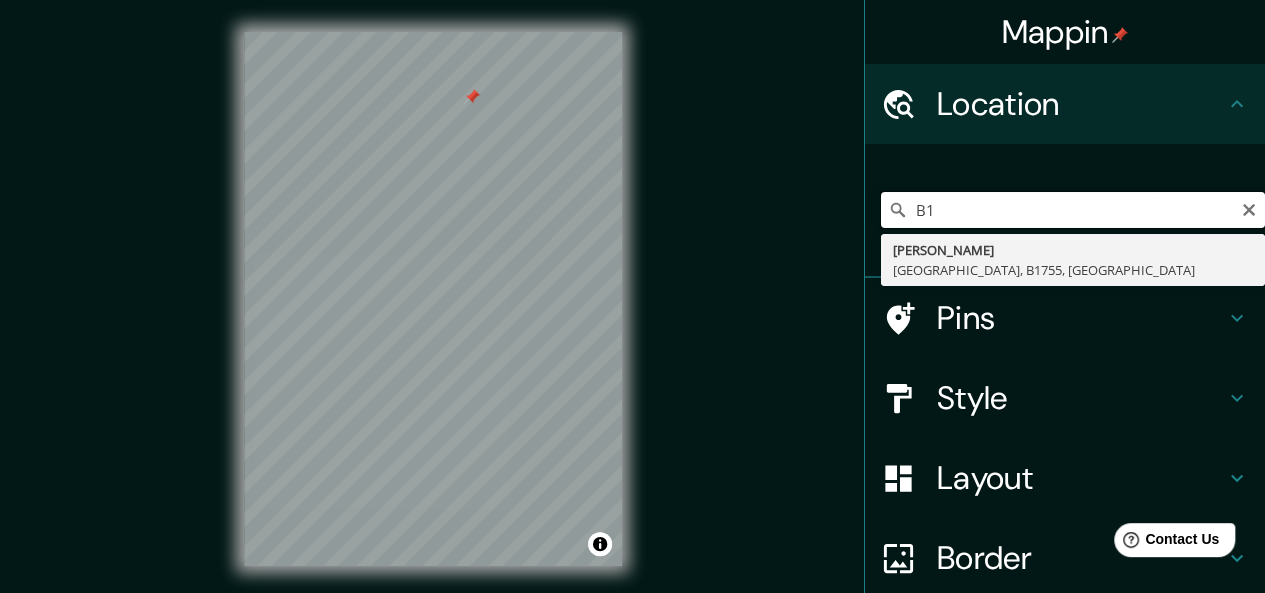 type on "B" 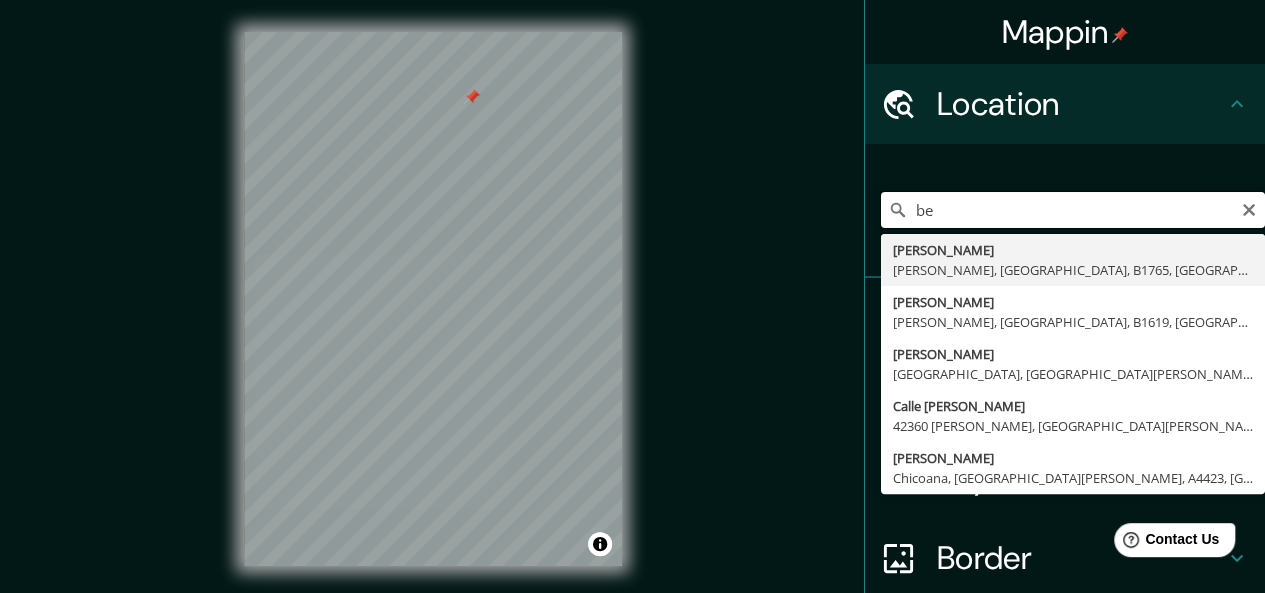 type on "b" 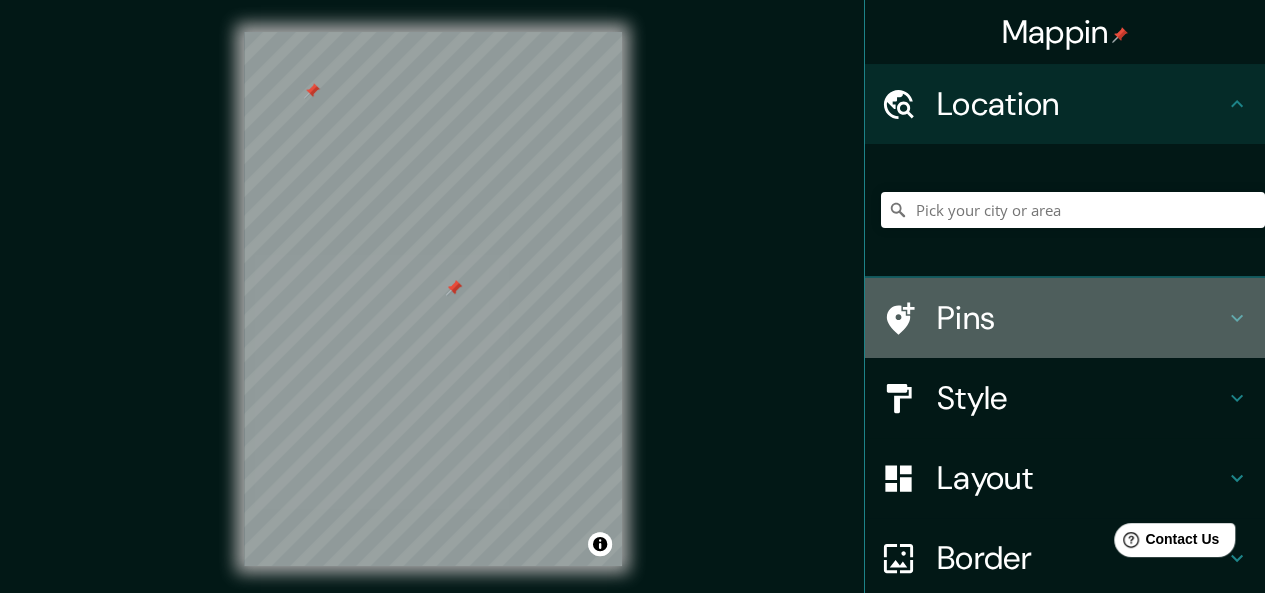 click on "Pins" at bounding box center (1081, 318) 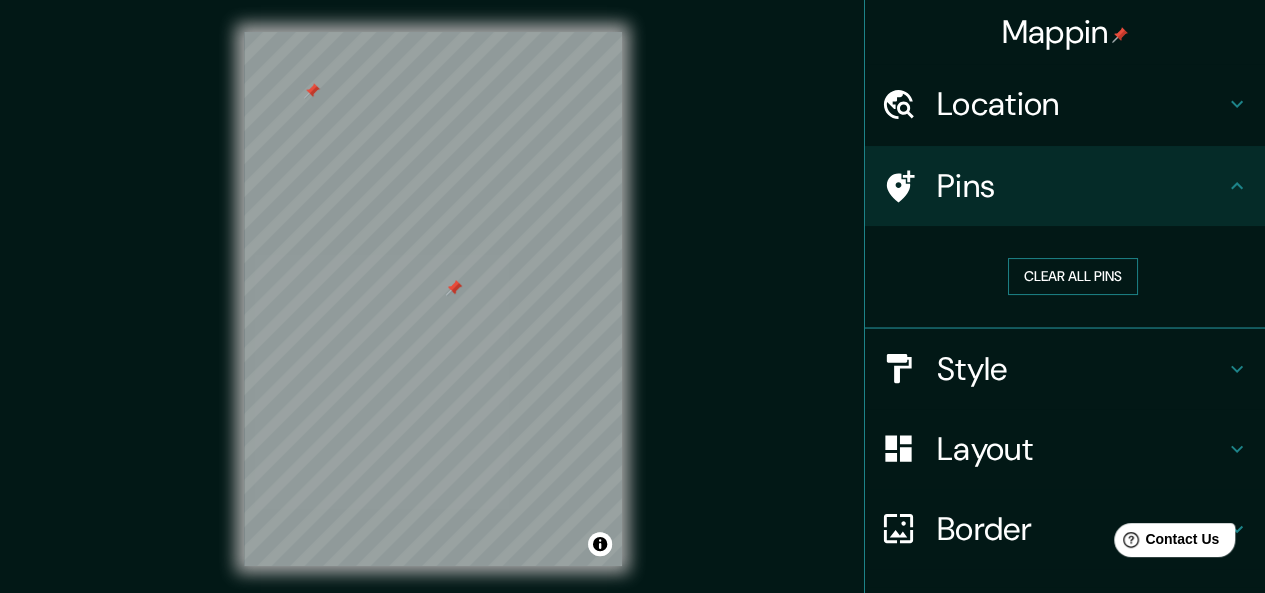 click on "Clear all pins" at bounding box center (1073, 276) 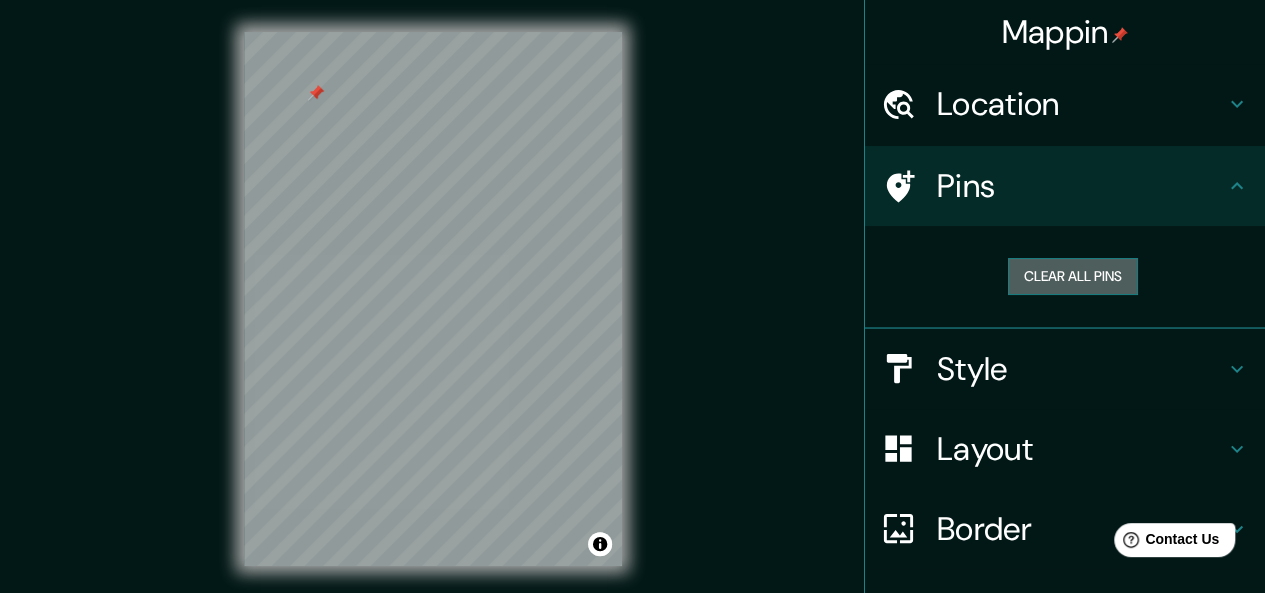 click on "Clear all pins" at bounding box center [1073, 276] 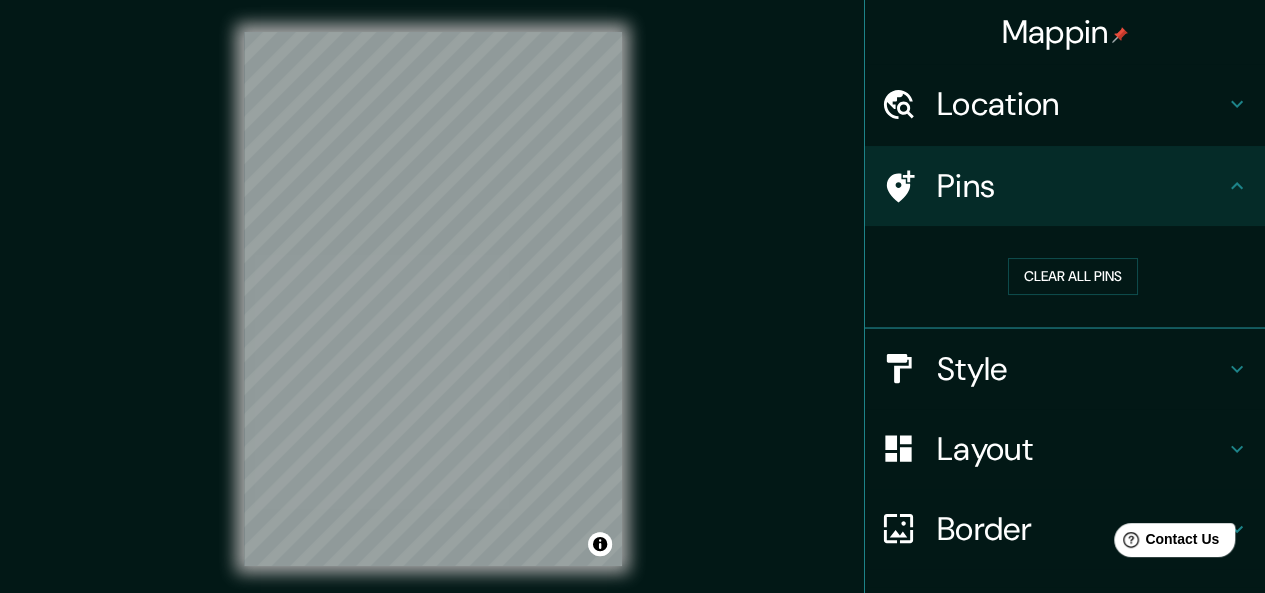 click on "© Mapbox   © OpenStreetMap   Improve this map" at bounding box center [433, 299] 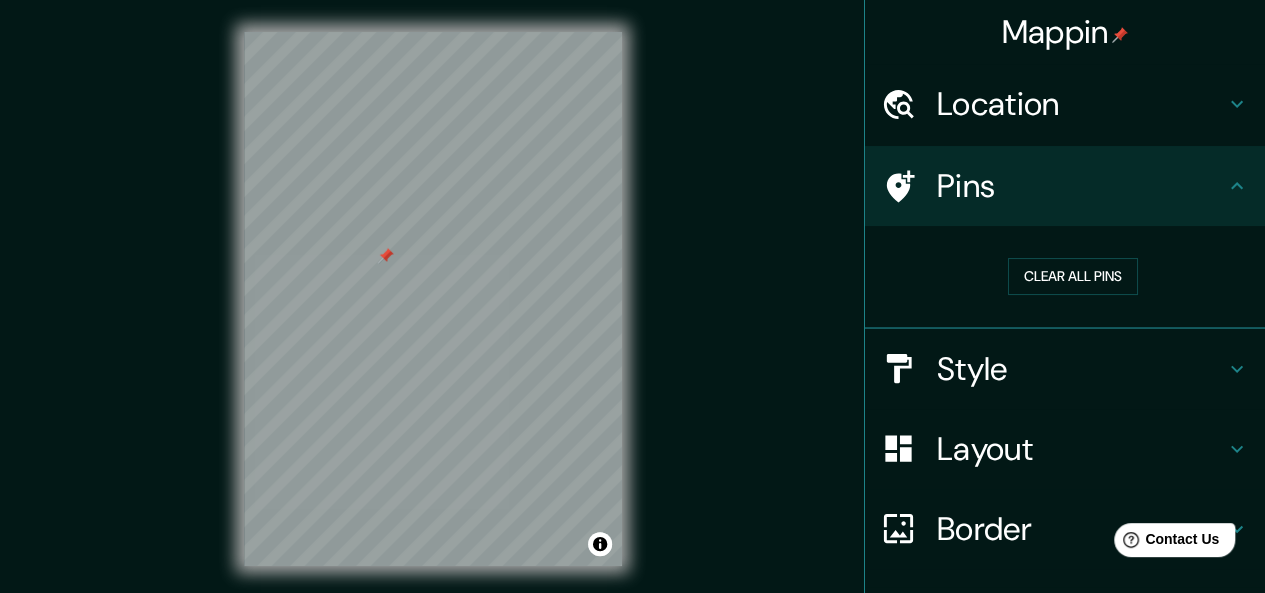 drag, startPoint x: 568, startPoint y: 143, endPoint x: 389, endPoint y: 261, distance: 214.3945 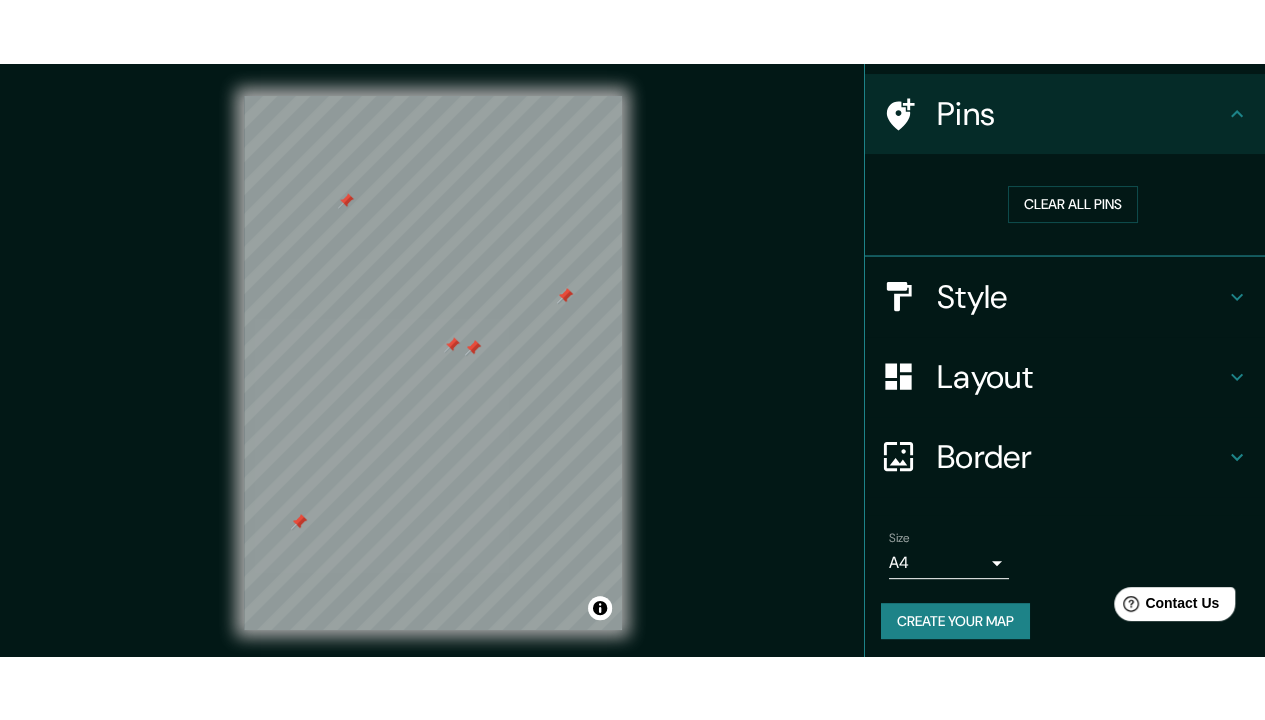 scroll, scrollTop: 140, scrollLeft: 0, axis: vertical 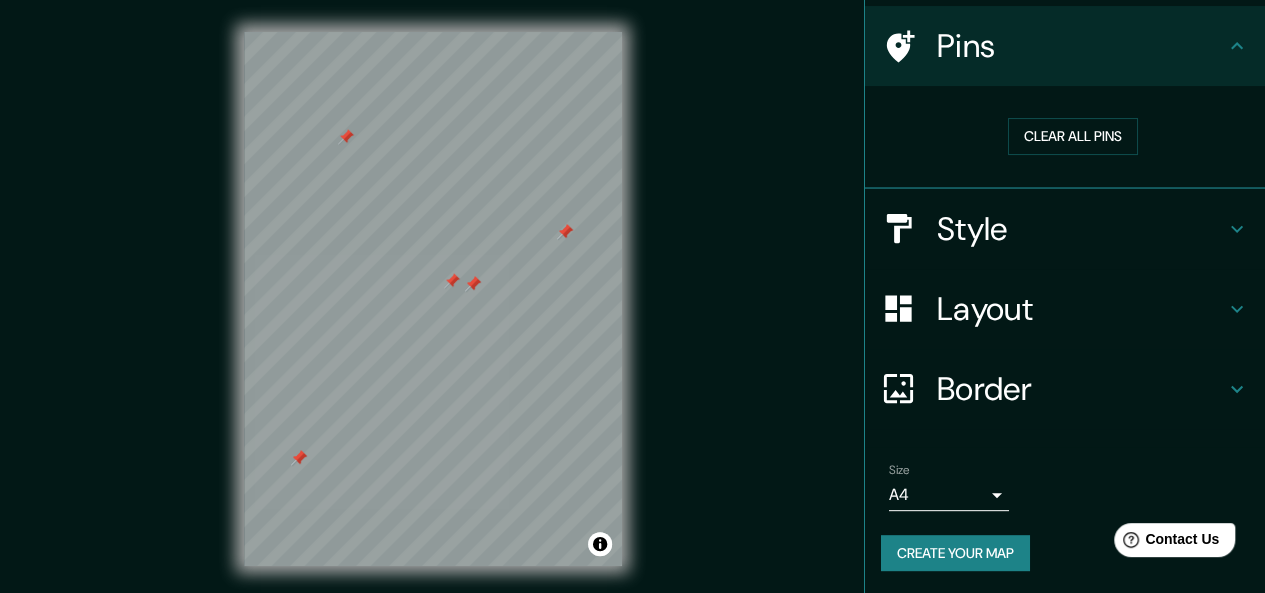click on "Mappin Location Pins Clear all pins Style Layout Border Choose a border.  Hint : you can make layers of the frame opaque to create some cool effects. None Simple Transparent Fancy Size A4 single Create your map © Mapbox   © OpenStreetMap   Improve this map Any problems, suggestions, or concerns please email    [EMAIL_ADDRESS][DOMAIN_NAME] . . ." at bounding box center (632, 296) 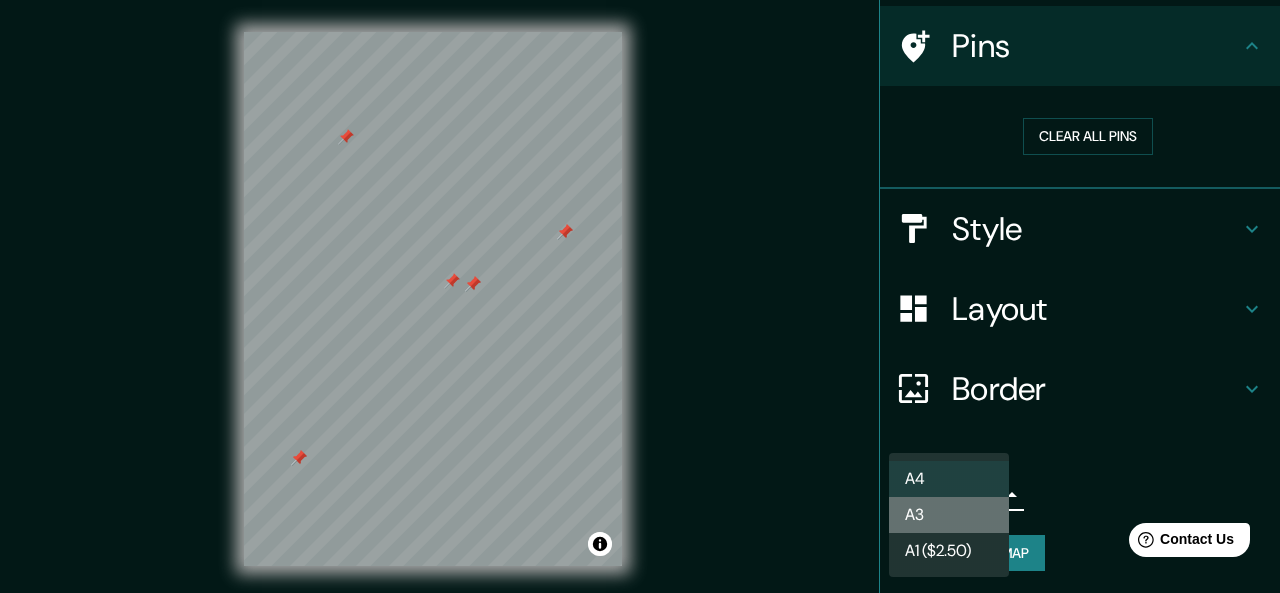 click on "A3" at bounding box center [949, 515] 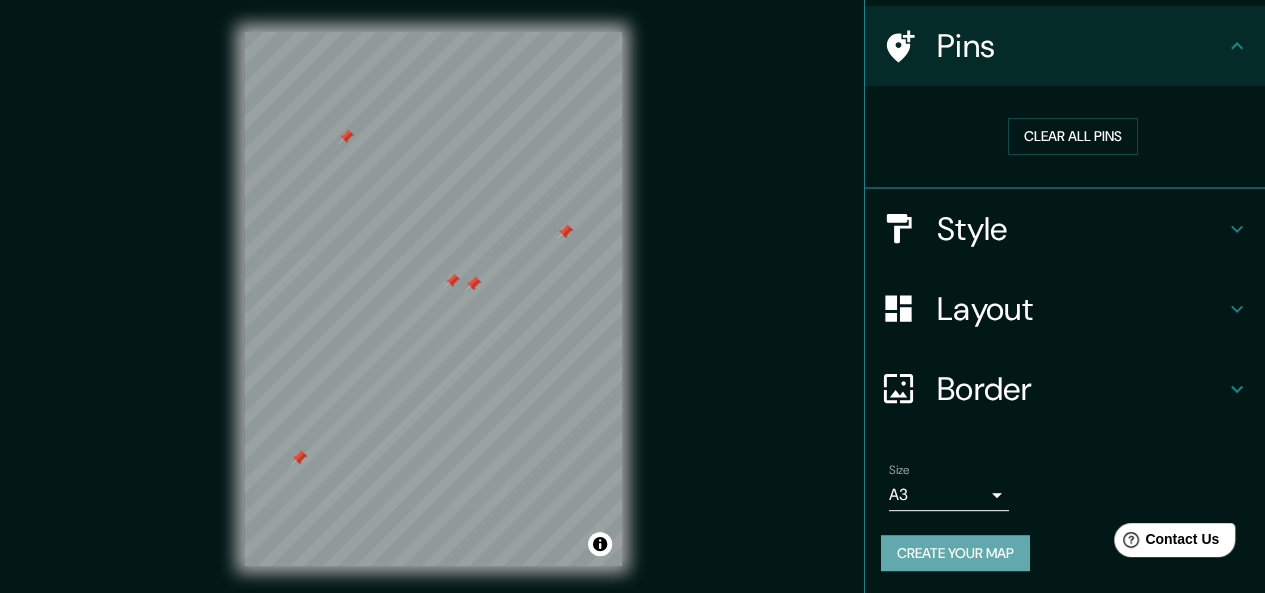 click on "Create your map" at bounding box center [955, 553] 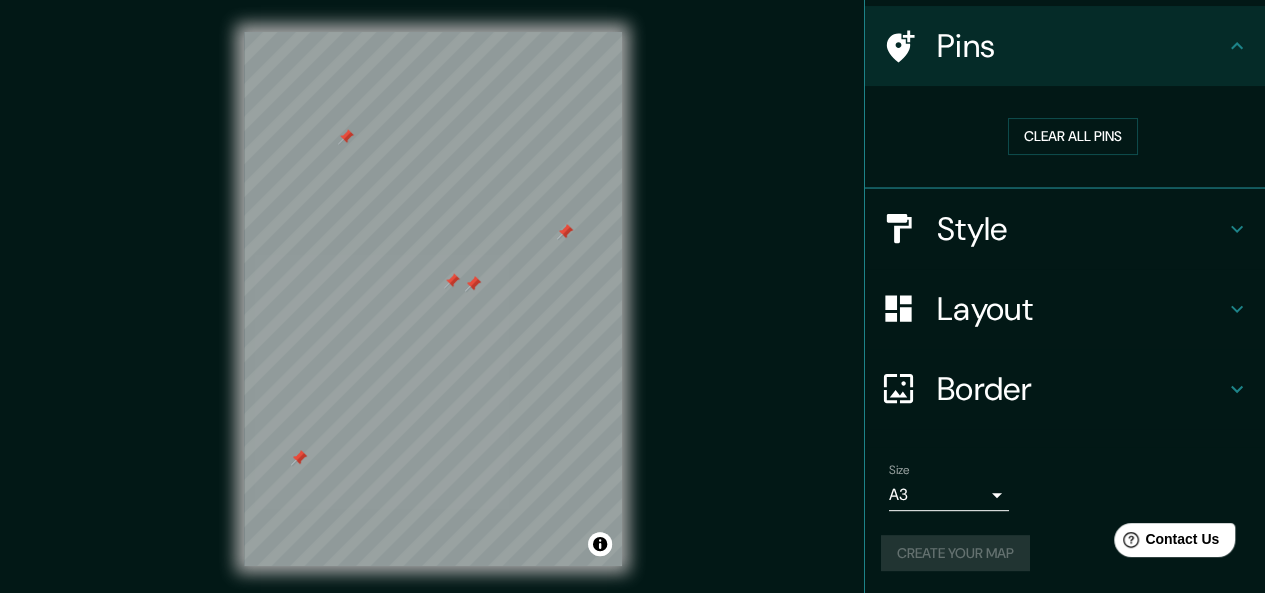 click on "Create your map" at bounding box center [1065, 553] 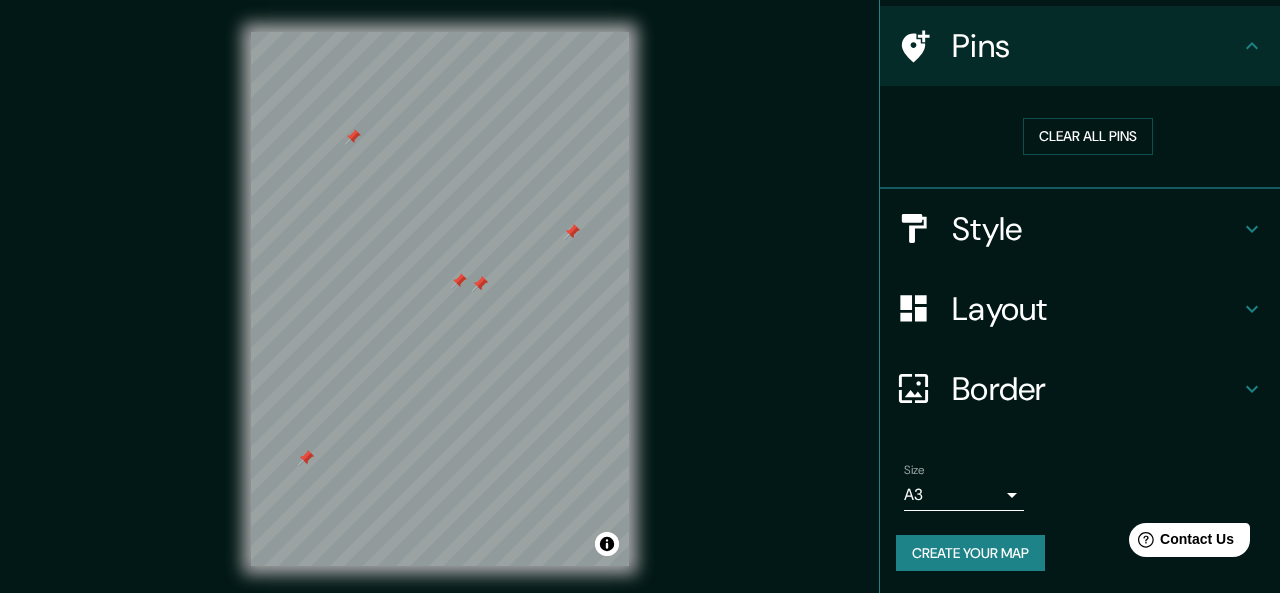 click on "Mappin Location Pins Clear all pins Style Layout Border Choose a border.  Hint : you can make layers of the frame opaque to create some cool effects. None Simple Transparent Fancy Size A3 single Create your map © Mapbox   © OpenStreetMap   Improve this map Any problems, suggestions, or concerns please email    [EMAIL_ADDRESS][DOMAIN_NAME] . . ." at bounding box center (640, 296) 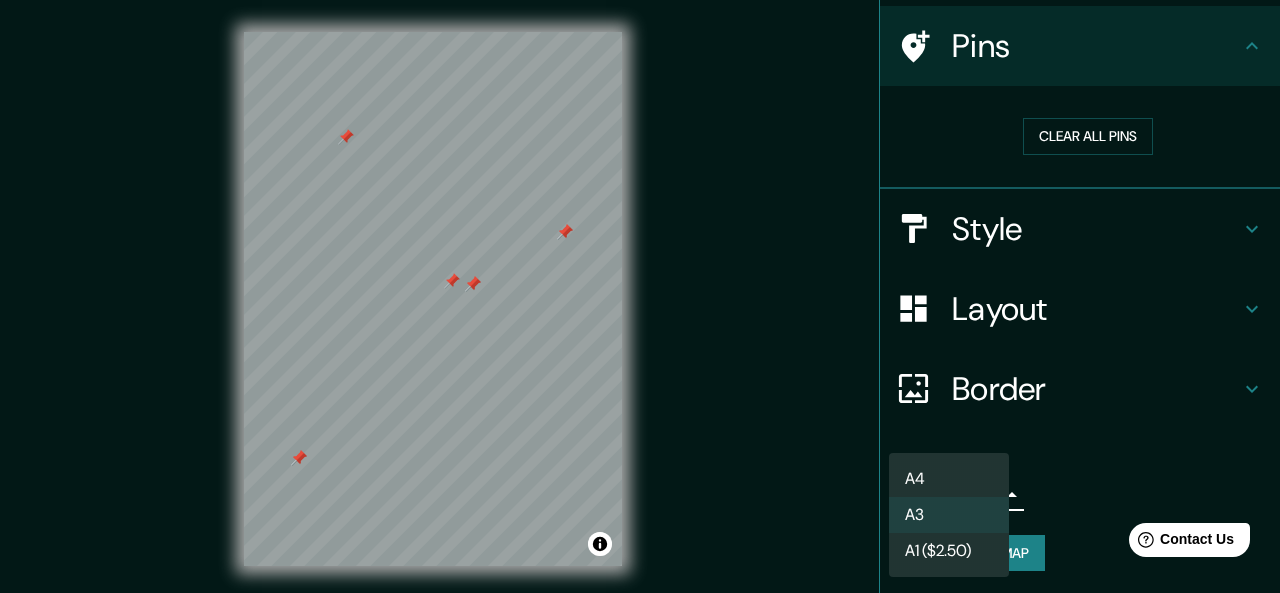 click on "A4" at bounding box center [949, 479] 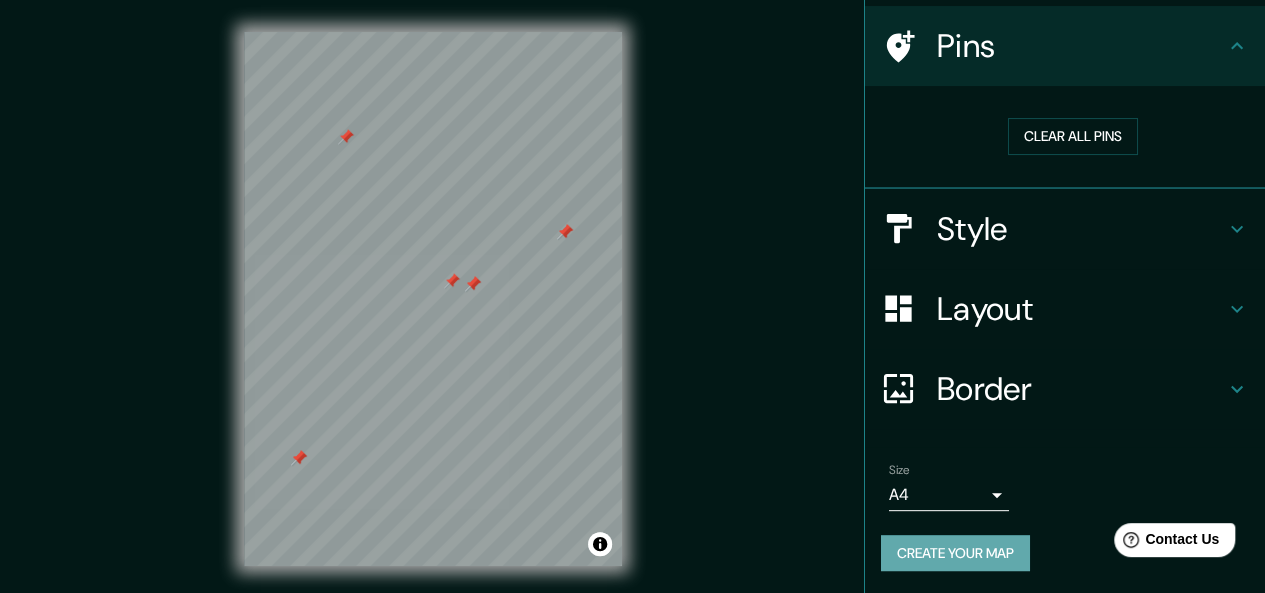 click on "Create your map" at bounding box center [955, 553] 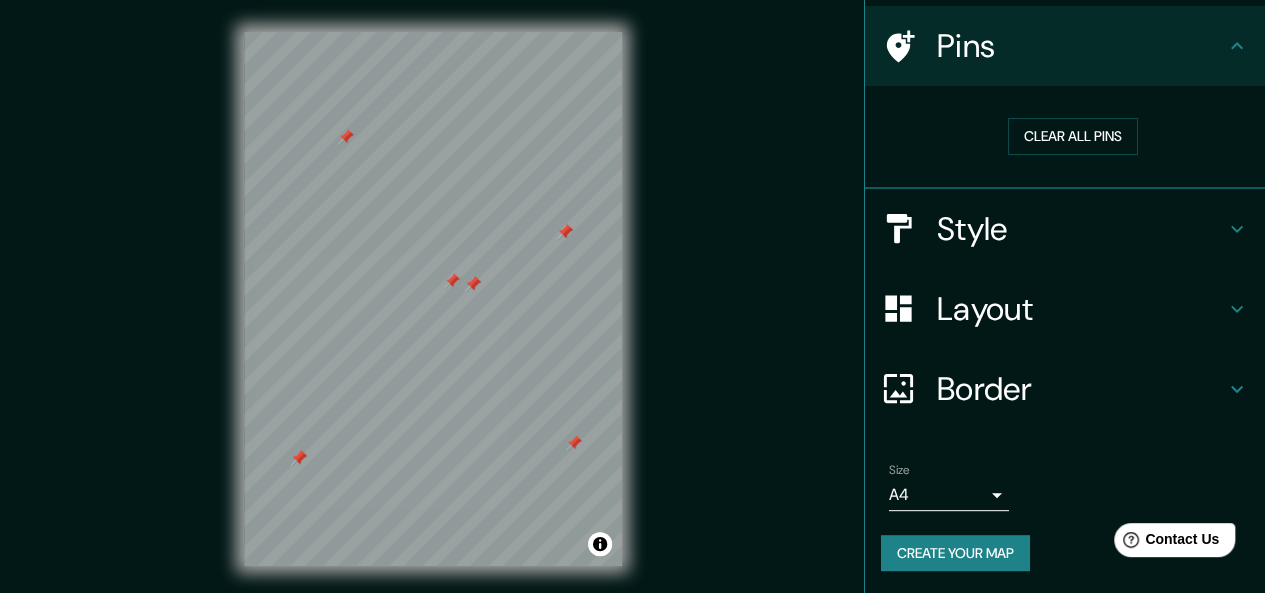 click on "Mappin Location Pins Clear all pins Style Layout Border Choose a border.  Hint : you can make layers of the frame opaque to create some cool effects. None Simple Transparent Fancy Size A4 single Create your map © Mapbox   © OpenStreetMap   Improve this map Any problems, suggestions, or concerns please email    [EMAIL_ADDRESS][DOMAIN_NAME] . . ." at bounding box center [632, 315] 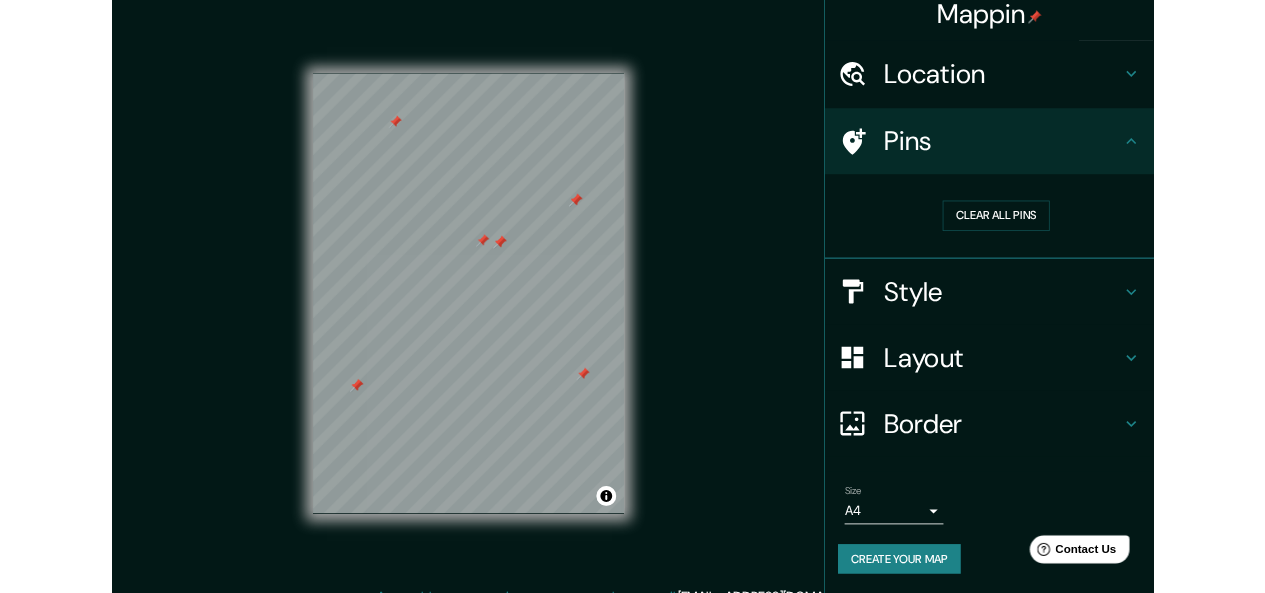 scroll, scrollTop: 14, scrollLeft: 0, axis: vertical 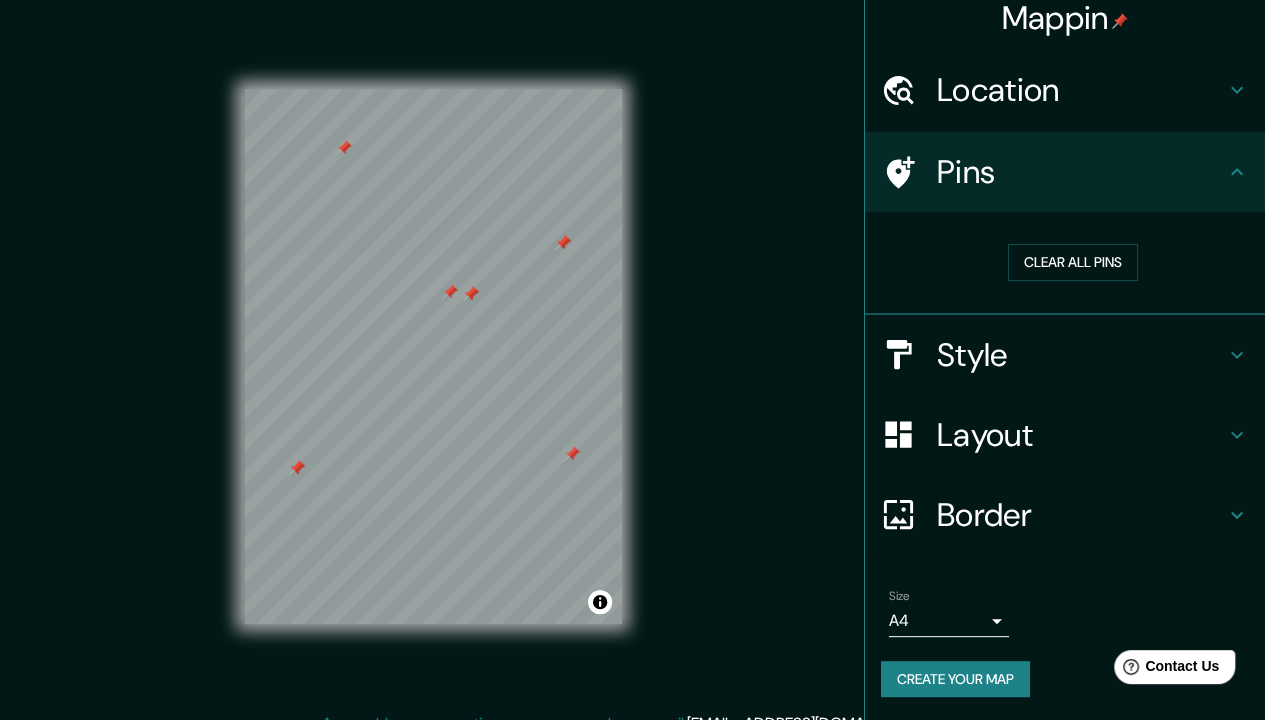 click at bounding box center (572, 454) 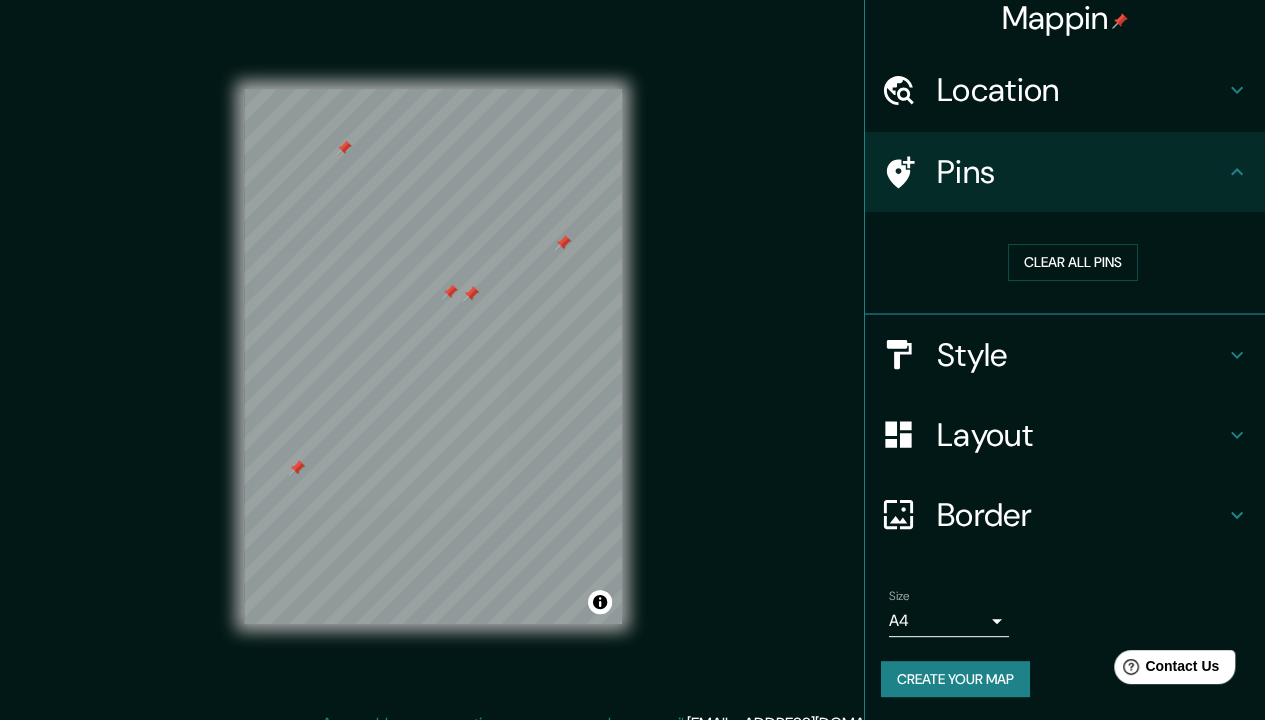 click on "Mappin Location Pins Clear all pins Style Layout Border Choose a border.  Hint : you can make layers of the frame opaque to create some cool effects. None Simple Transparent Fancy Size A4 single Create your map © Mapbox   © OpenStreetMap   Improve this map Any problems, suggestions, or concerns please email    [EMAIL_ADDRESS][DOMAIN_NAME] . . ." at bounding box center [632, 372] 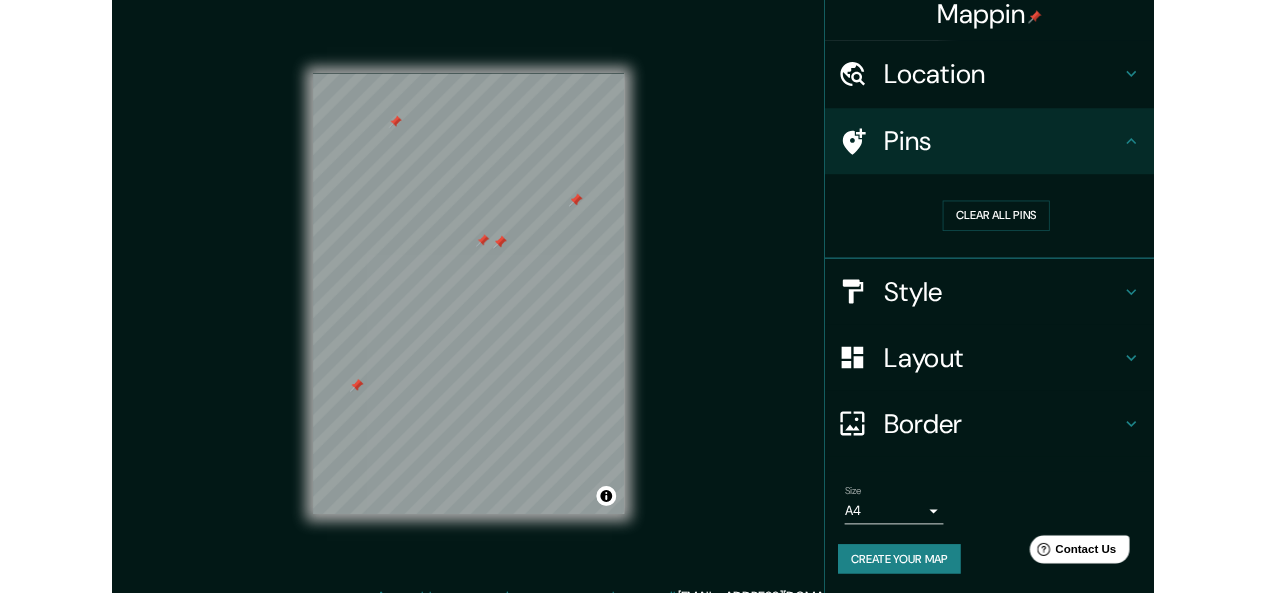 scroll, scrollTop: 140, scrollLeft: 0, axis: vertical 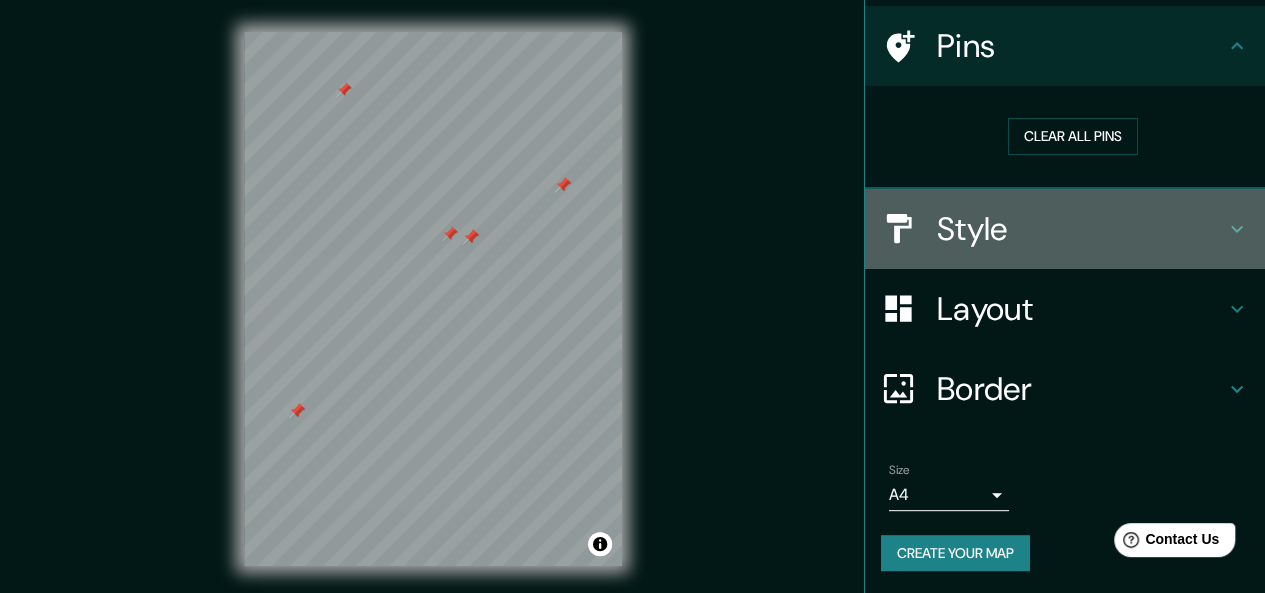 click on "Style" at bounding box center (1081, 229) 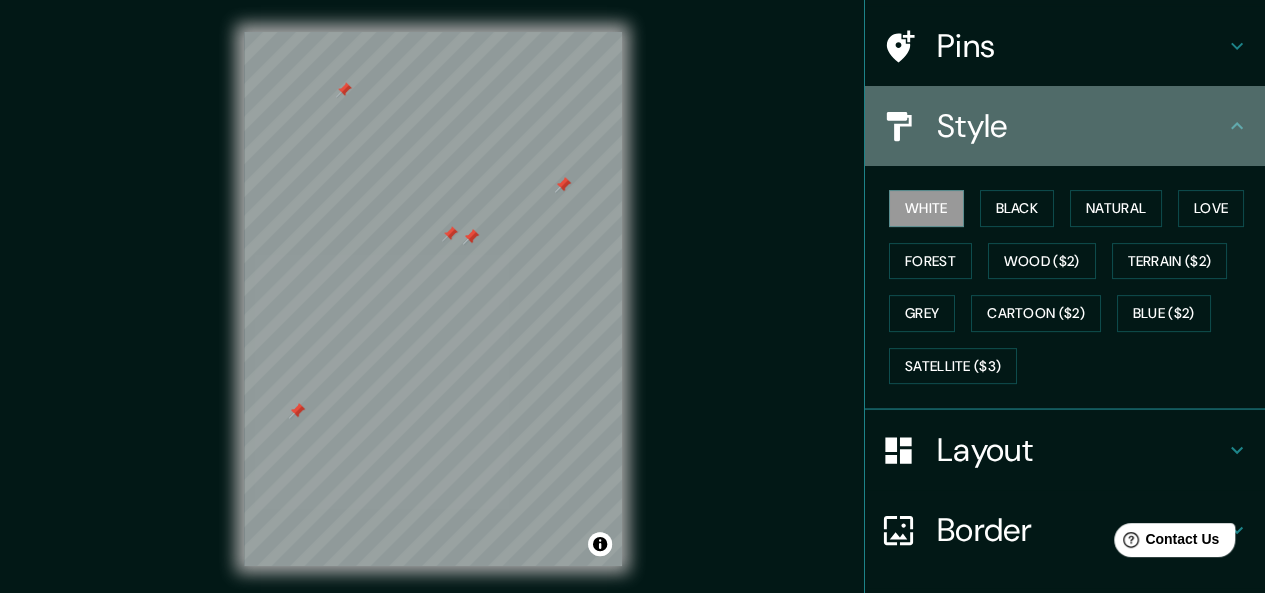 click on "Style" at bounding box center (1065, 126) 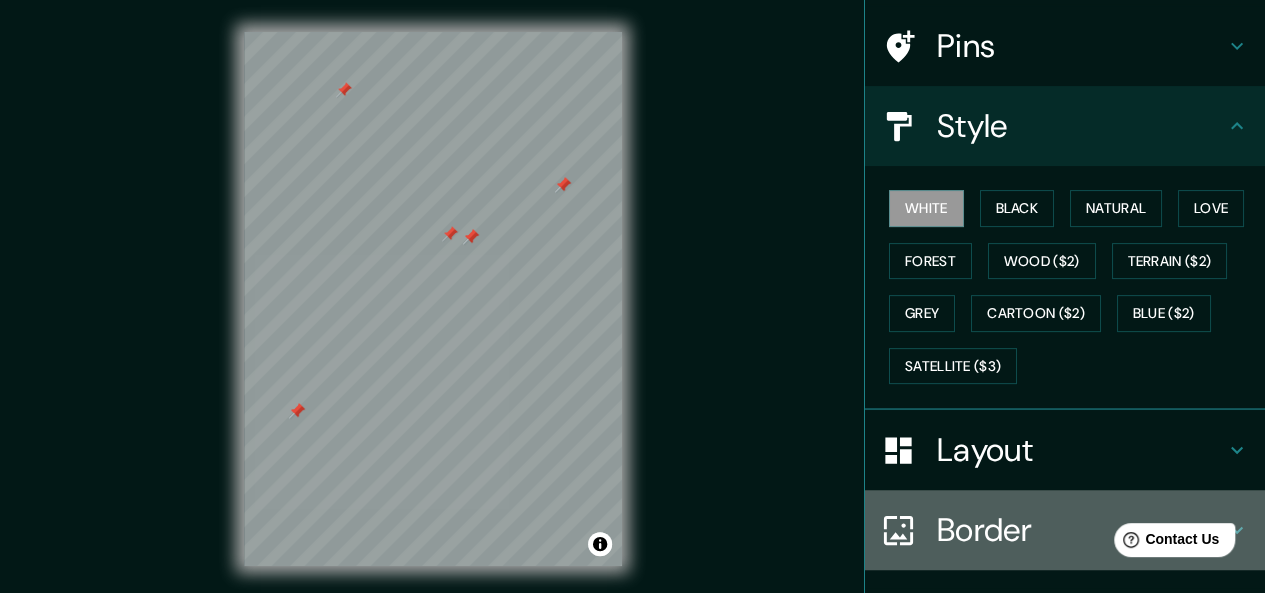 click on "Border" at bounding box center (1081, 530) 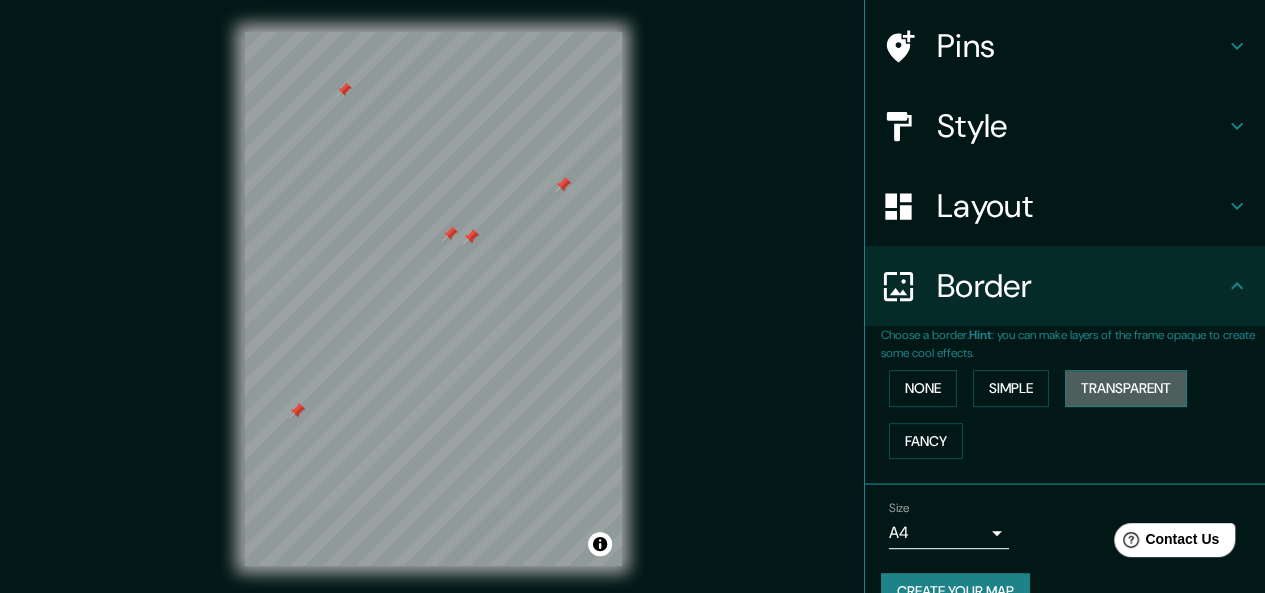 click on "Transparent" at bounding box center [1126, 388] 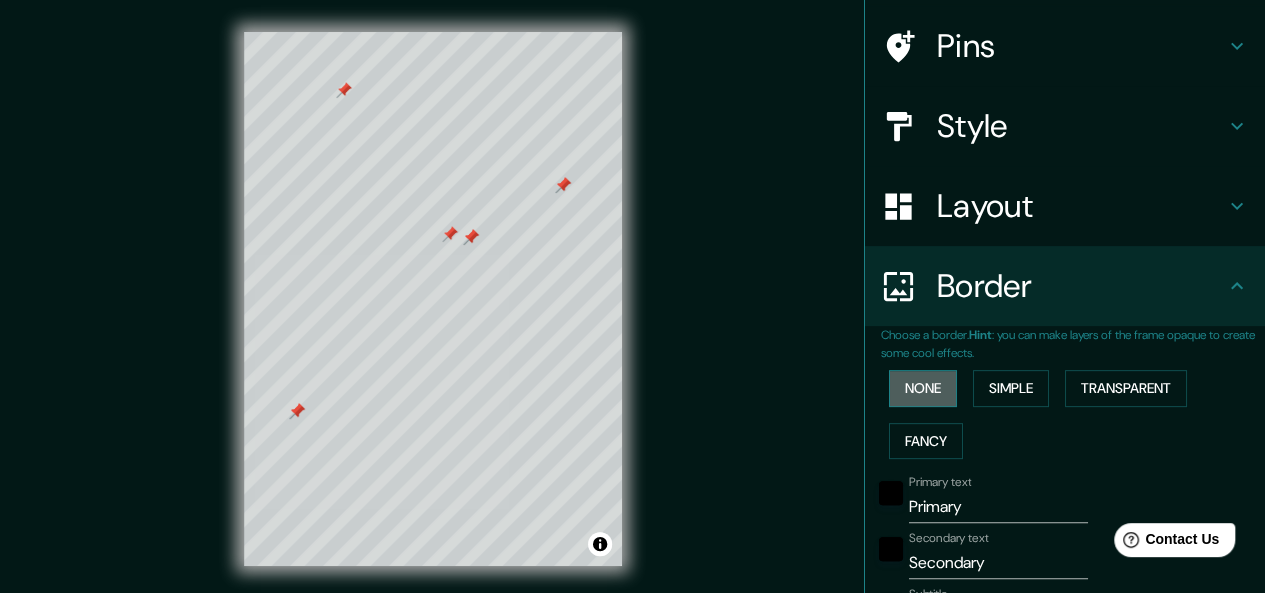 click on "None" at bounding box center (923, 388) 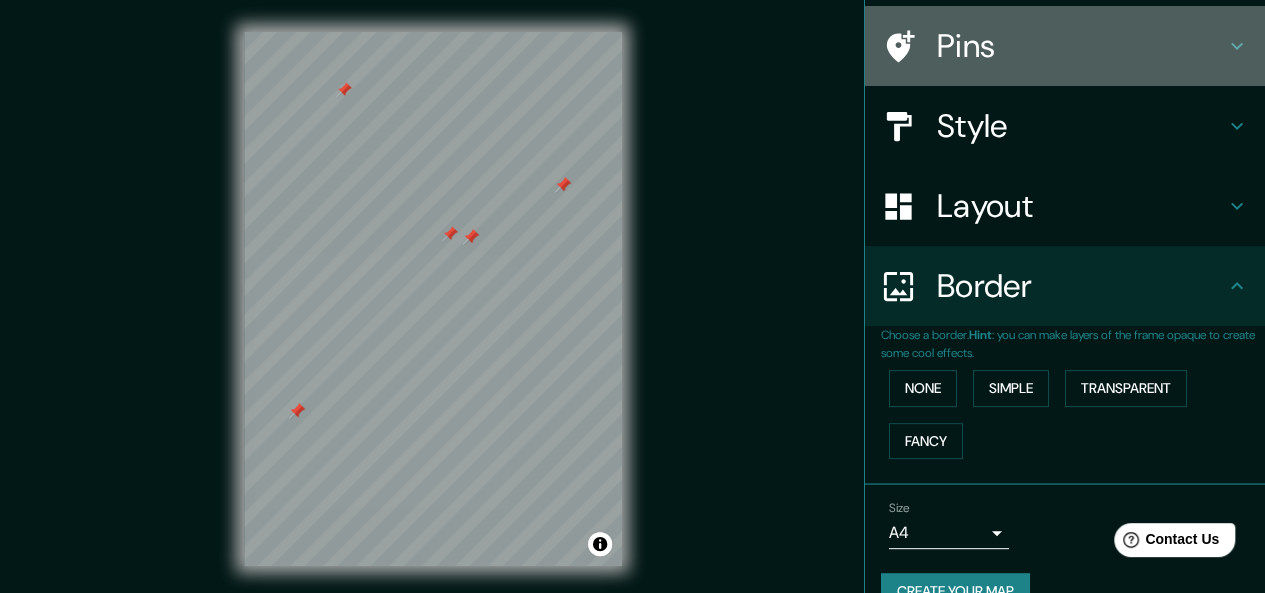 click 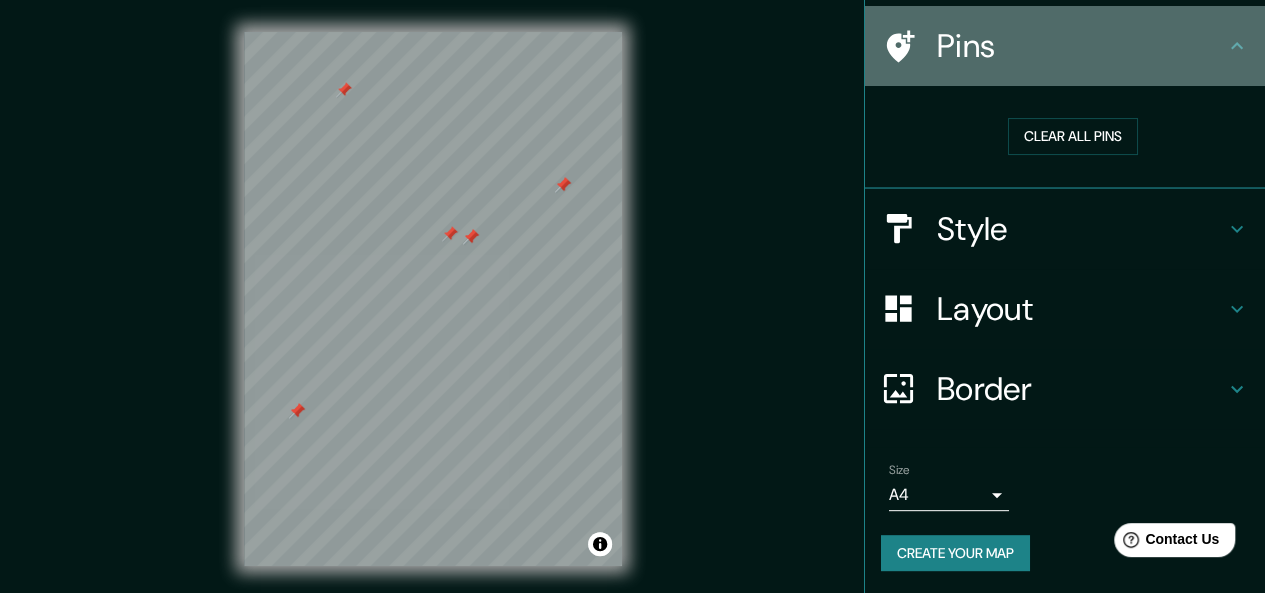 click 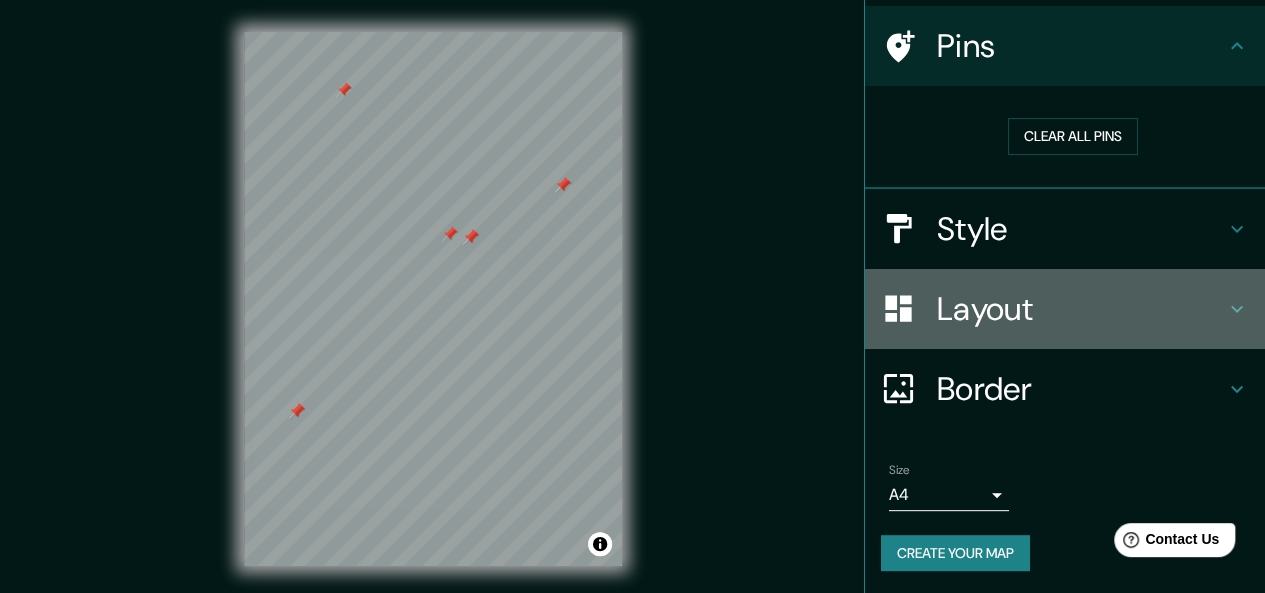 click on "Layout" at bounding box center (1065, 309) 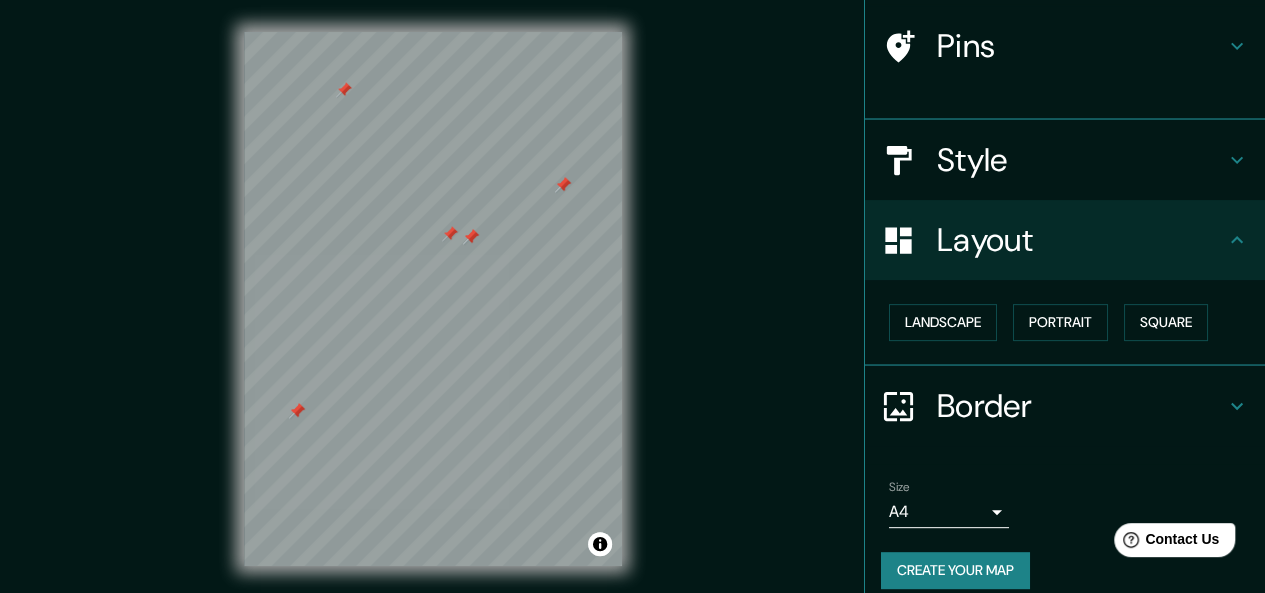 scroll, scrollTop: 124, scrollLeft: 0, axis: vertical 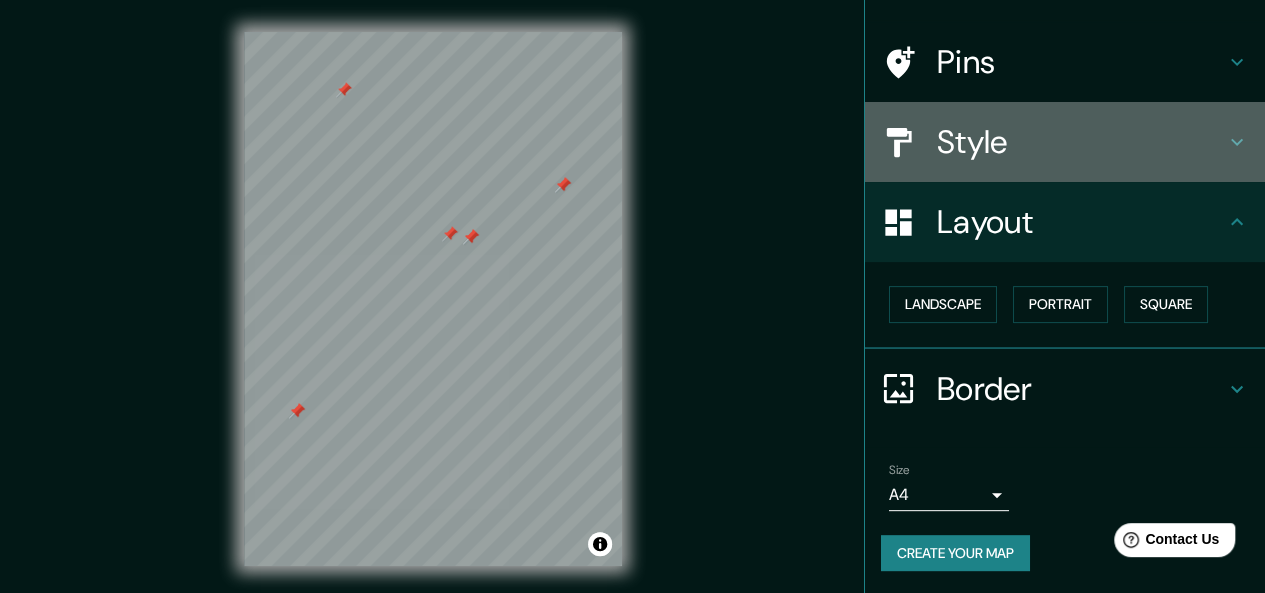 click 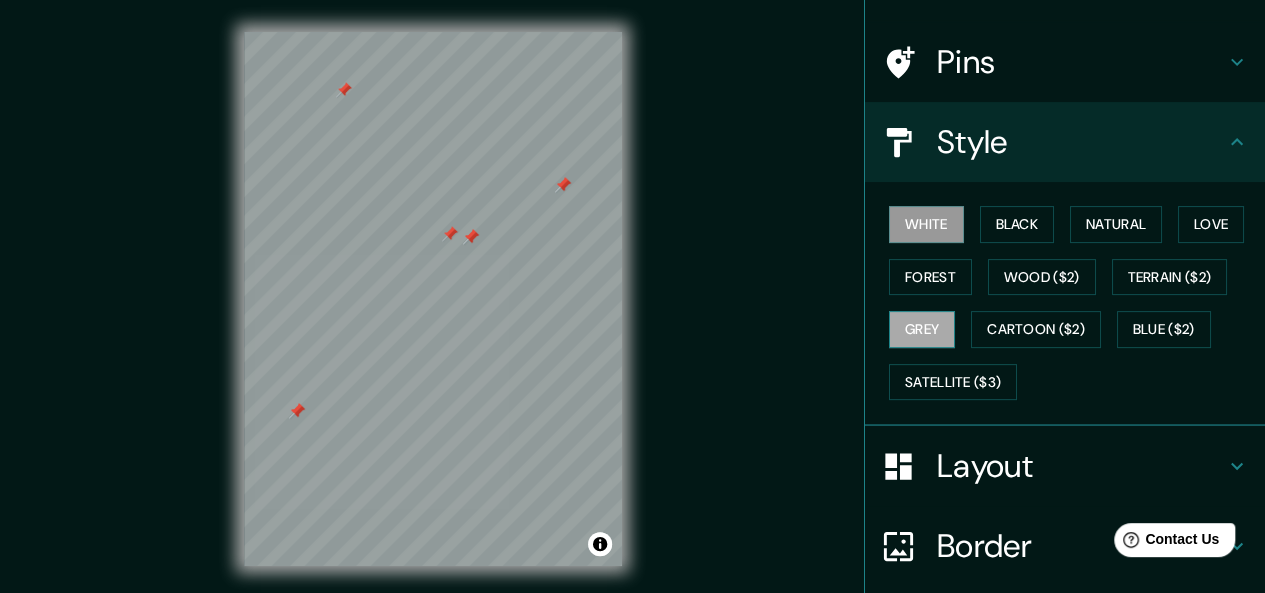 drag, startPoint x: 937, startPoint y: 226, endPoint x: 916, endPoint y: 320, distance: 96.317184 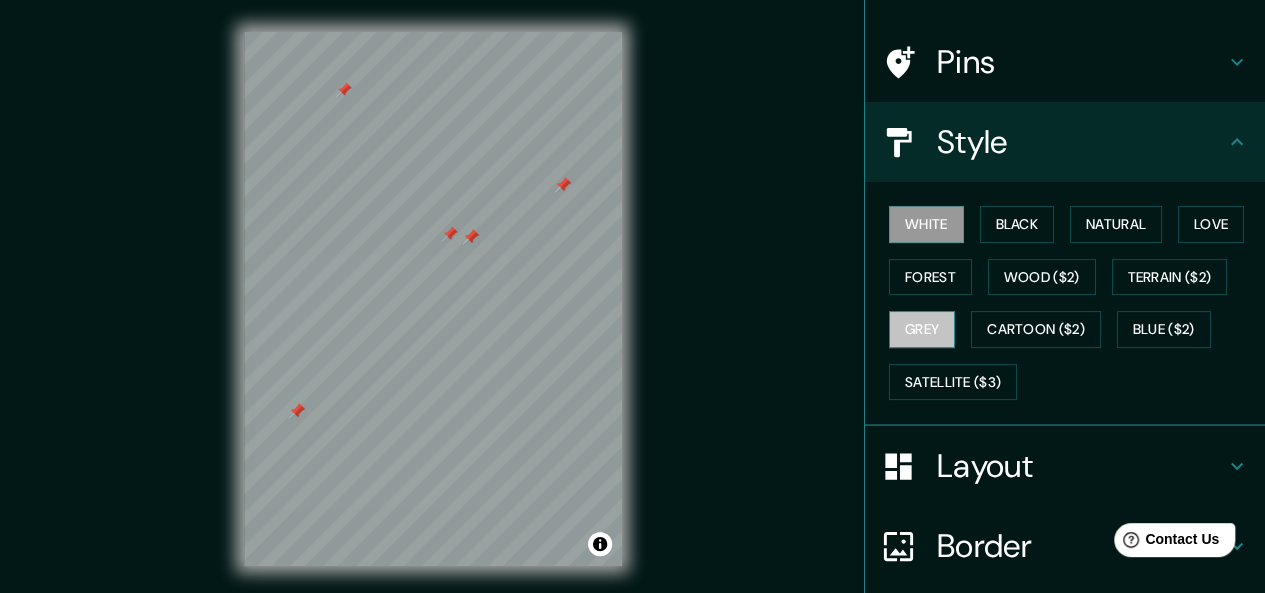 click on "Grey" at bounding box center (922, 329) 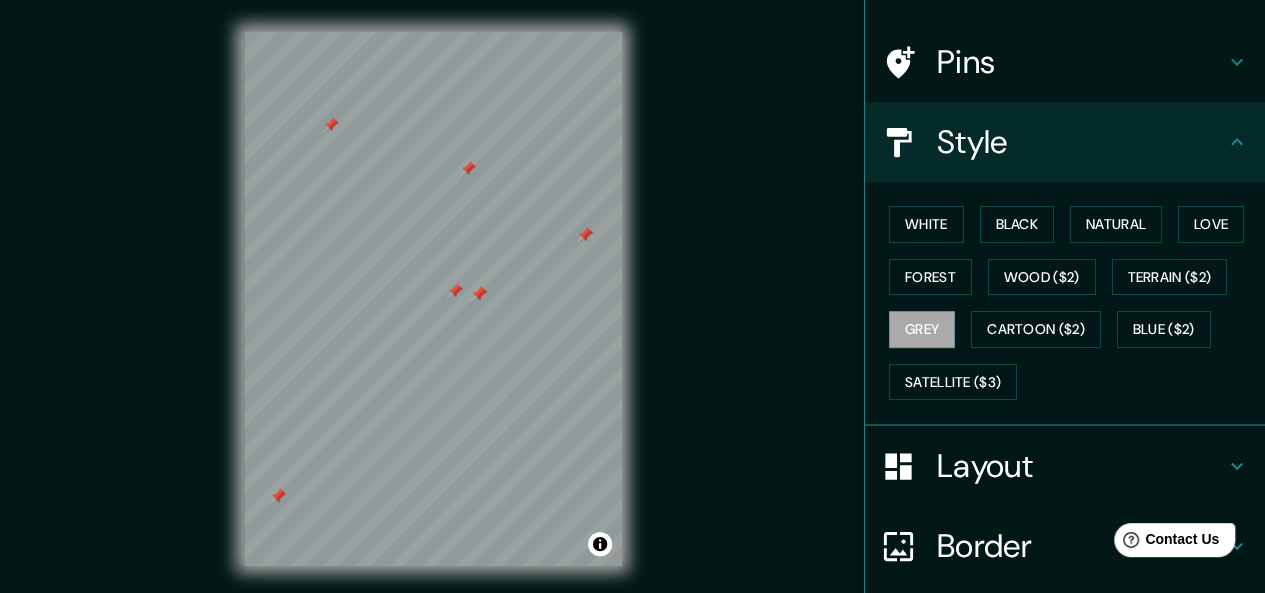 click at bounding box center (468, 169) 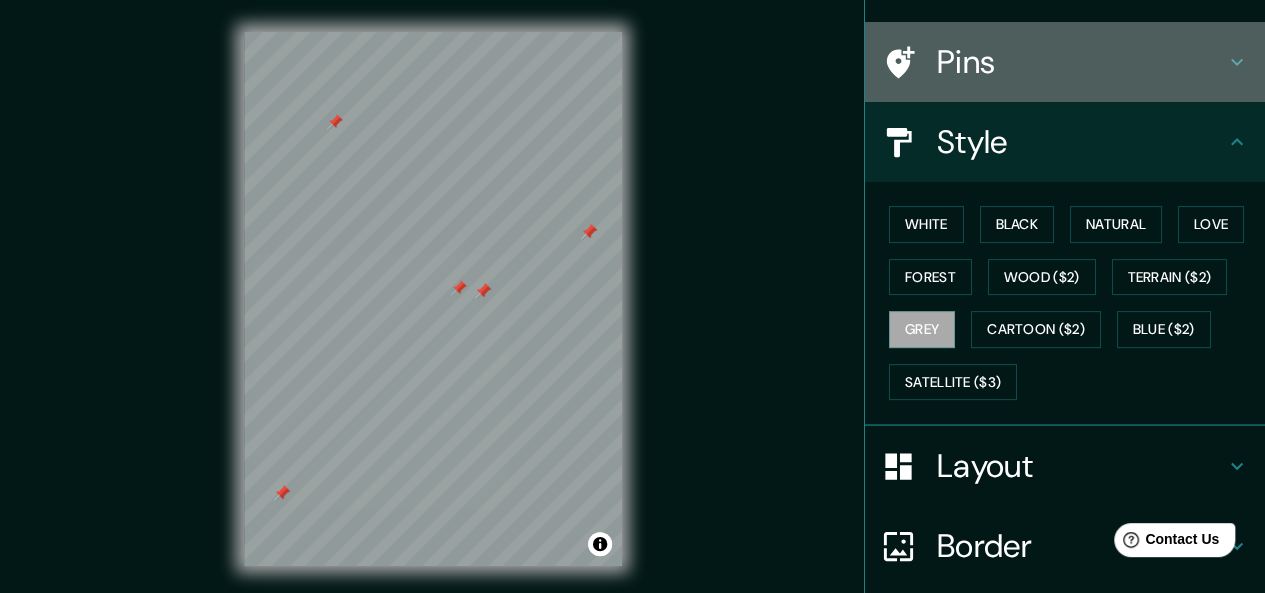 click 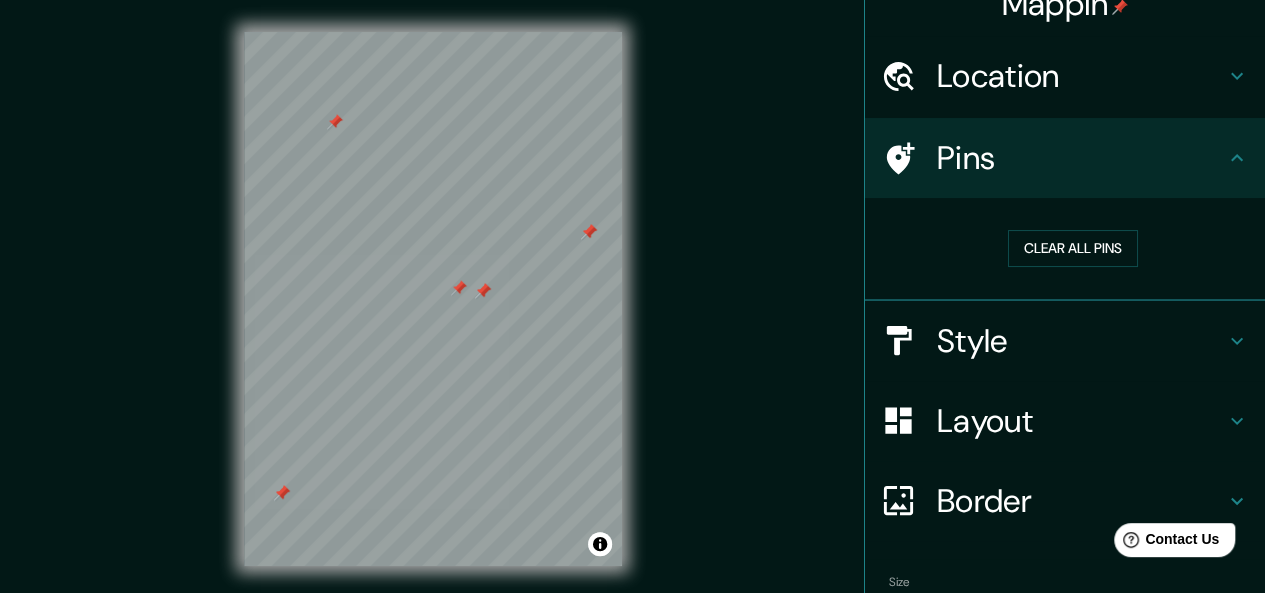 scroll, scrollTop: 24, scrollLeft: 0, axis: vertical 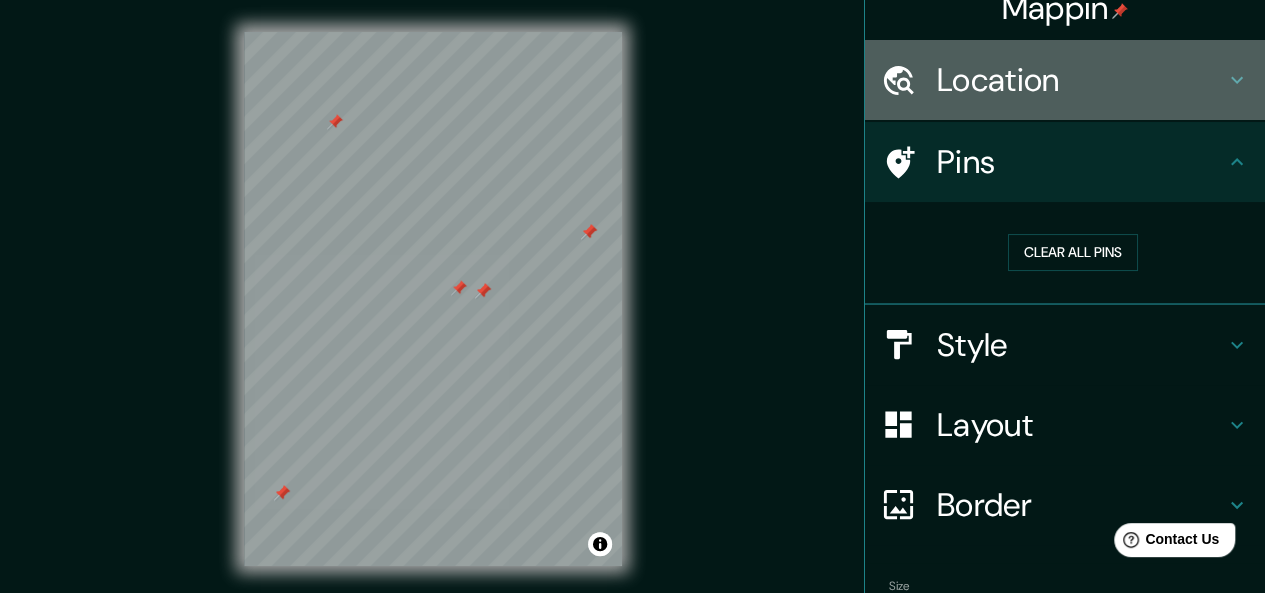 click on "Location" at bounding box center (1081, 80) 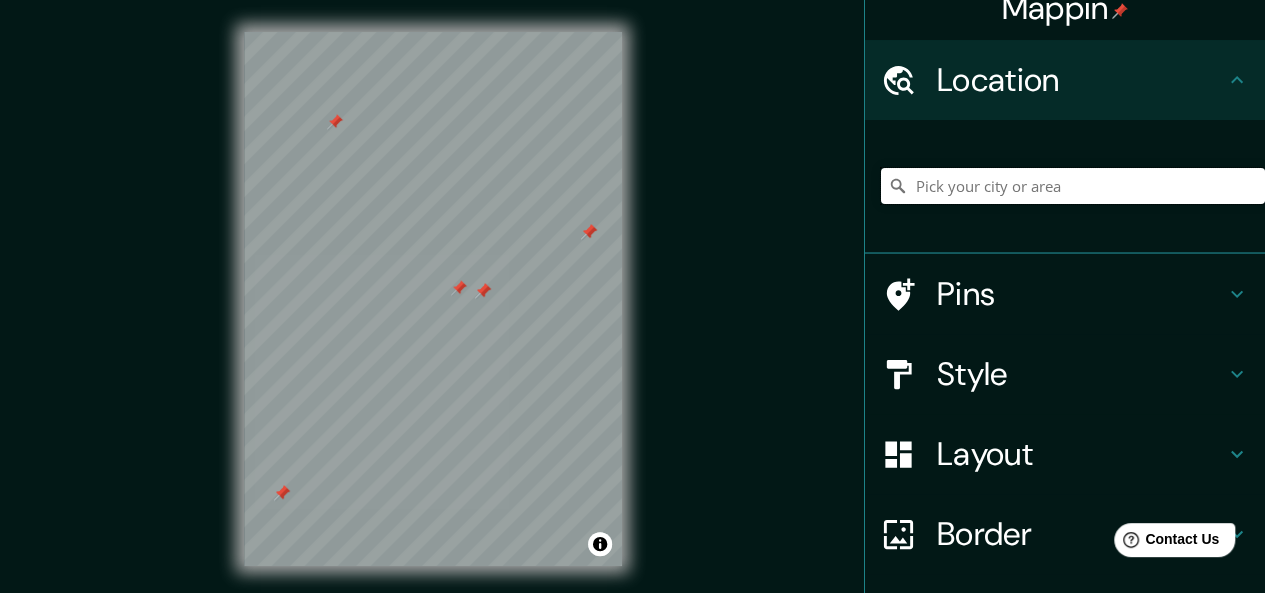 click at bounding box center [1073, 186] 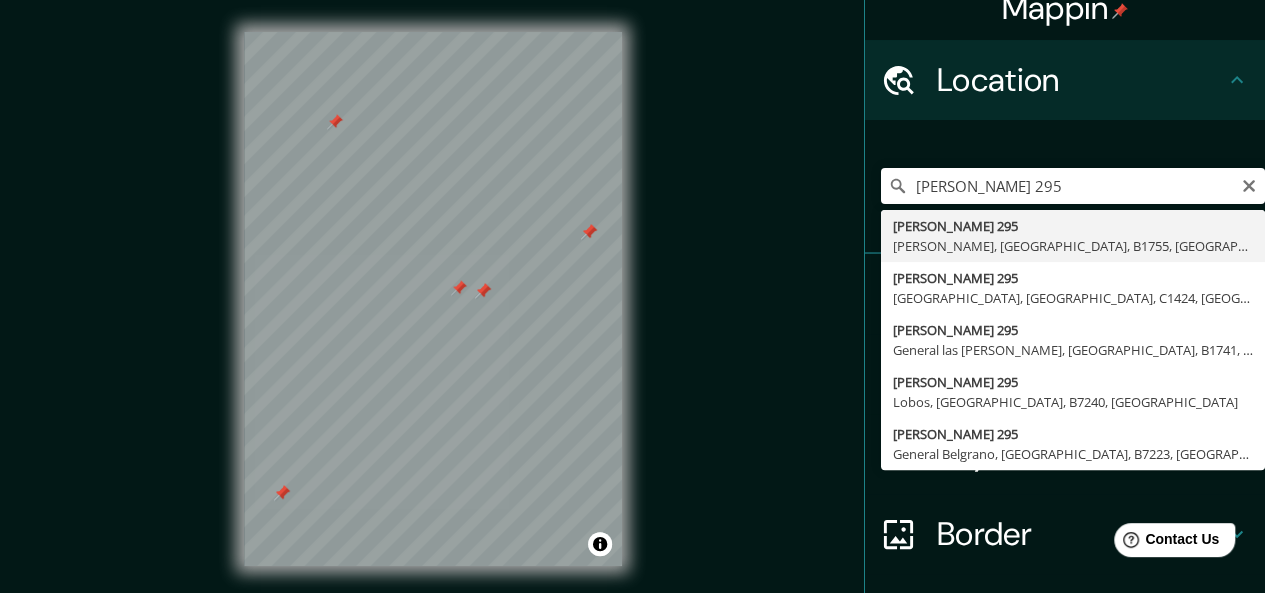 type on "[PERSON_NAME][STREET_ADDRESS][PERSON_NAME]" 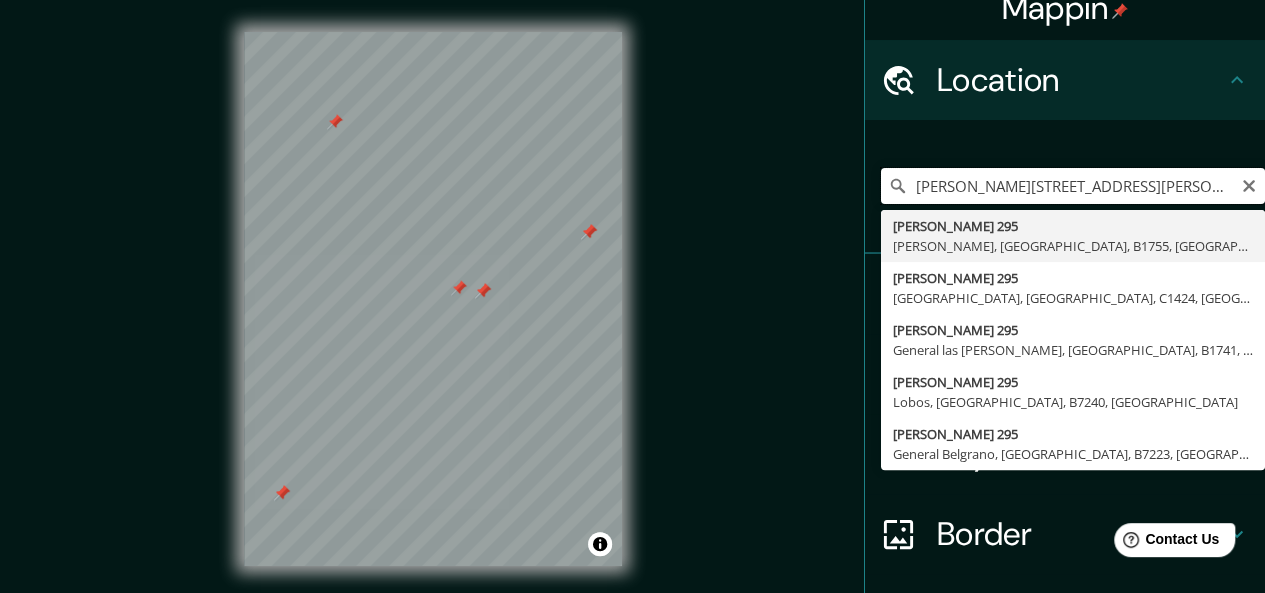 scroll, scrollTop: 0, scrollLeft: 0, axis: both 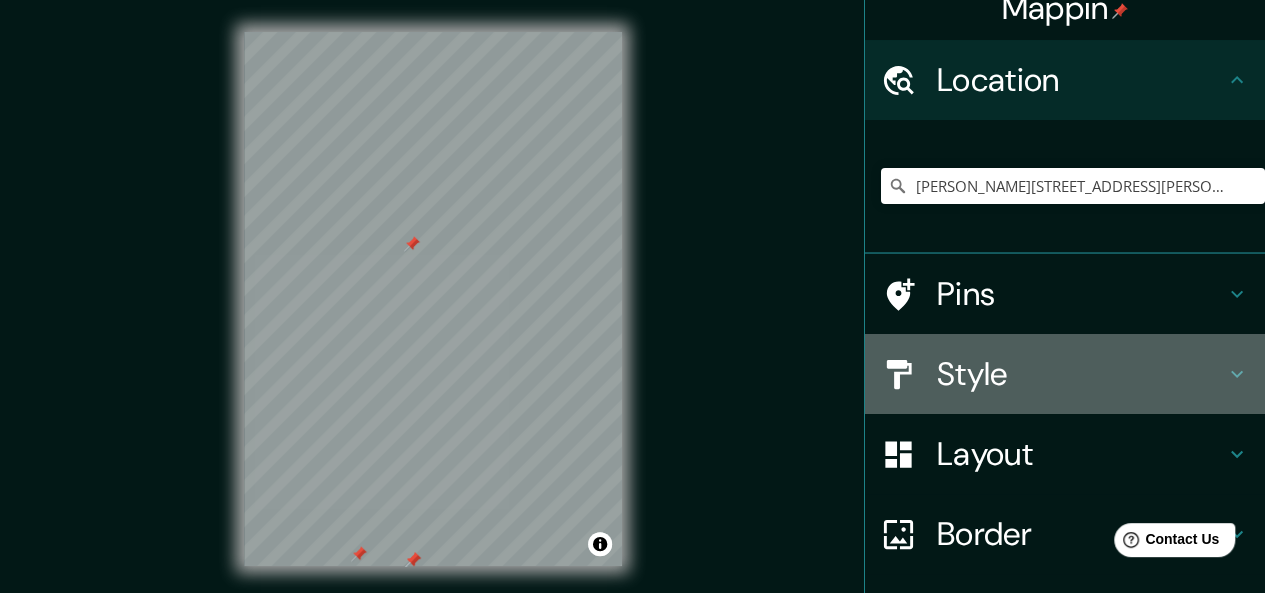 click on "Style" at bounding box center (1081, 374) 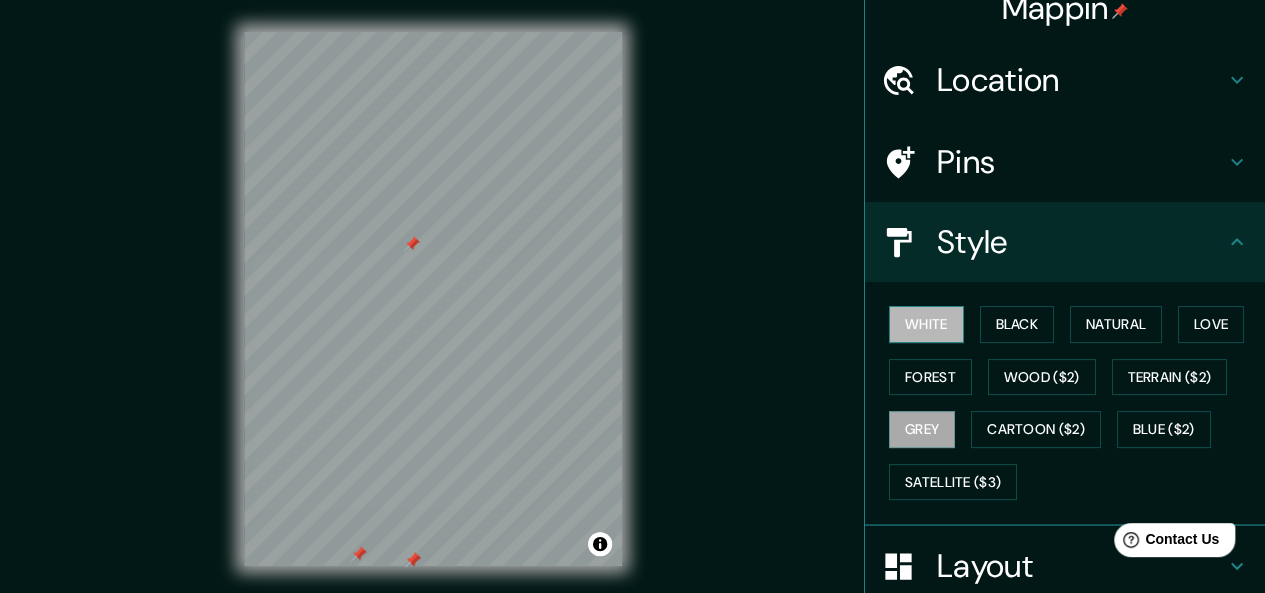 click on "White" at bounding box center [926, 324] 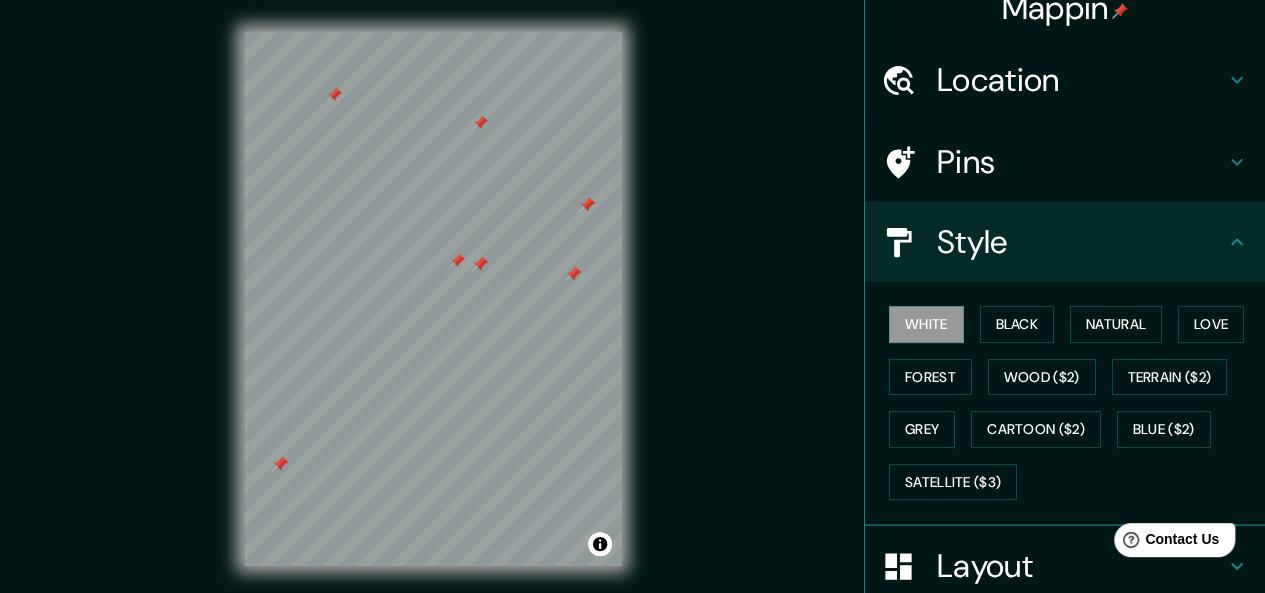 click at bounding box center (573, 274) 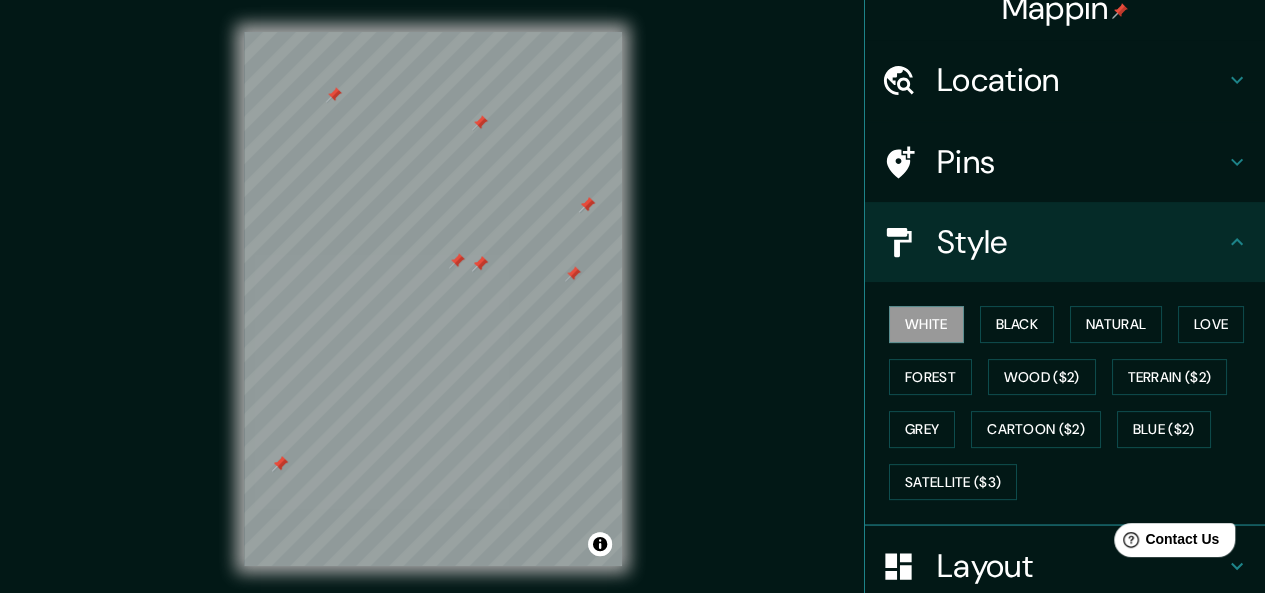 click at bounding box center (573, 274) 